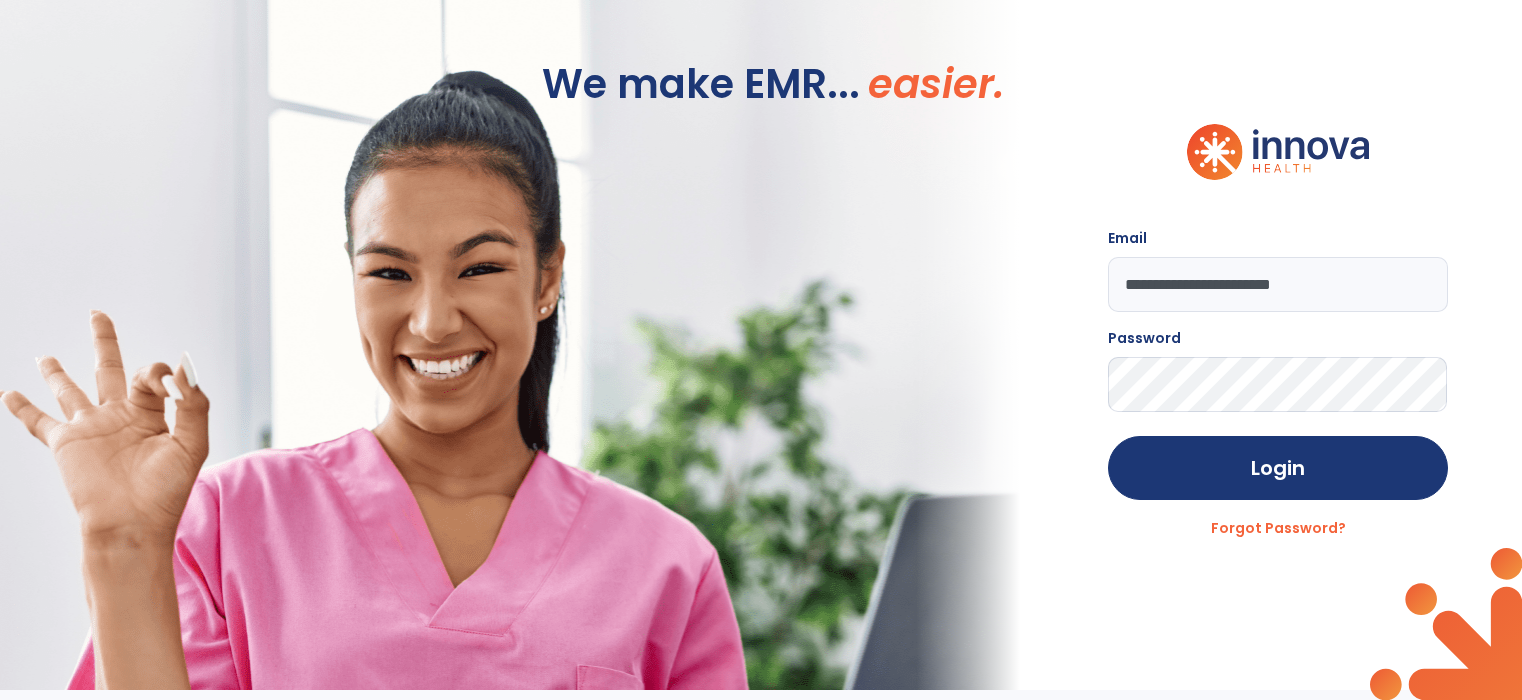 scroll, scrollTop: 0, scrollLeft: 0, axis: both 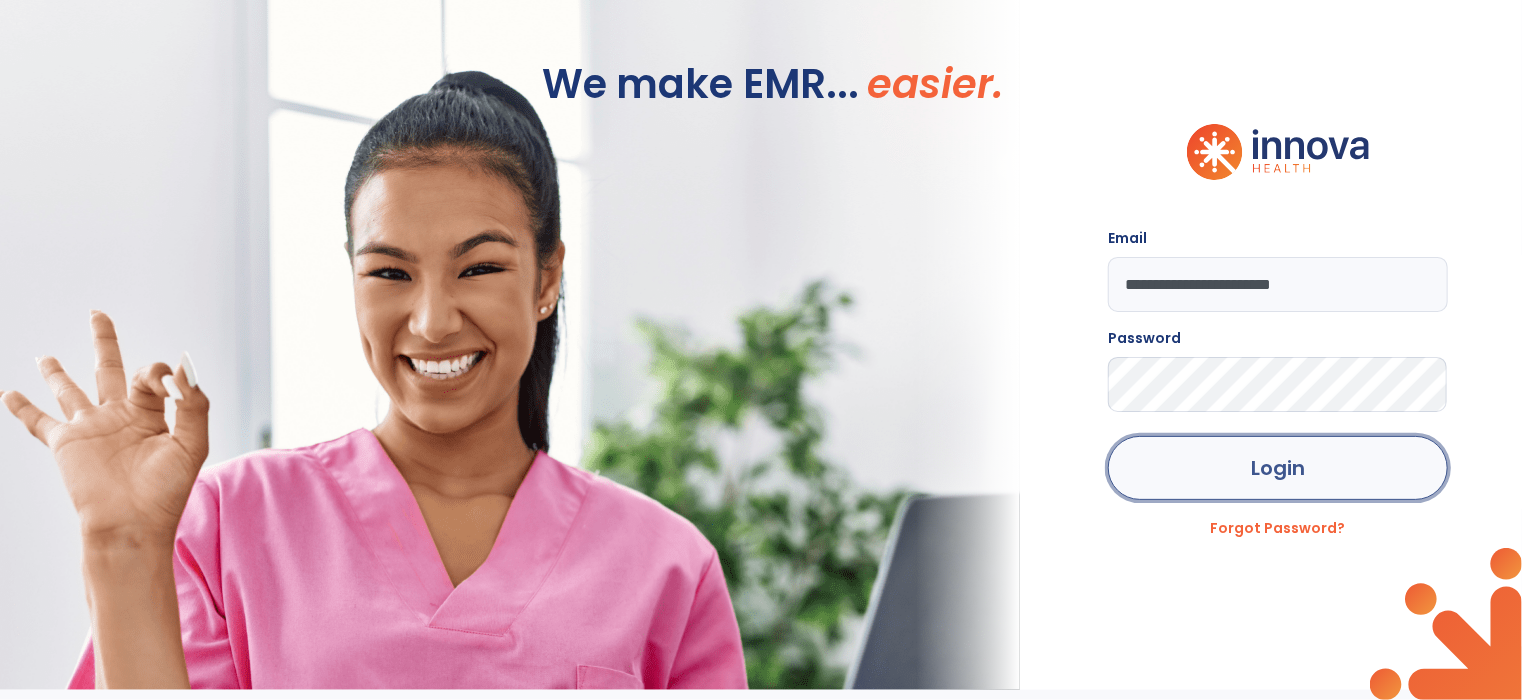 click on "Login" 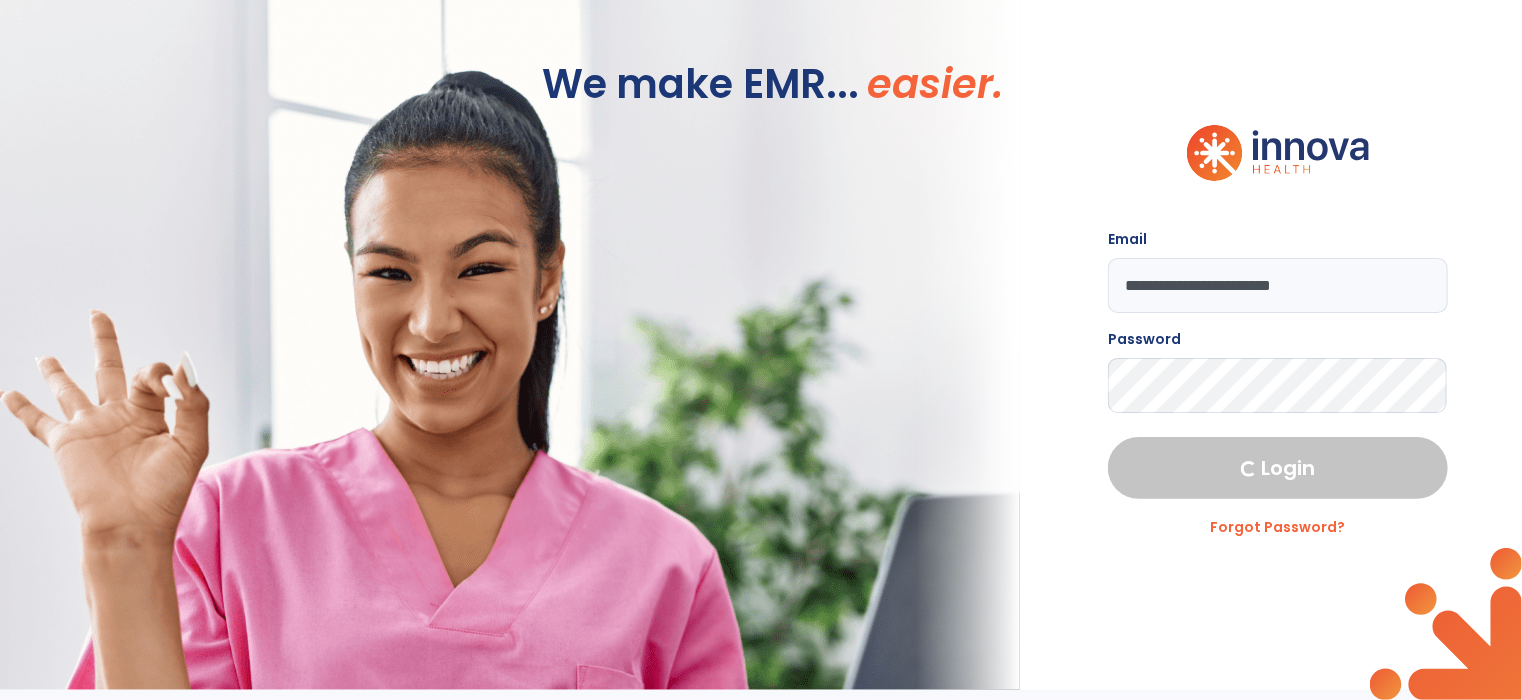 select on "***" 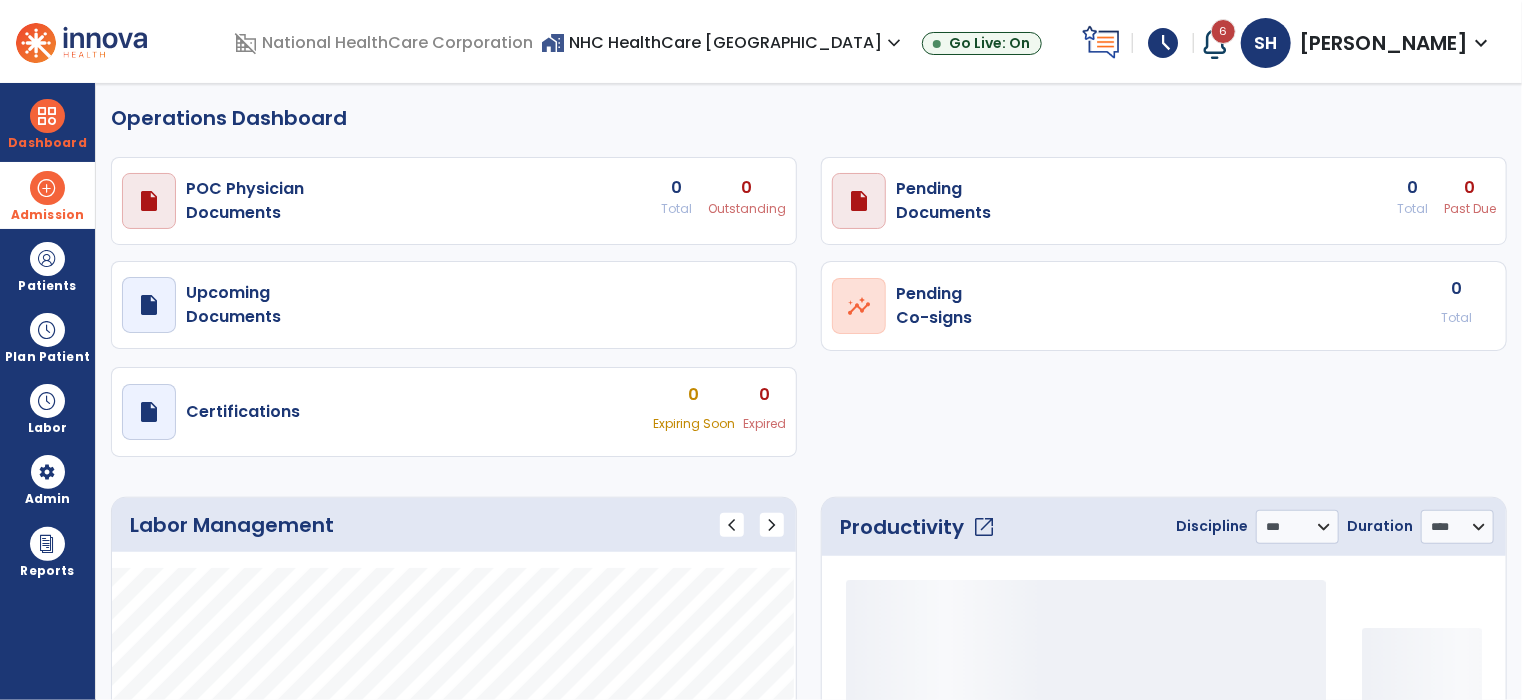 select on "***" 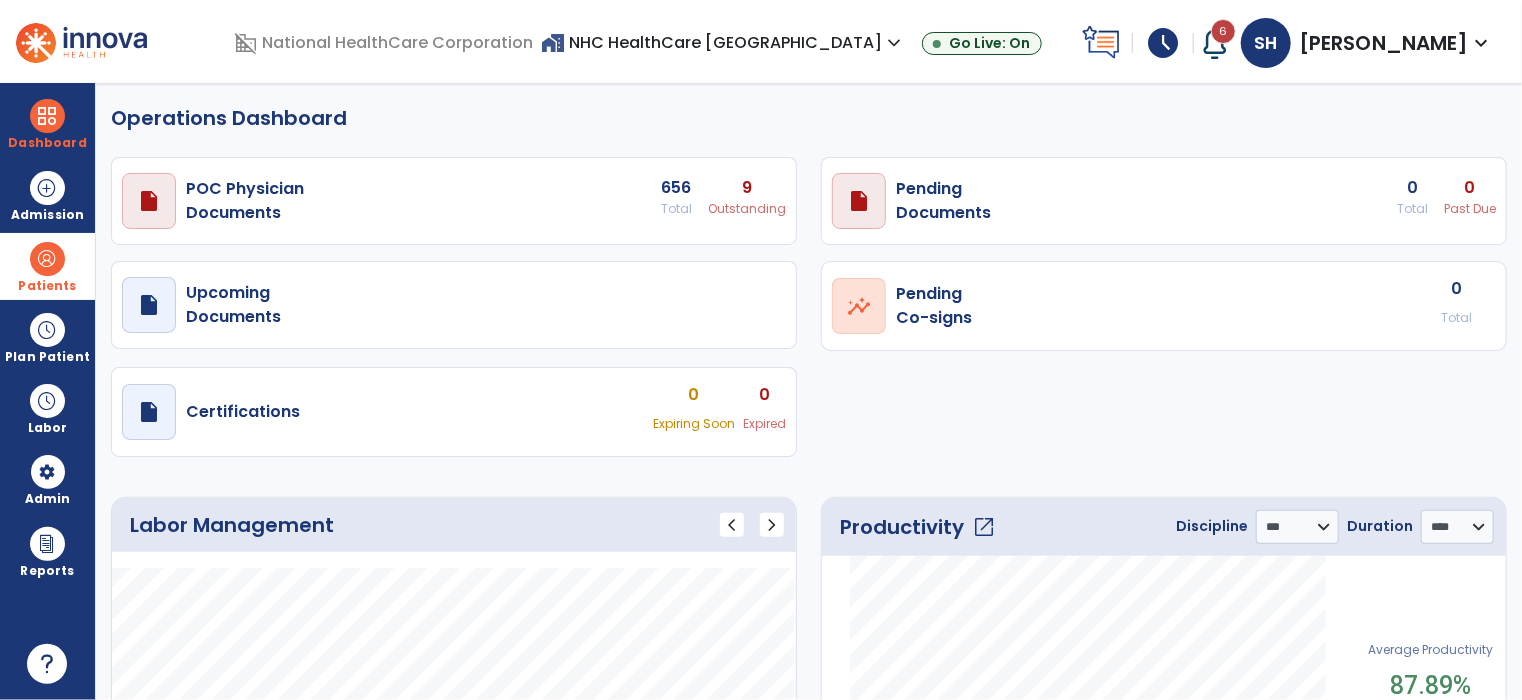 click at bounding box center [47, 259] 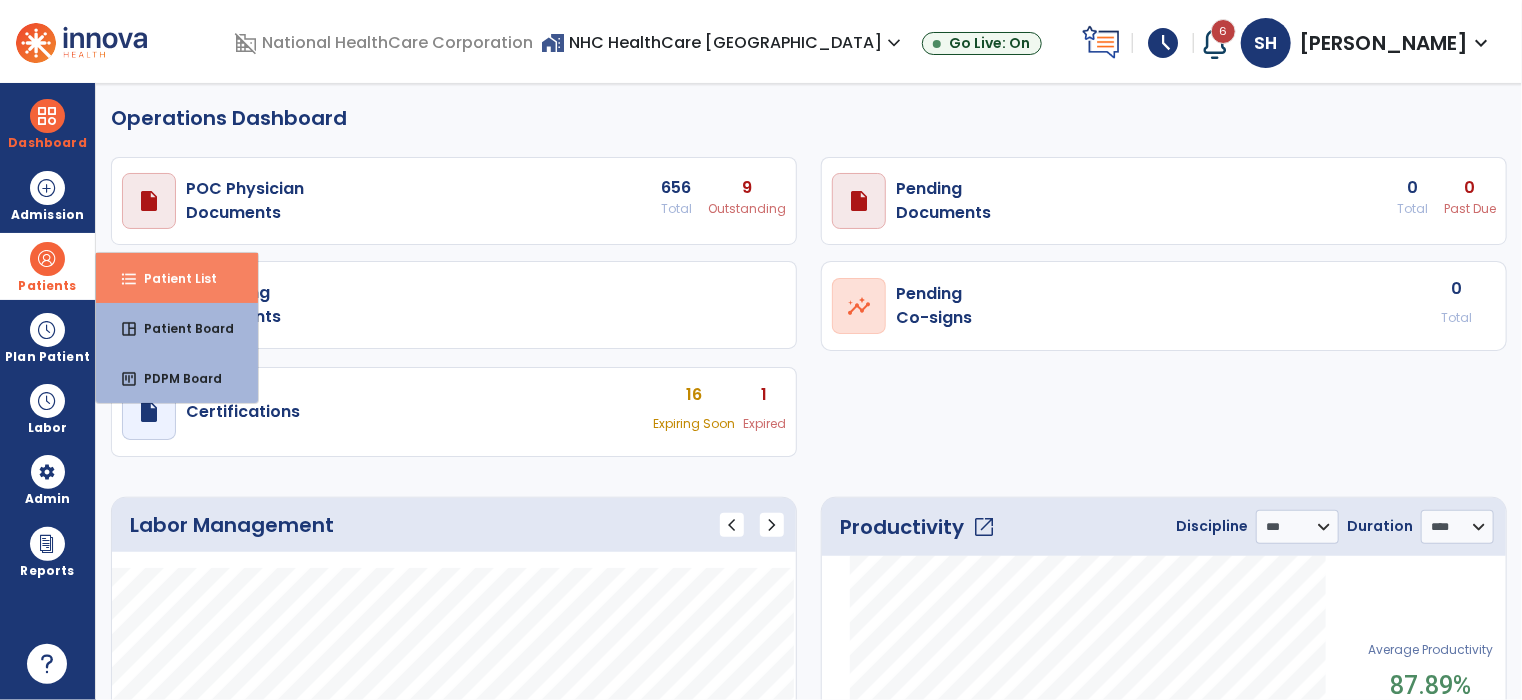 click on "Patient List" at bounding box center [172, 278] 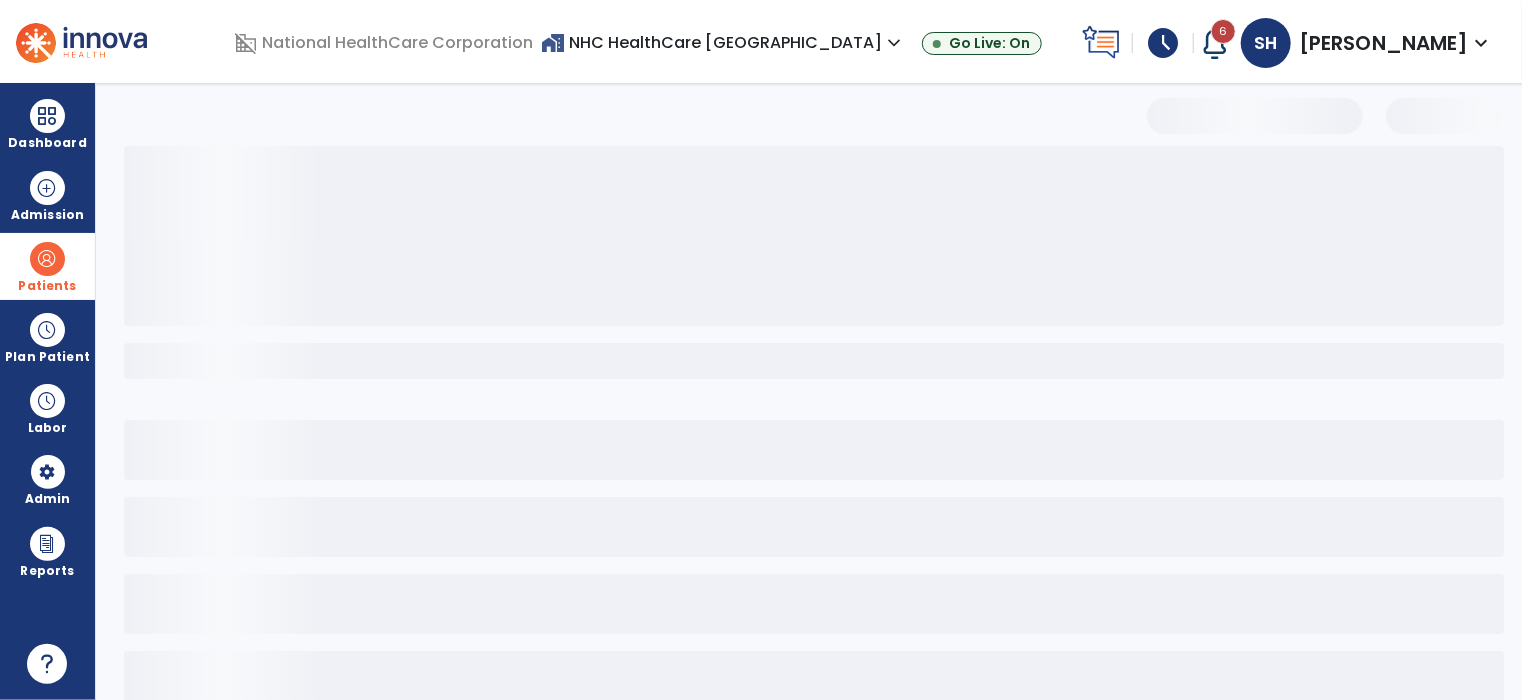 select on "***" 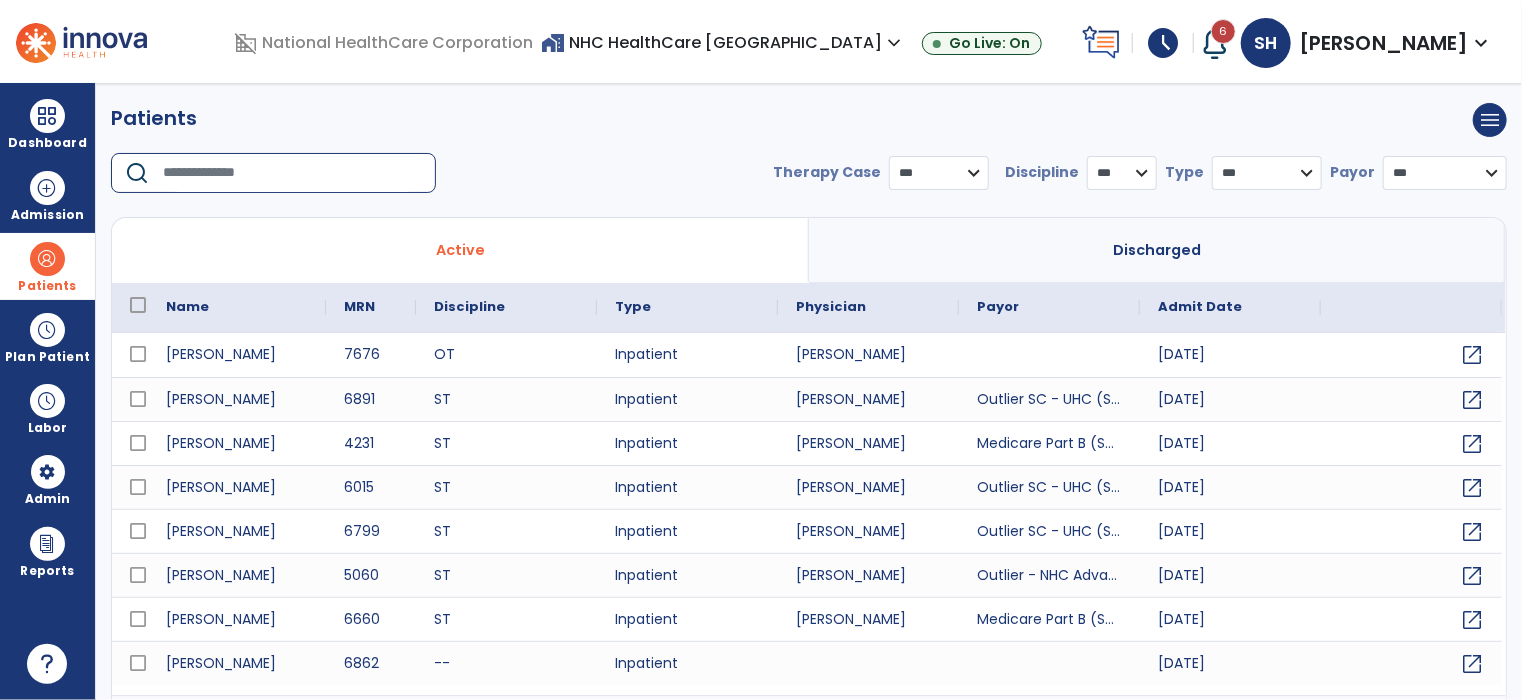 click at bounding box center (292, 173) 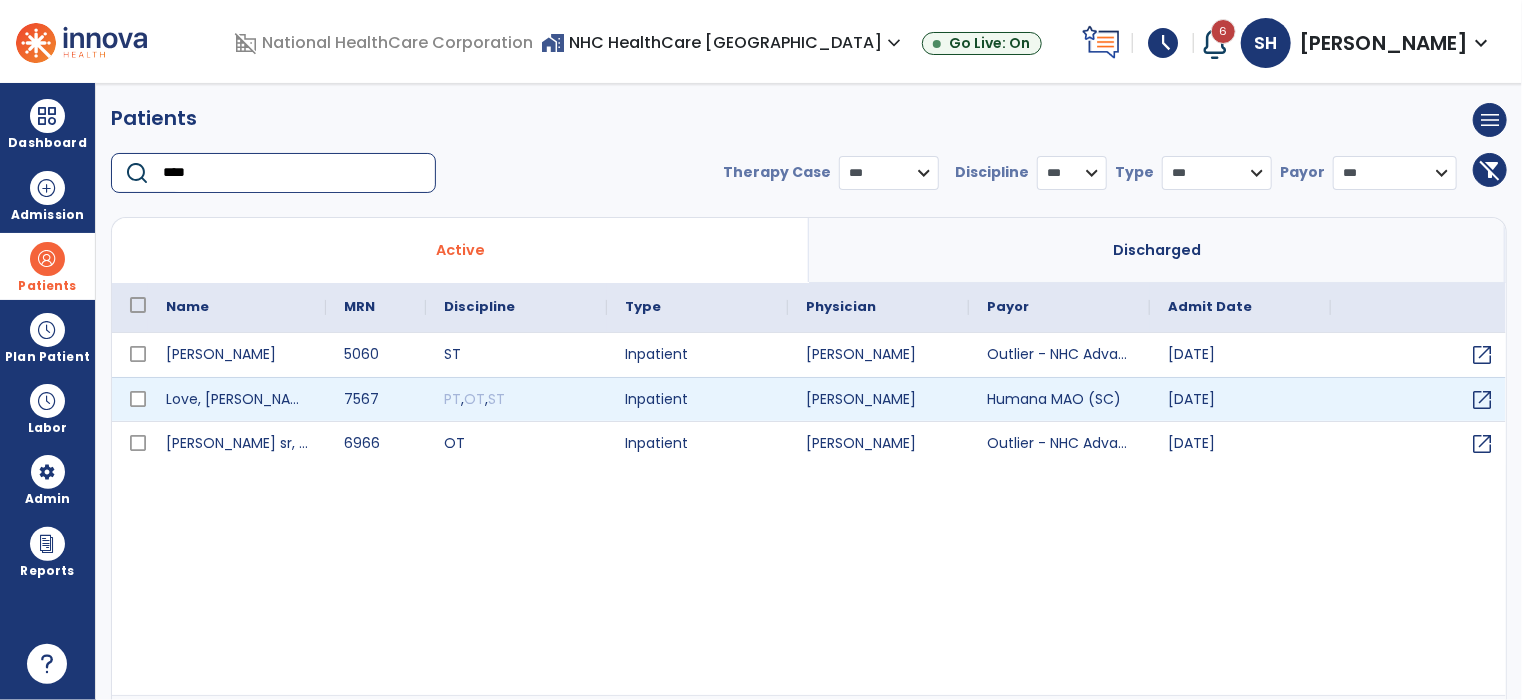 type on "****" 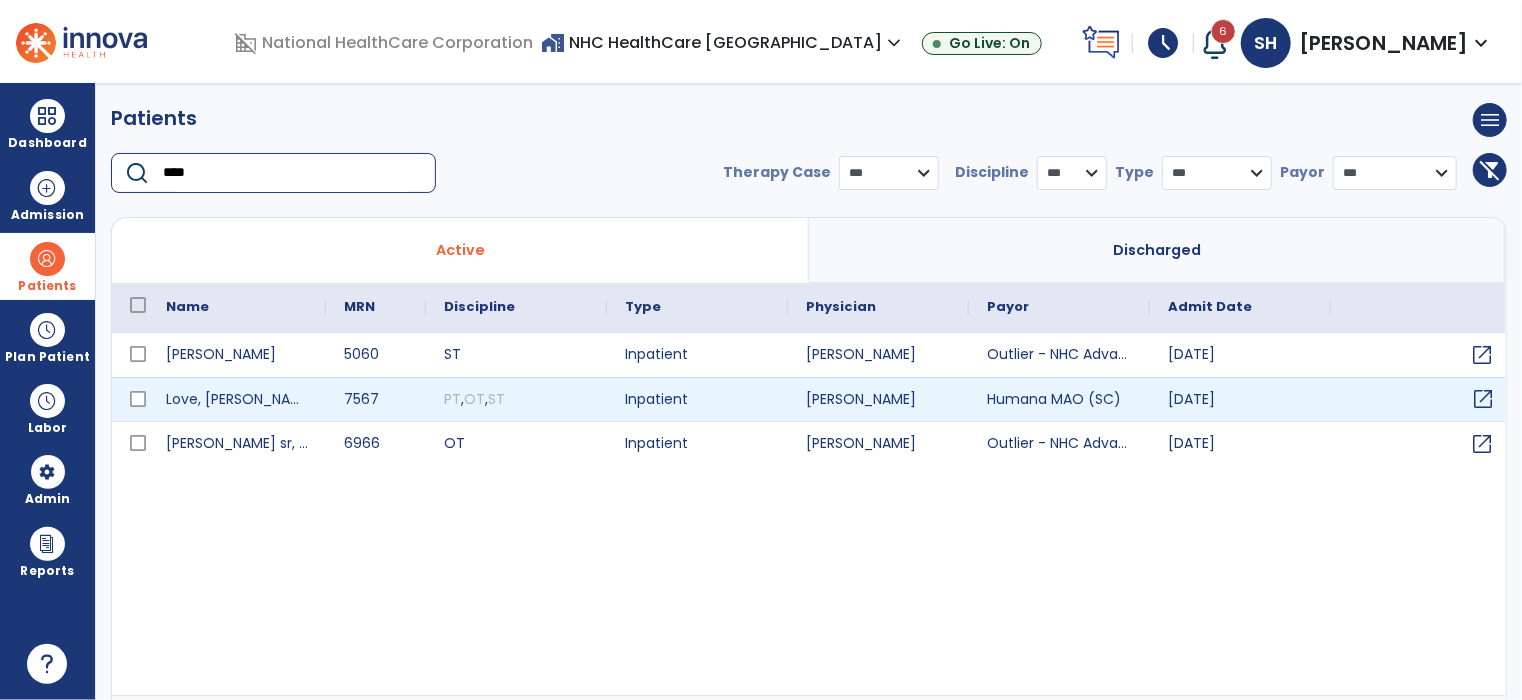 click on "open_in_new" at bounding box center (1483, 399) 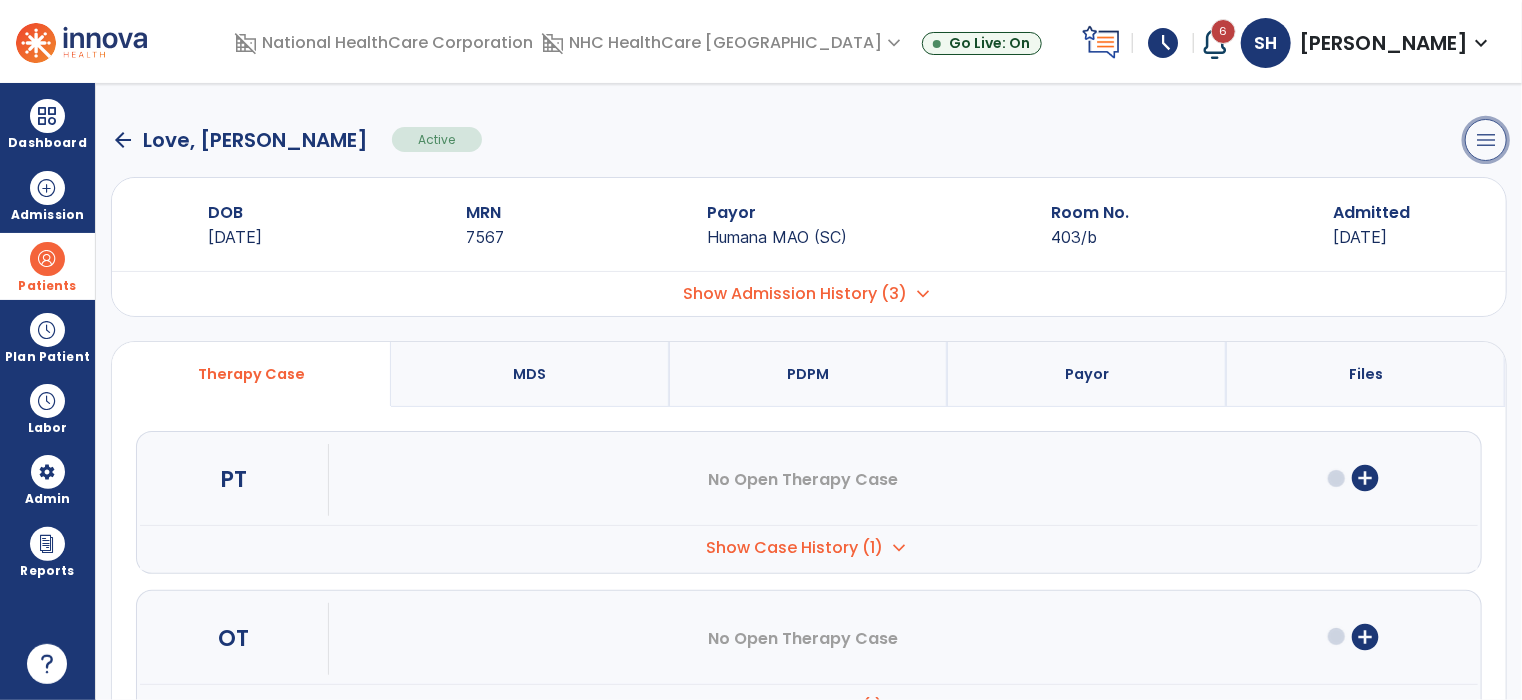 click on "menu" at bounding box center (1486, 140) 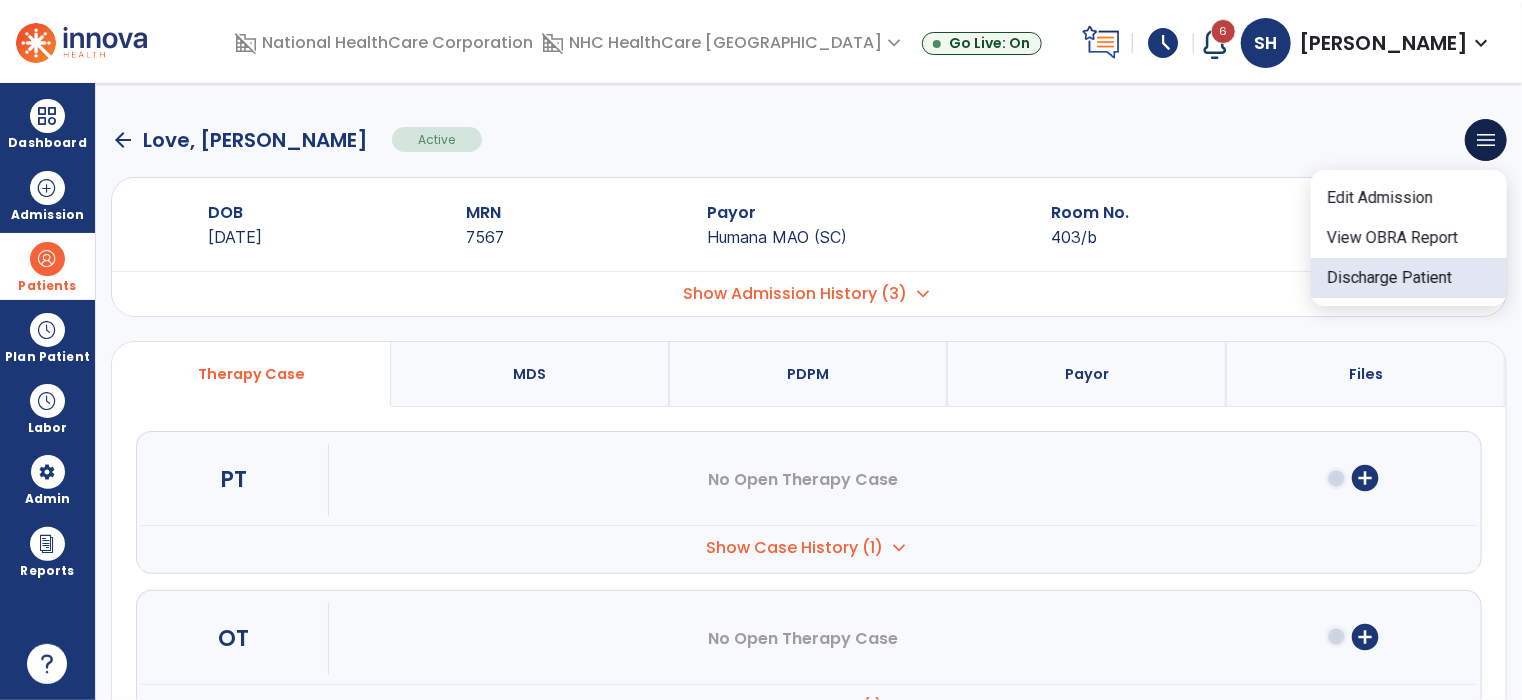 click on "Discharge Patient" 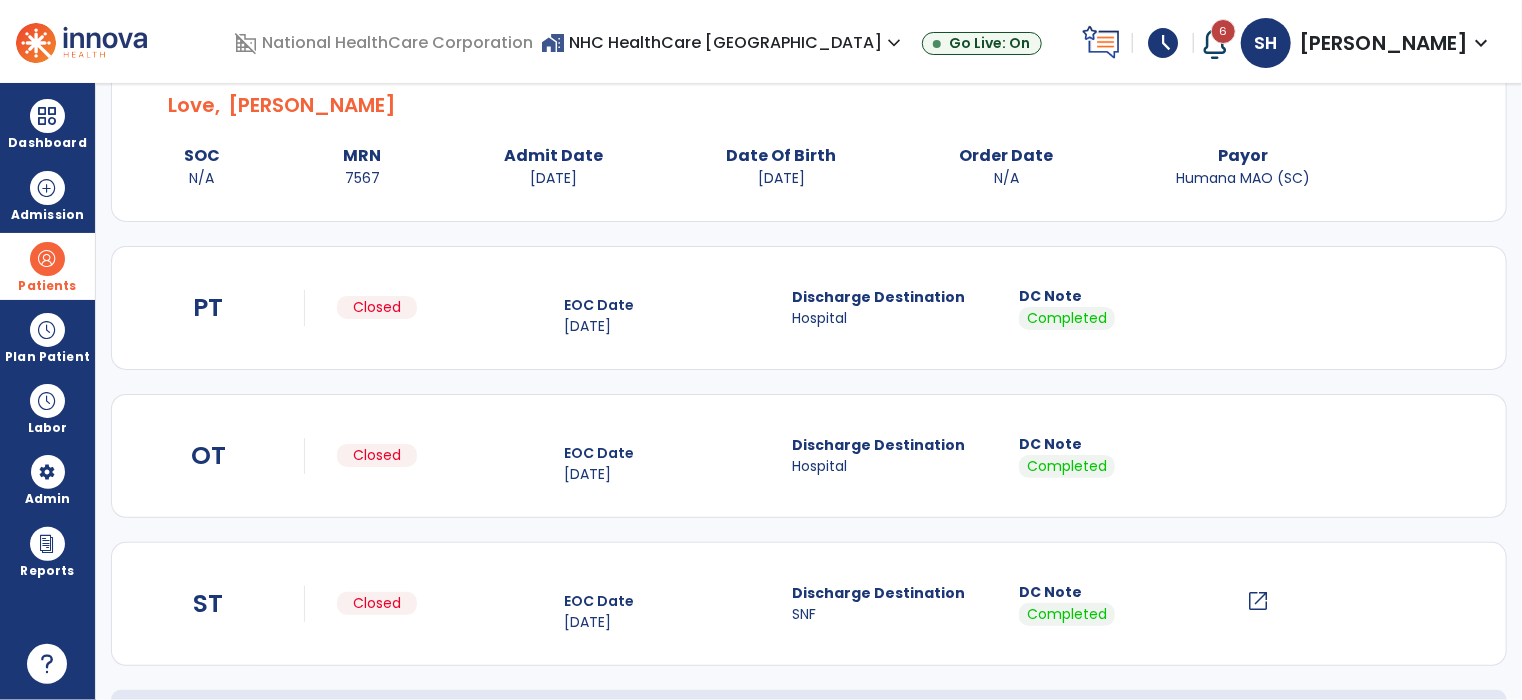 scroll, scrollTop: 237, scrollLeft: 0, axis: vertical 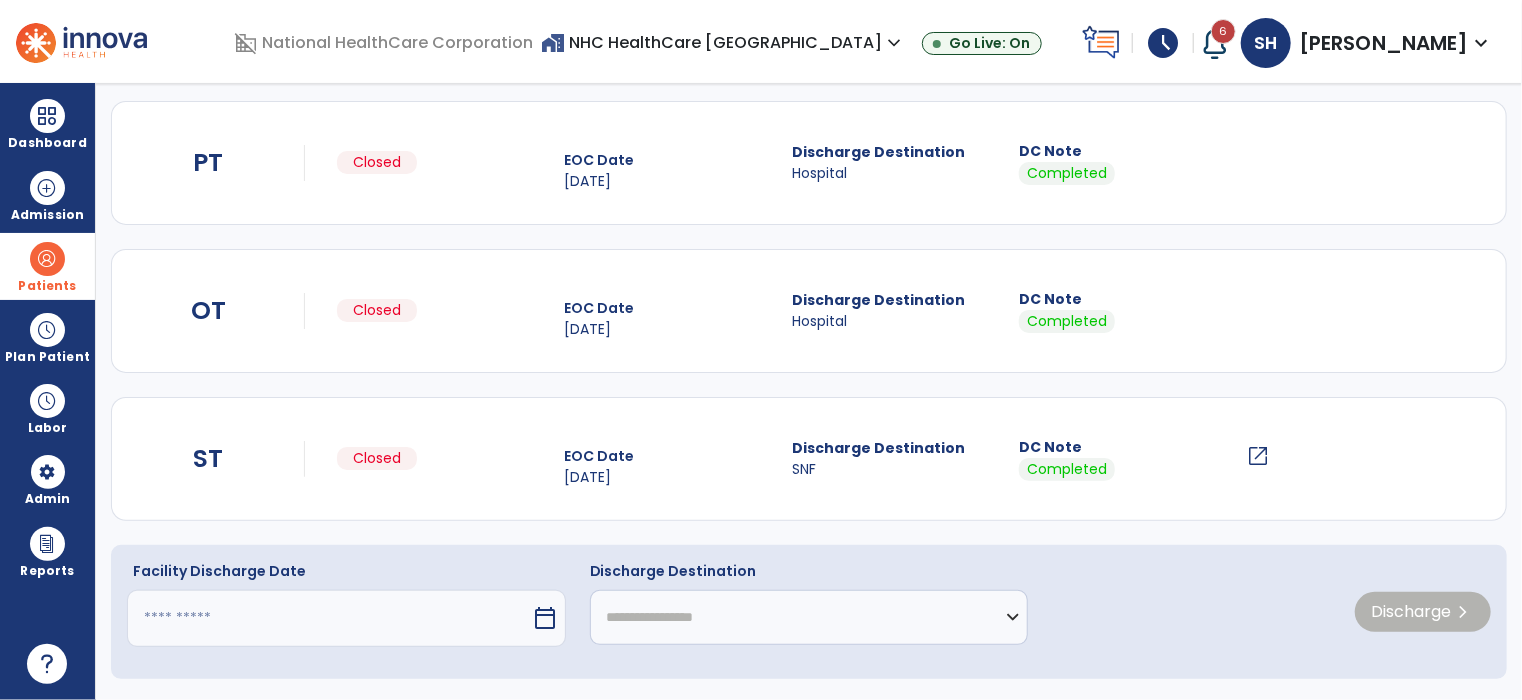 click on "calendar_today" at bounding box center [545, 618] 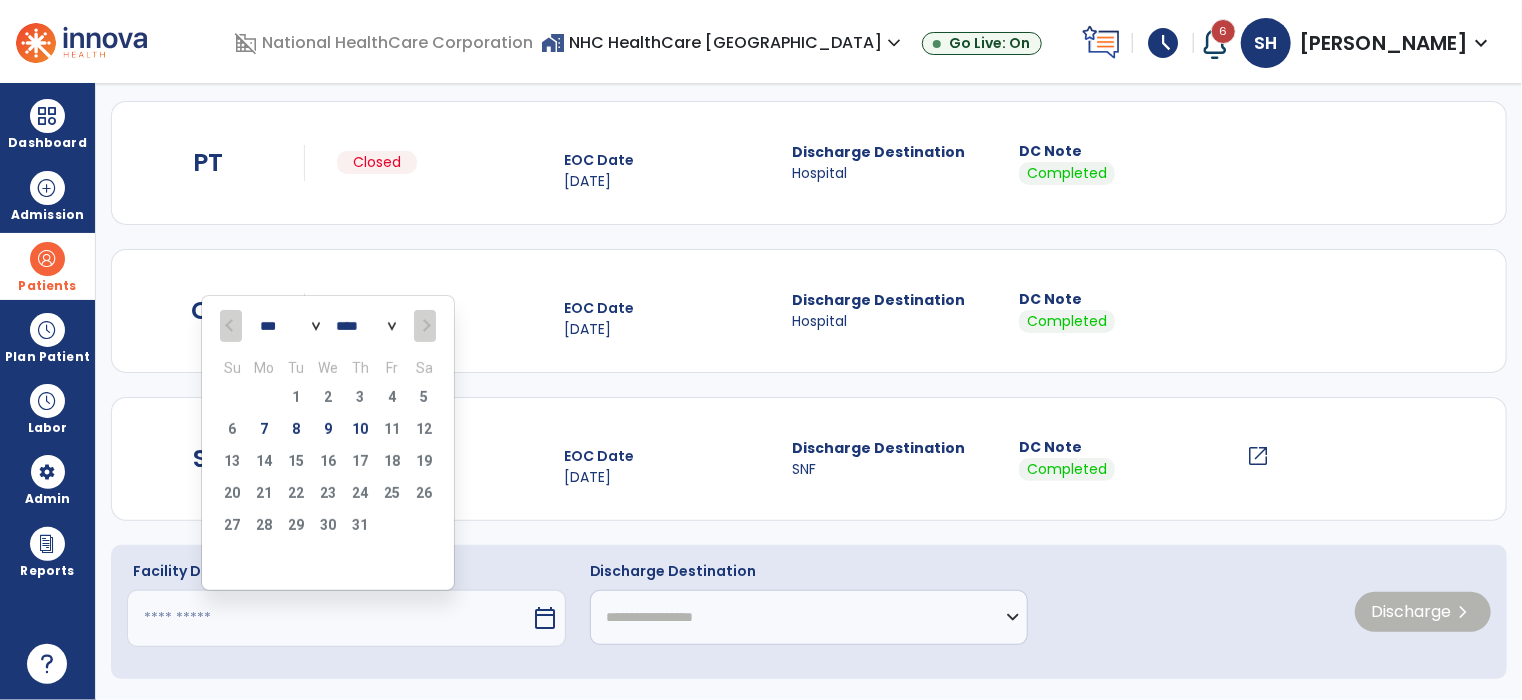 click on "6   7   8   9   10   11   12" at bounding box center [328, 432] 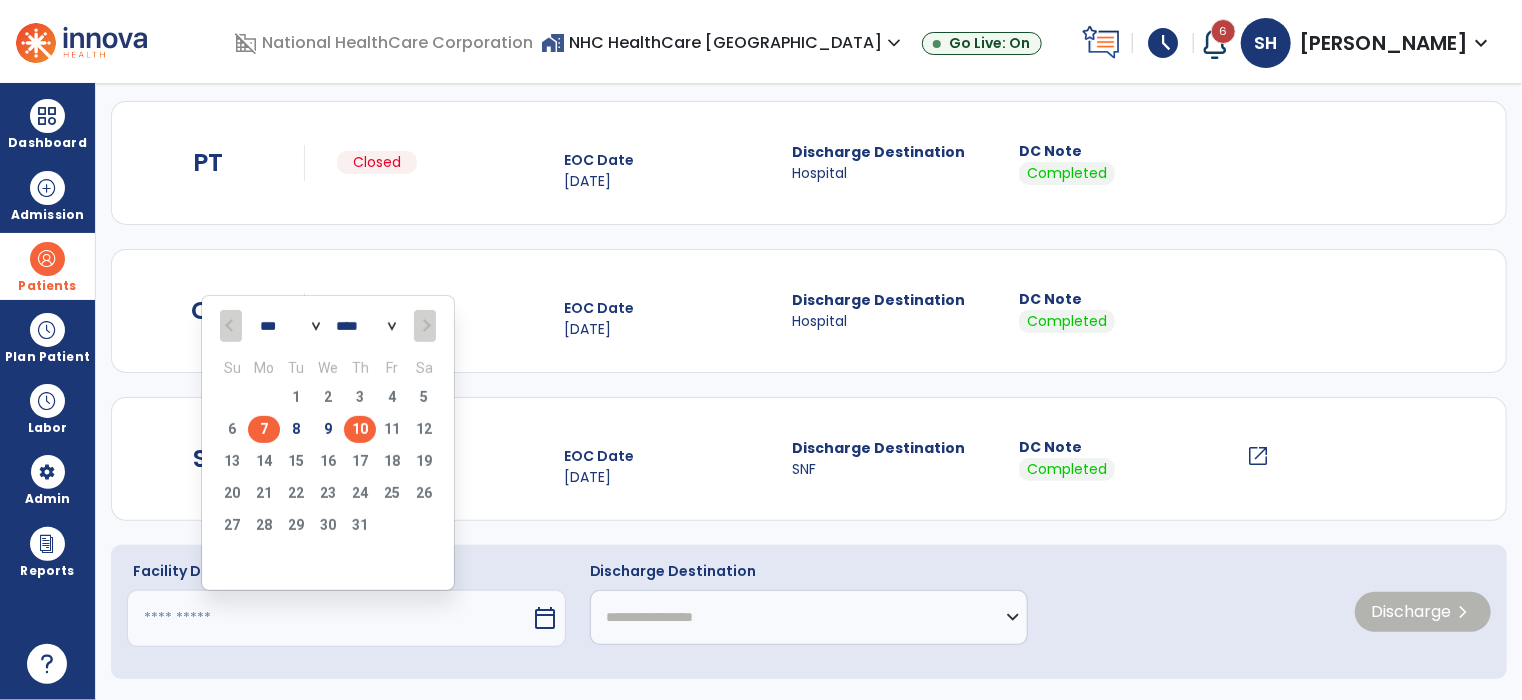 click on "7" at bounding box center [264, 429] 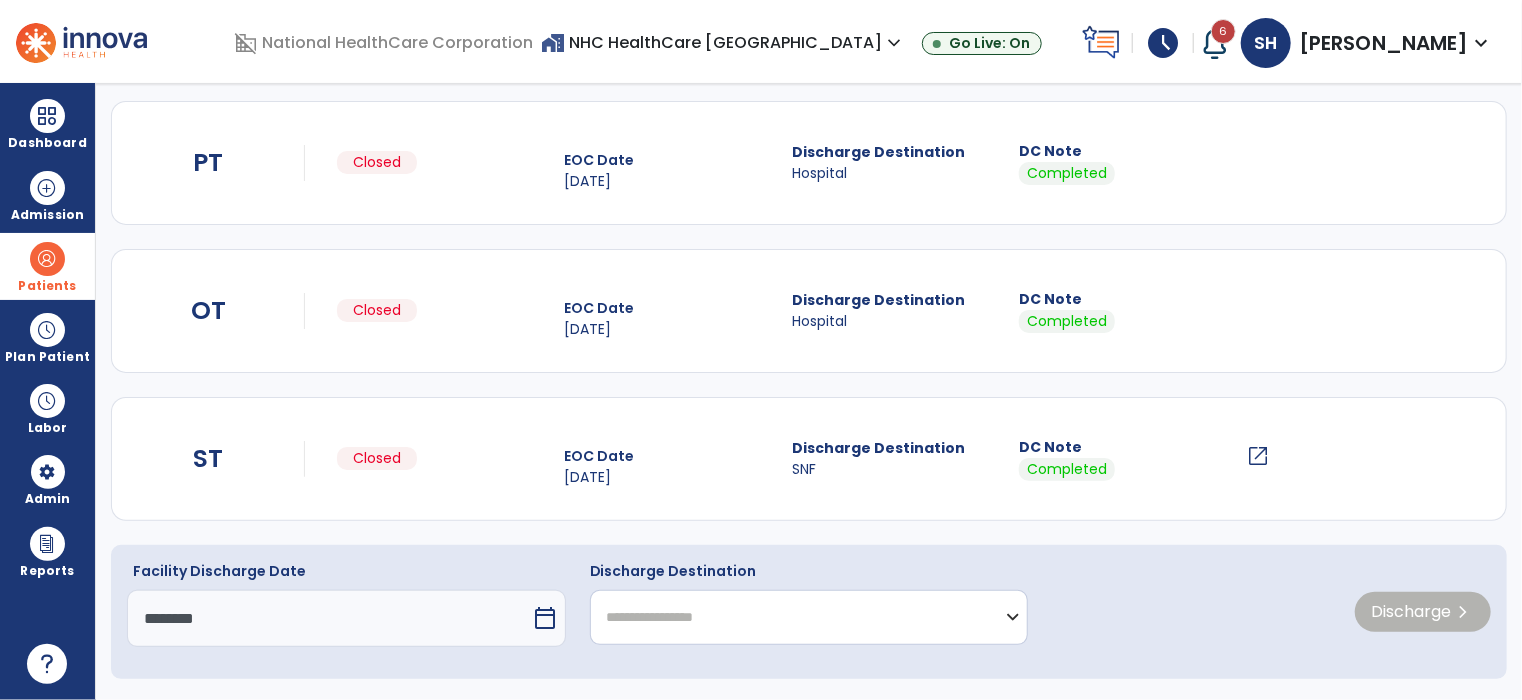 click on "**********" 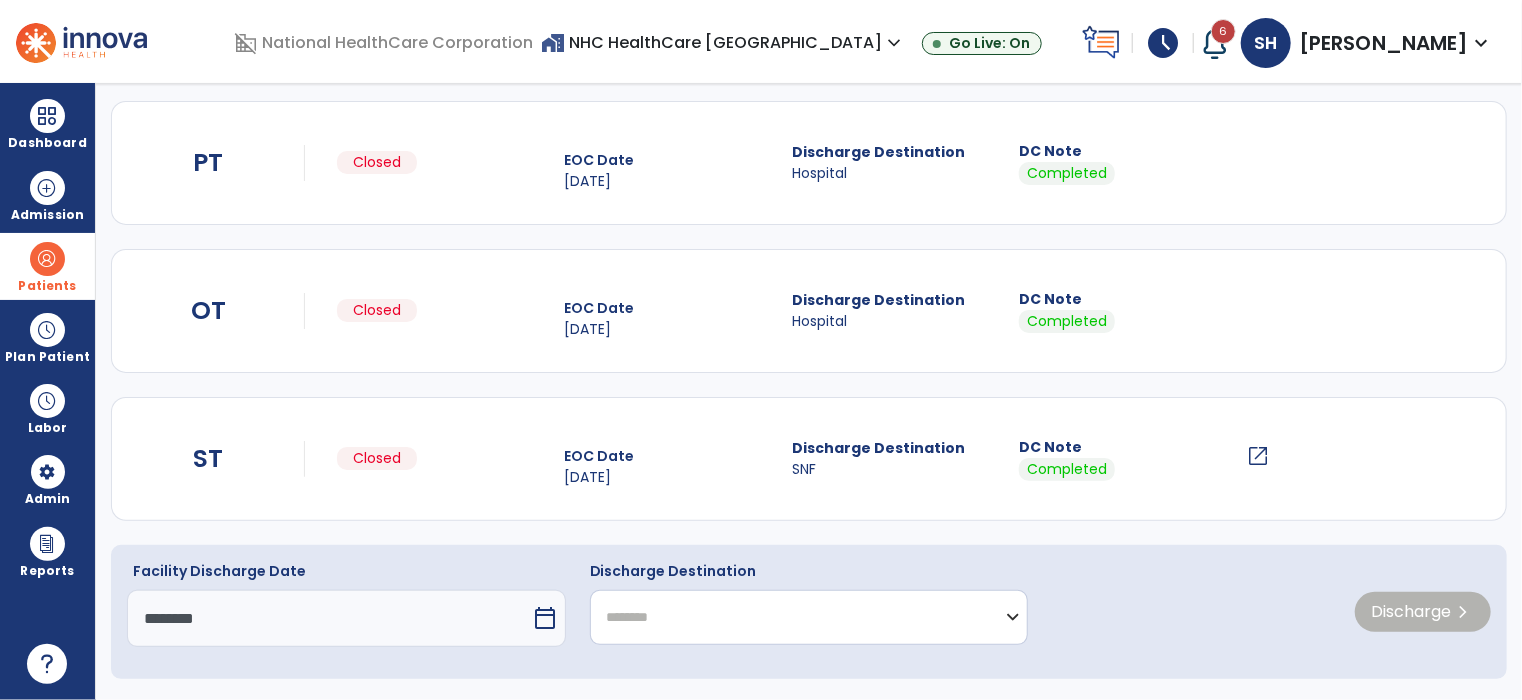 click on "**********" 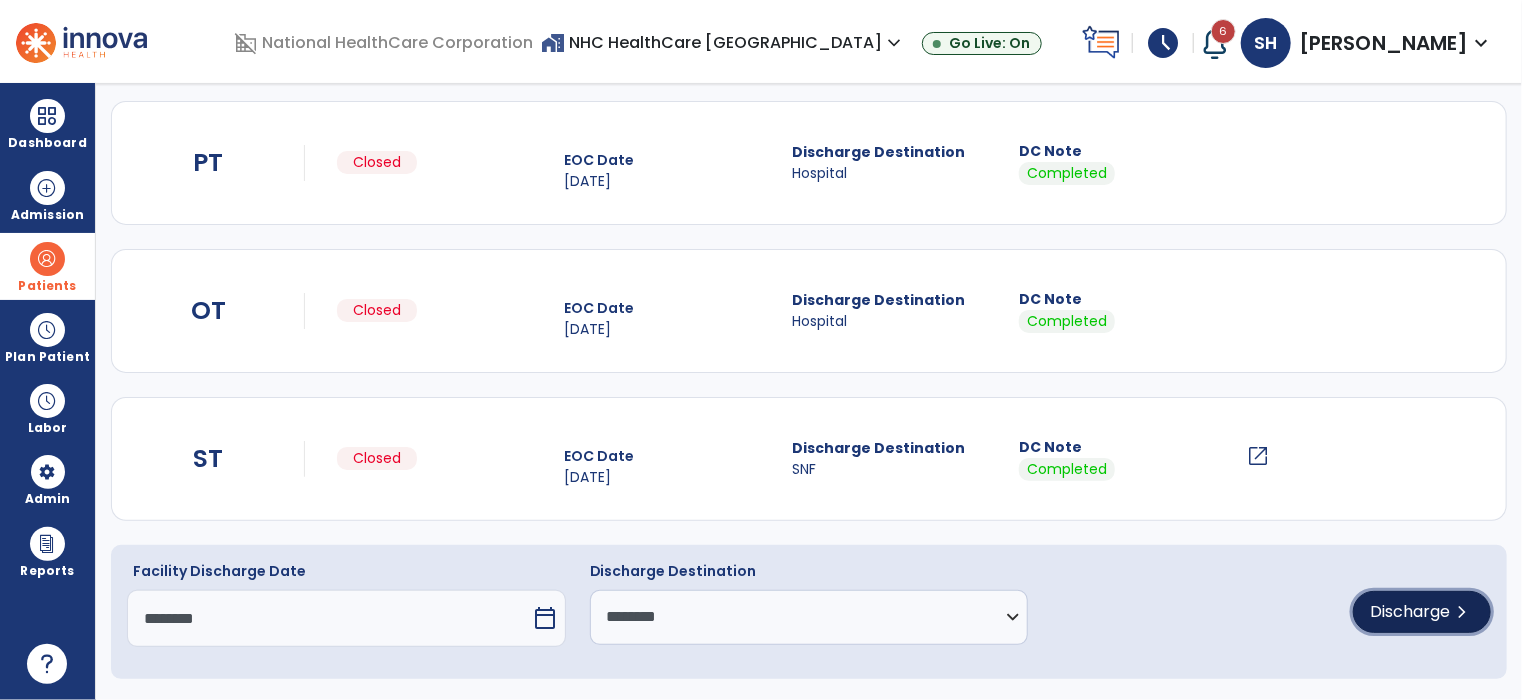 click on "Discharge" 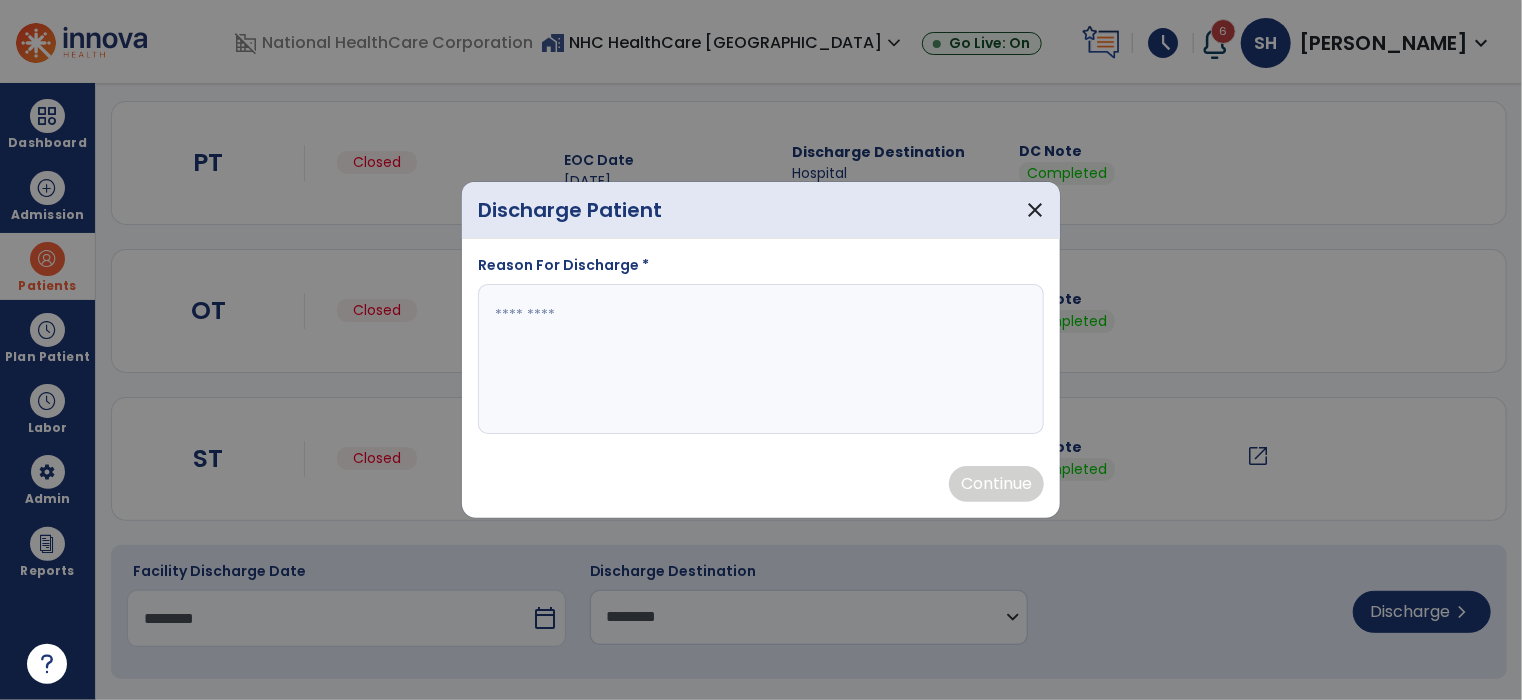 click at bounding box center (761, 359) 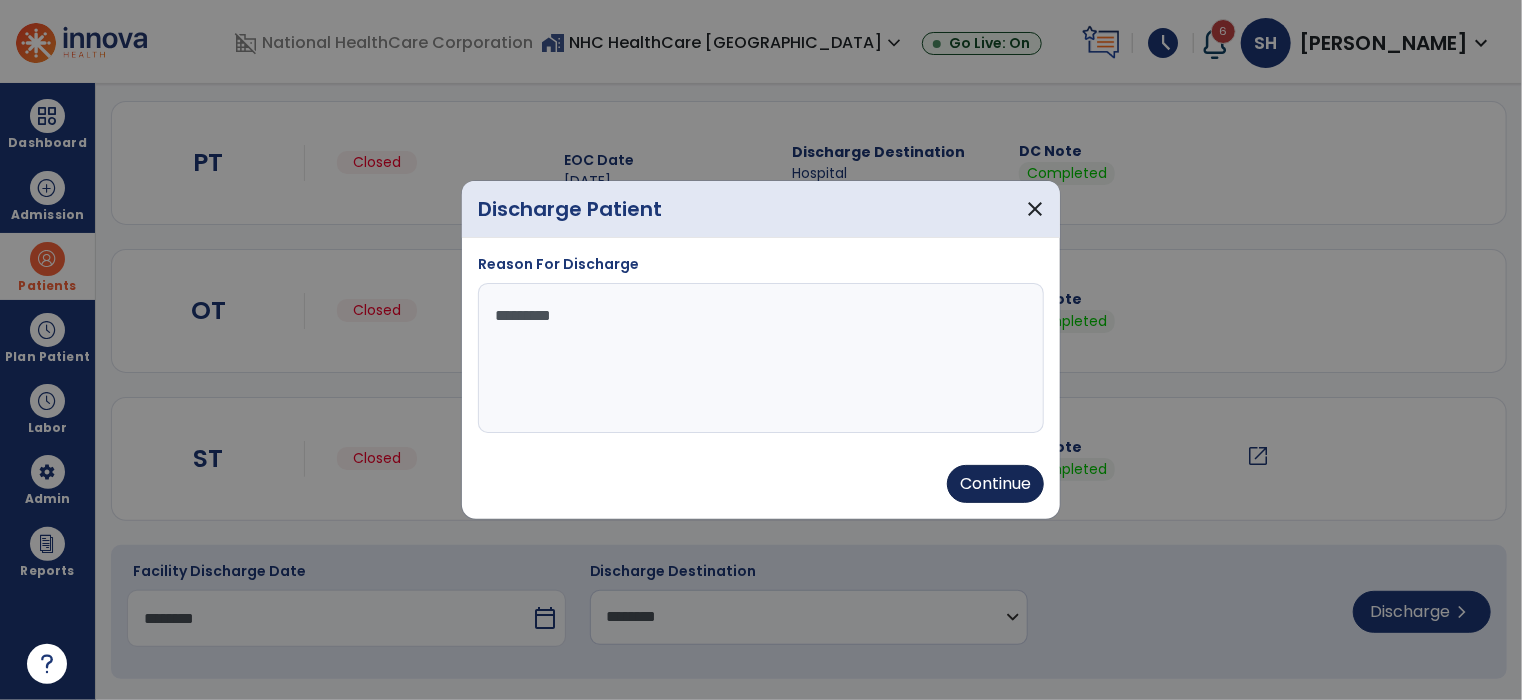 type on "*********" 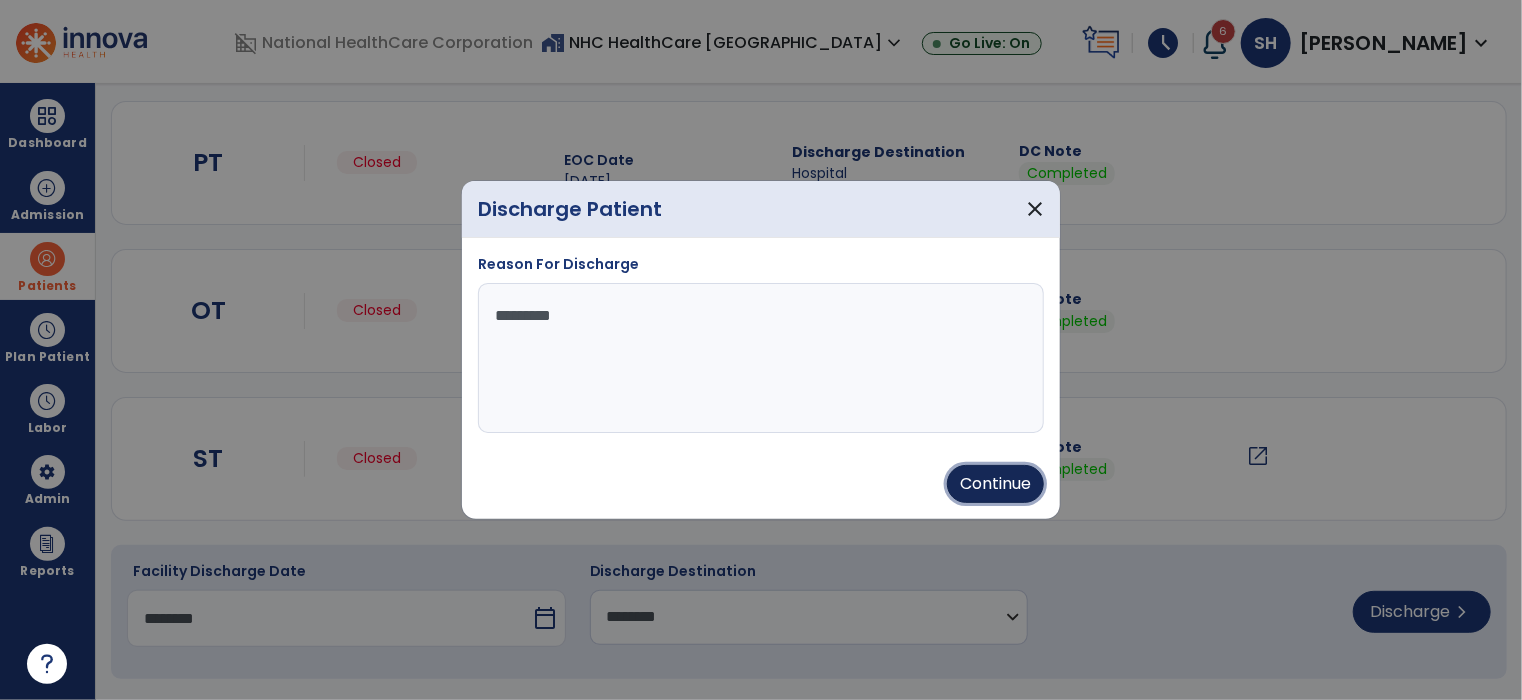 click on "Continue" at bounding box center (995, 484) 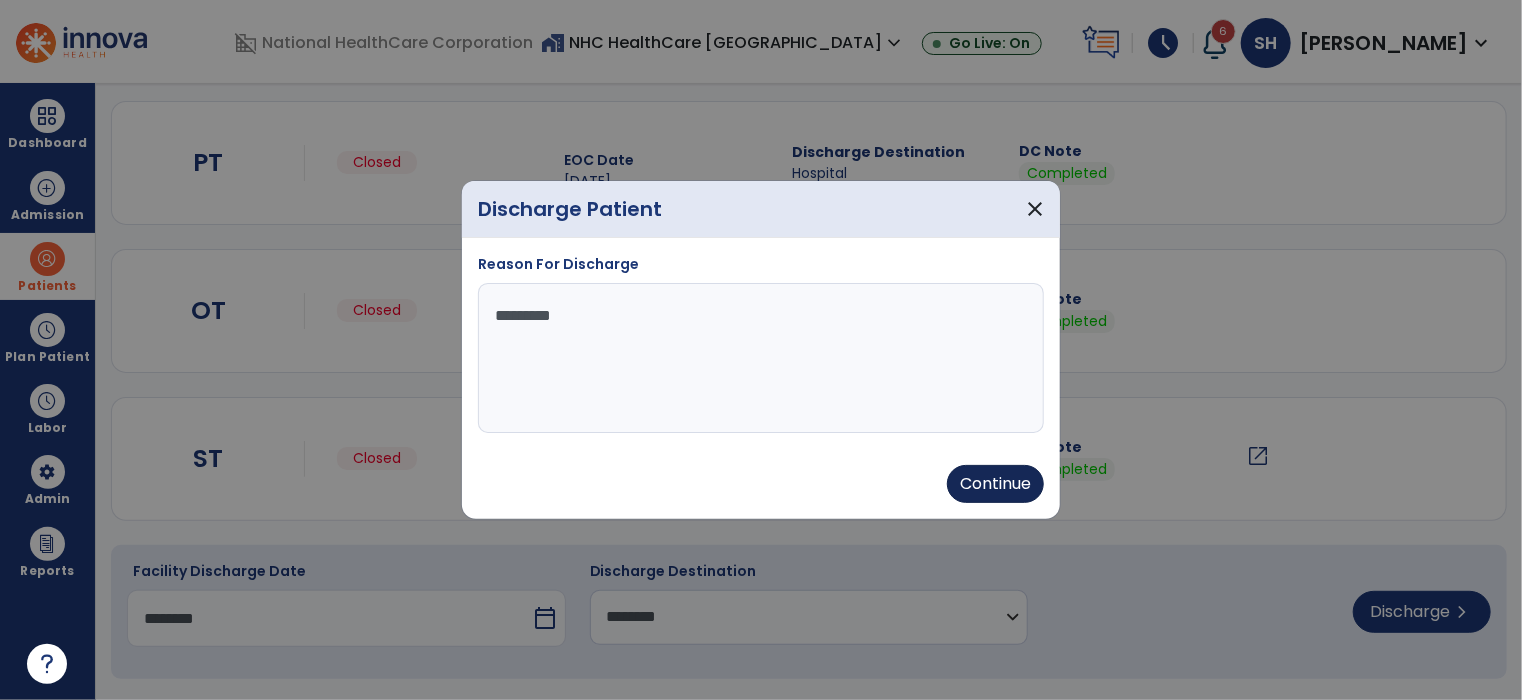 type on "********" 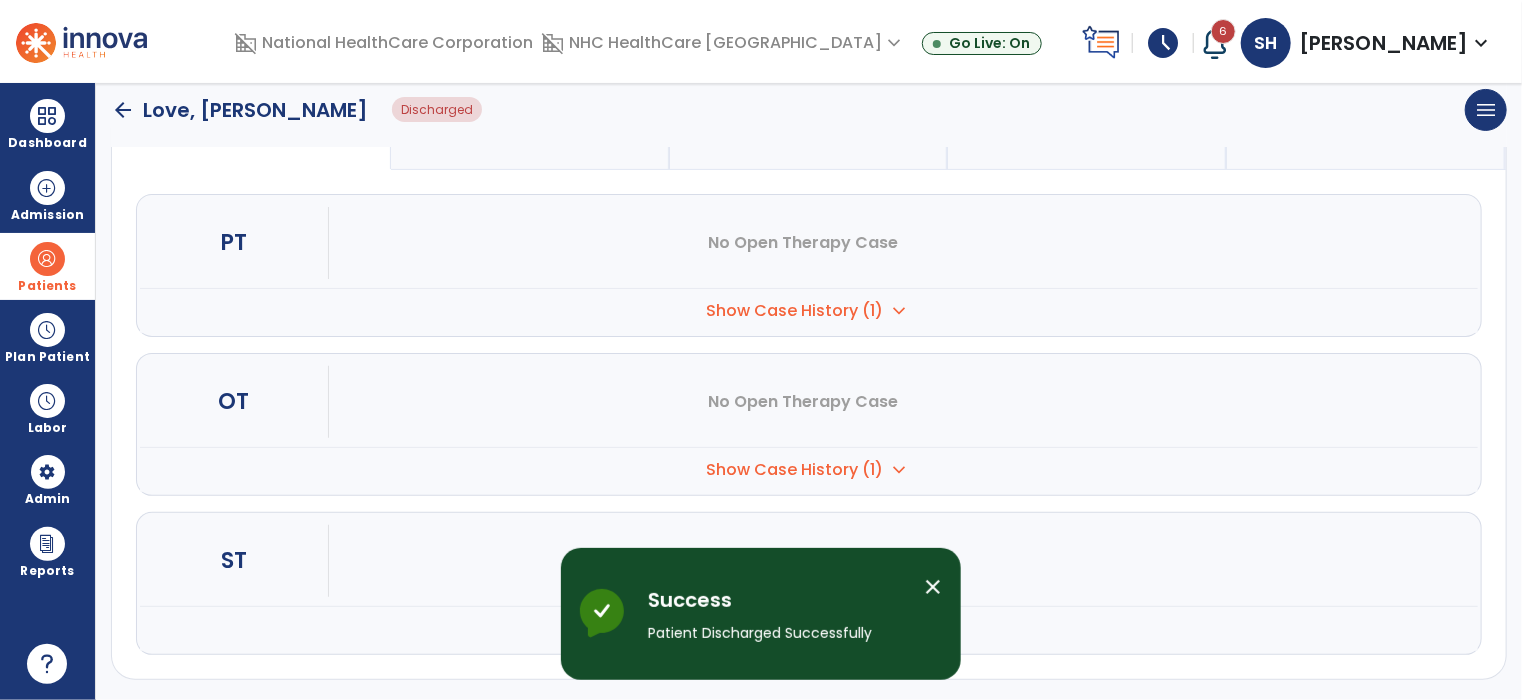 scroll, scrollTop: 236, scrollLeft: 0, axis: vertical 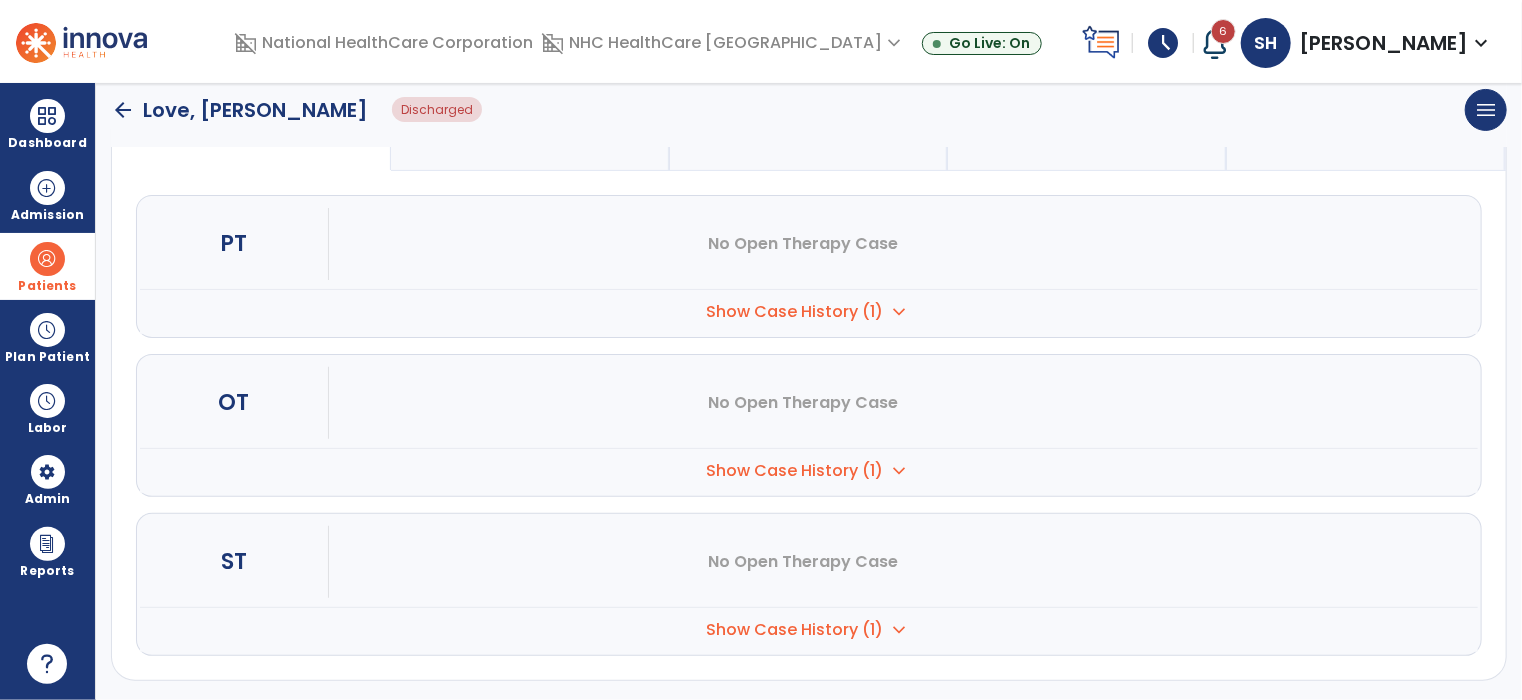 click on "arrow_back" 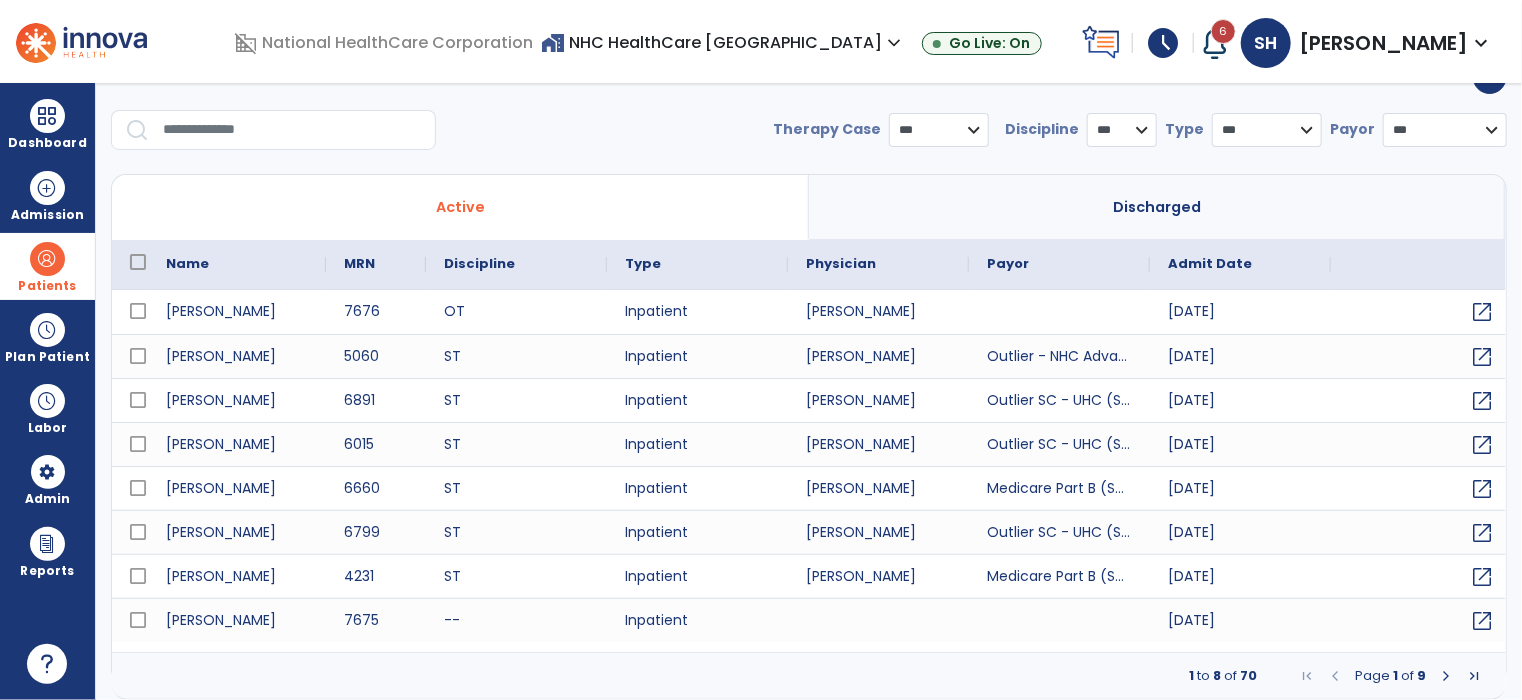 scroll, scrollTop: 41, scrollLeft: 0, axis: vertical 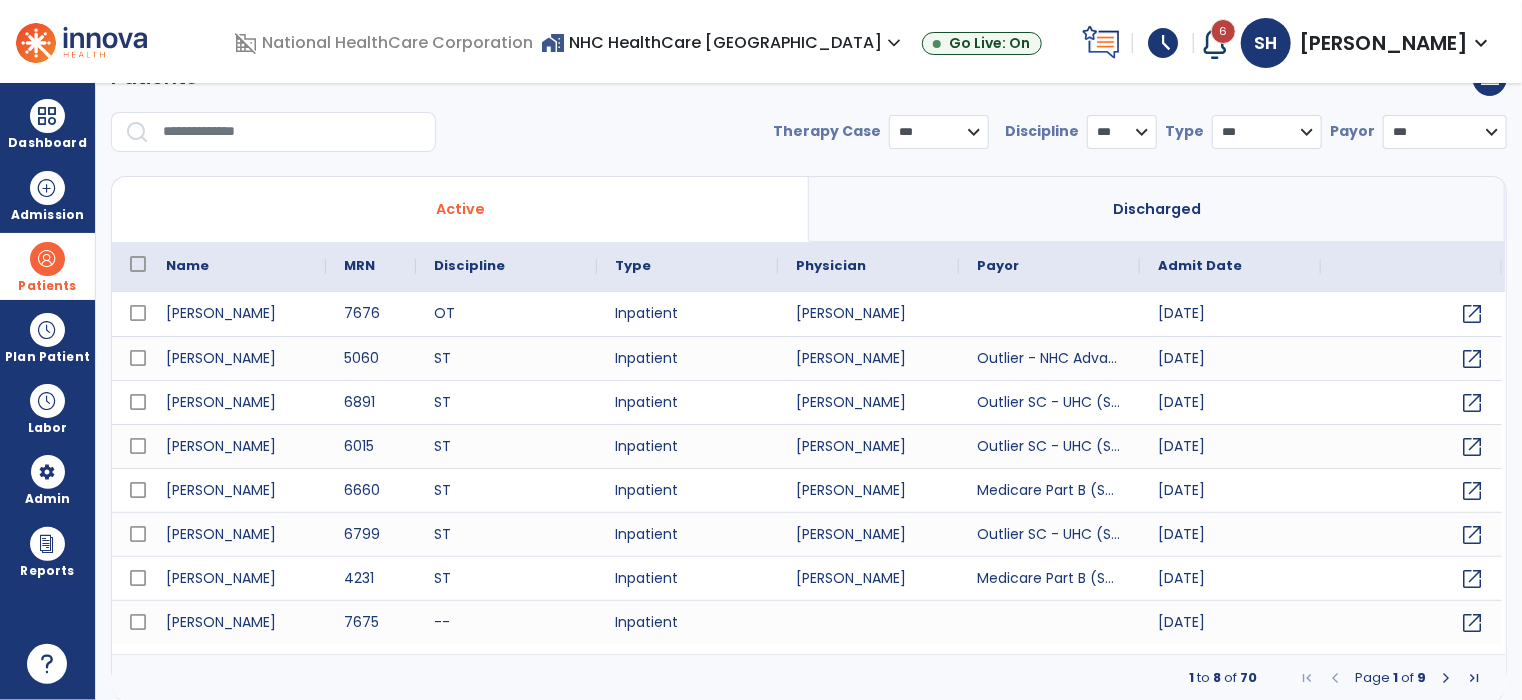click at bounding box center (1446, 678) 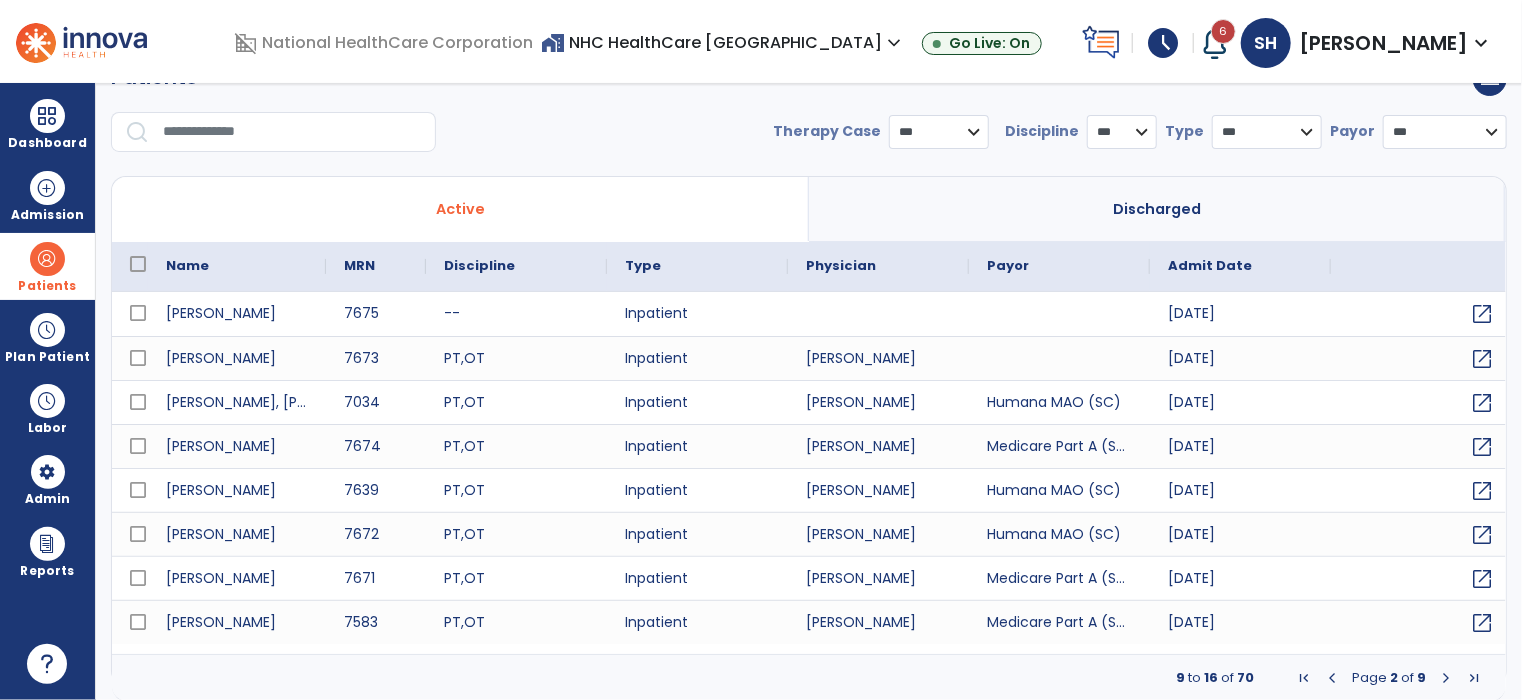 click on "**********" at bounding box center (1445, 132) 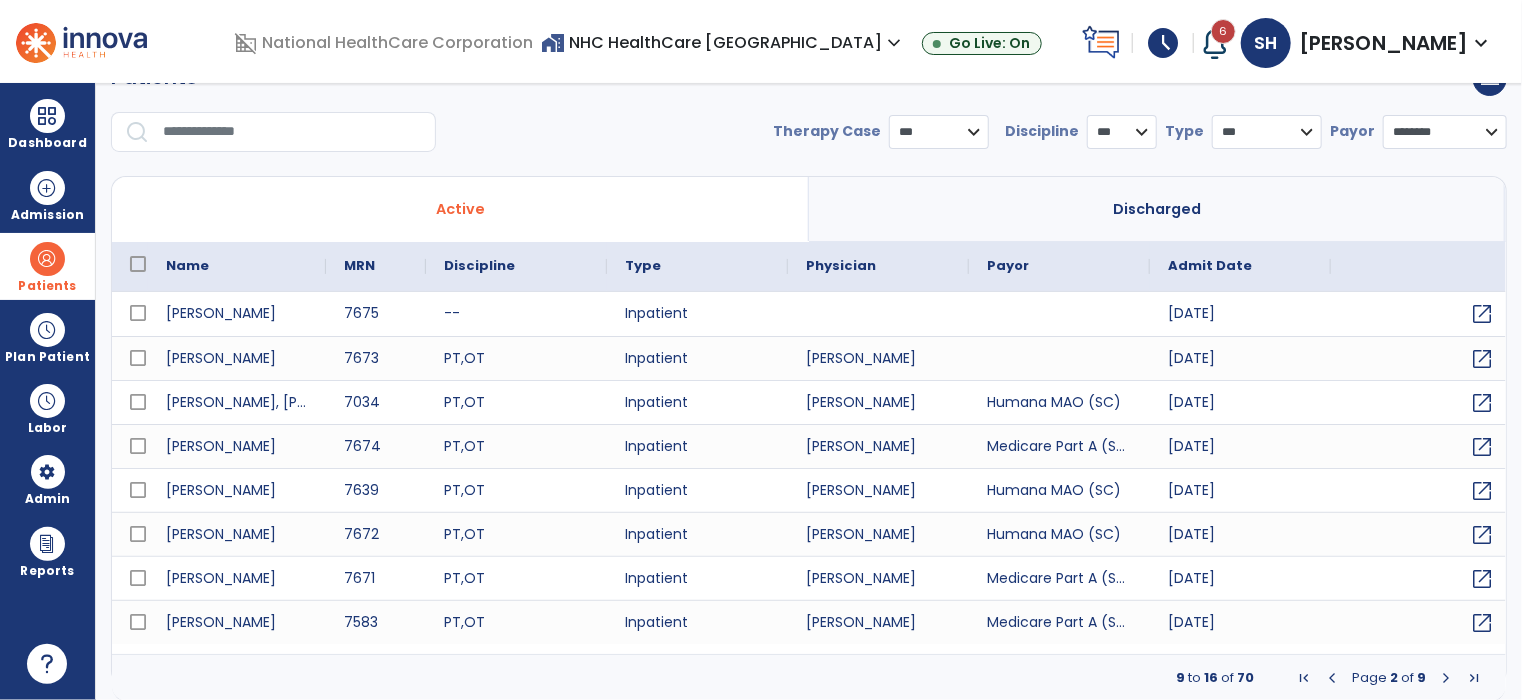 click on "**********" at bounding box center (1445, 132) 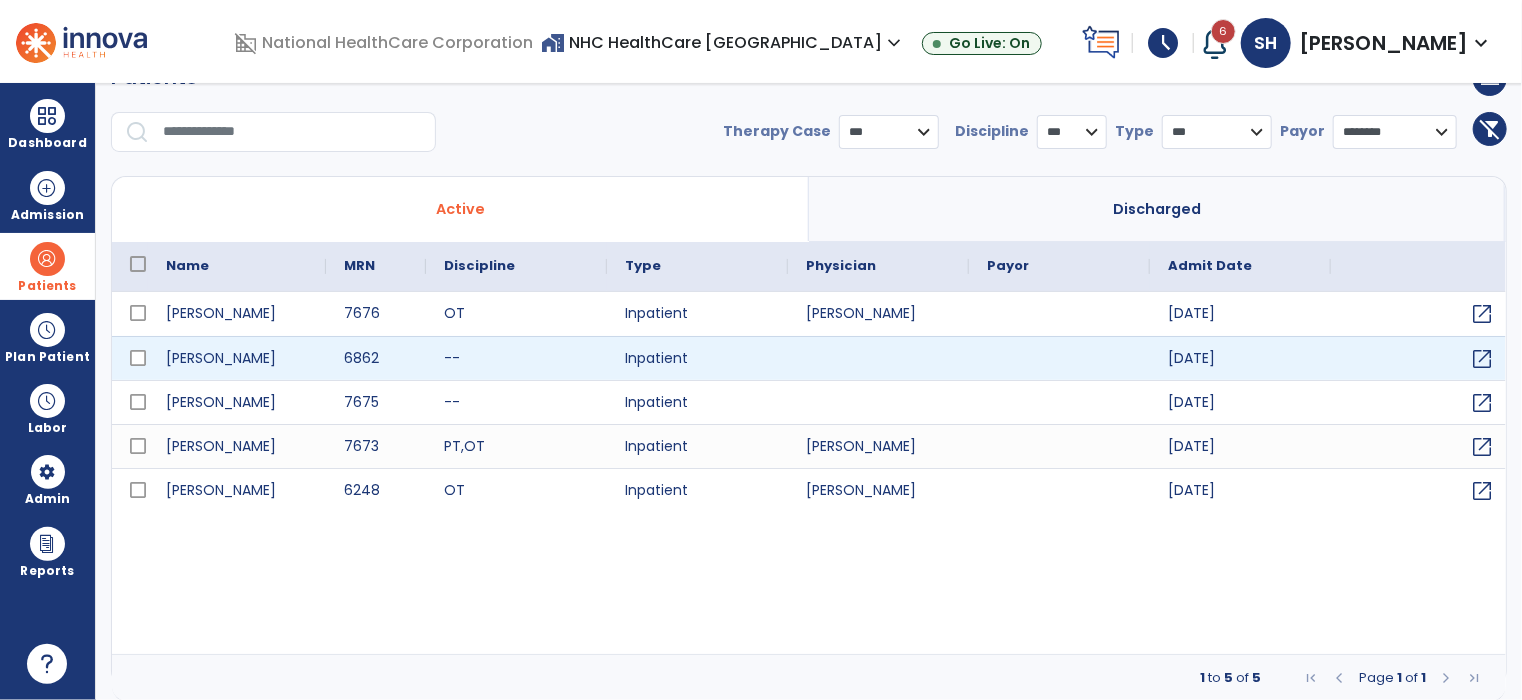 click at bounding box center (878, 358) 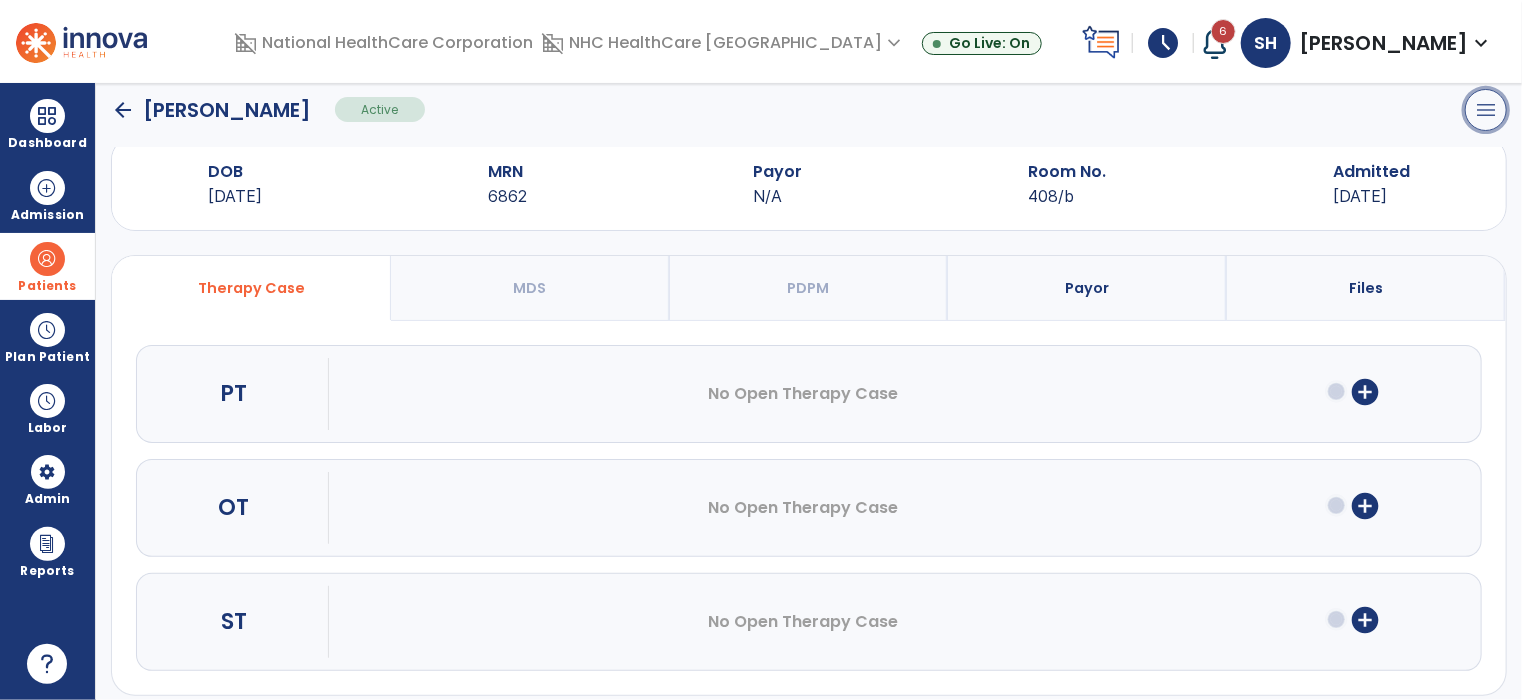 click on "menu" at bounding box center [1486, 110] 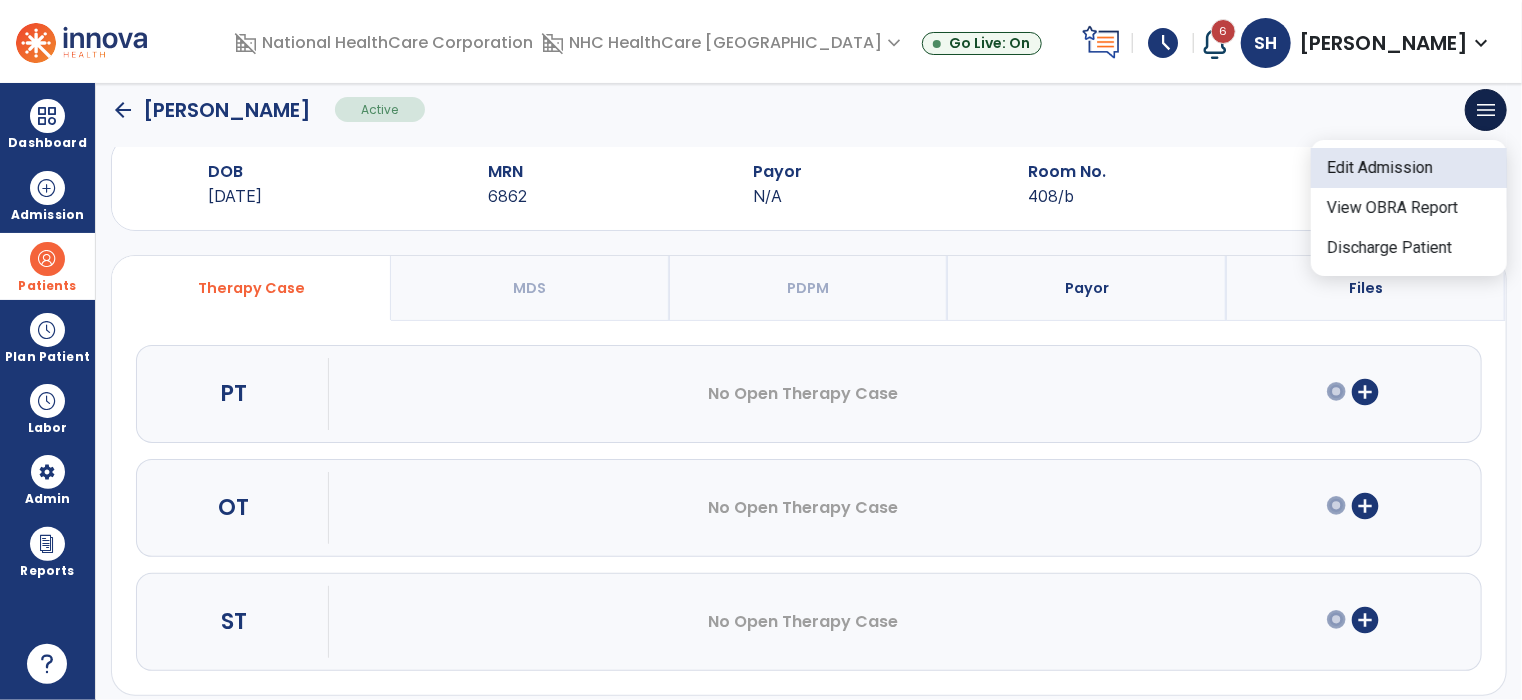 click on "Edit Admission" 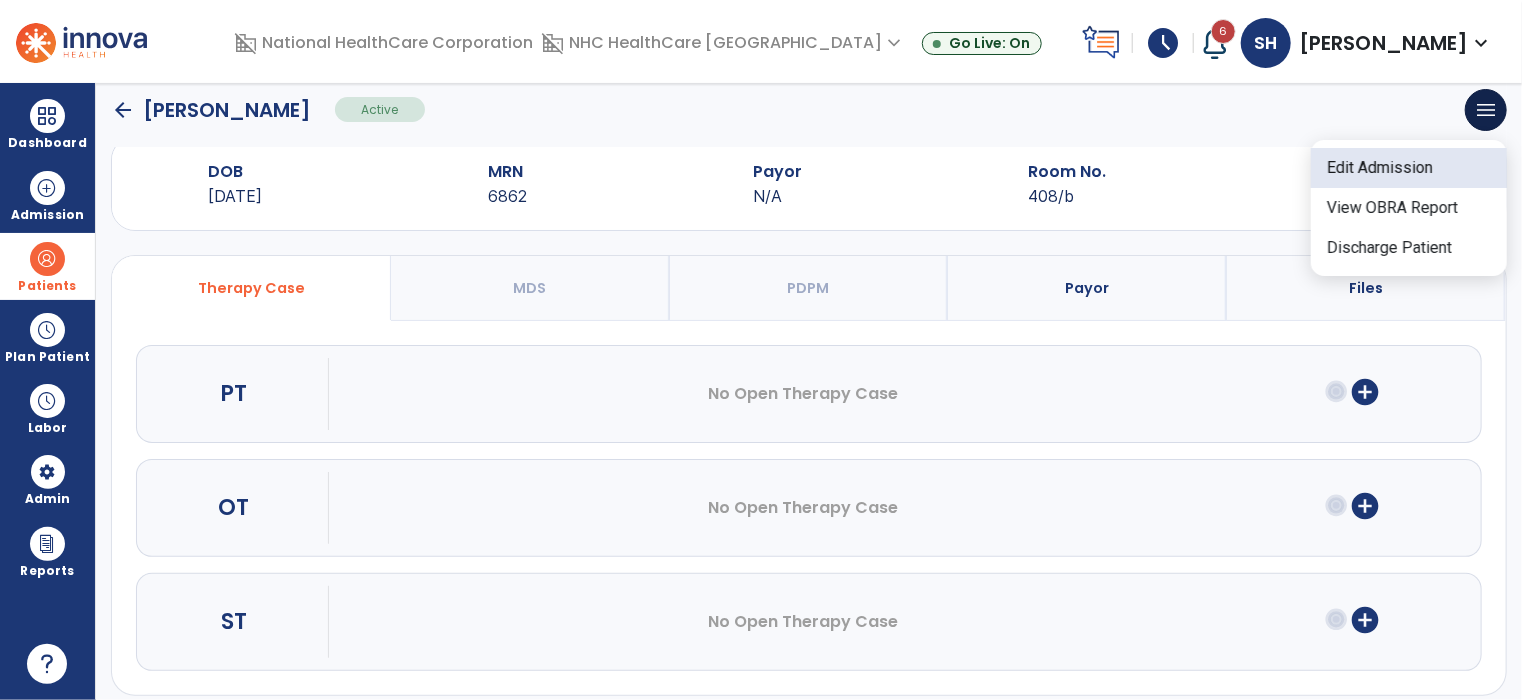 select on "******" 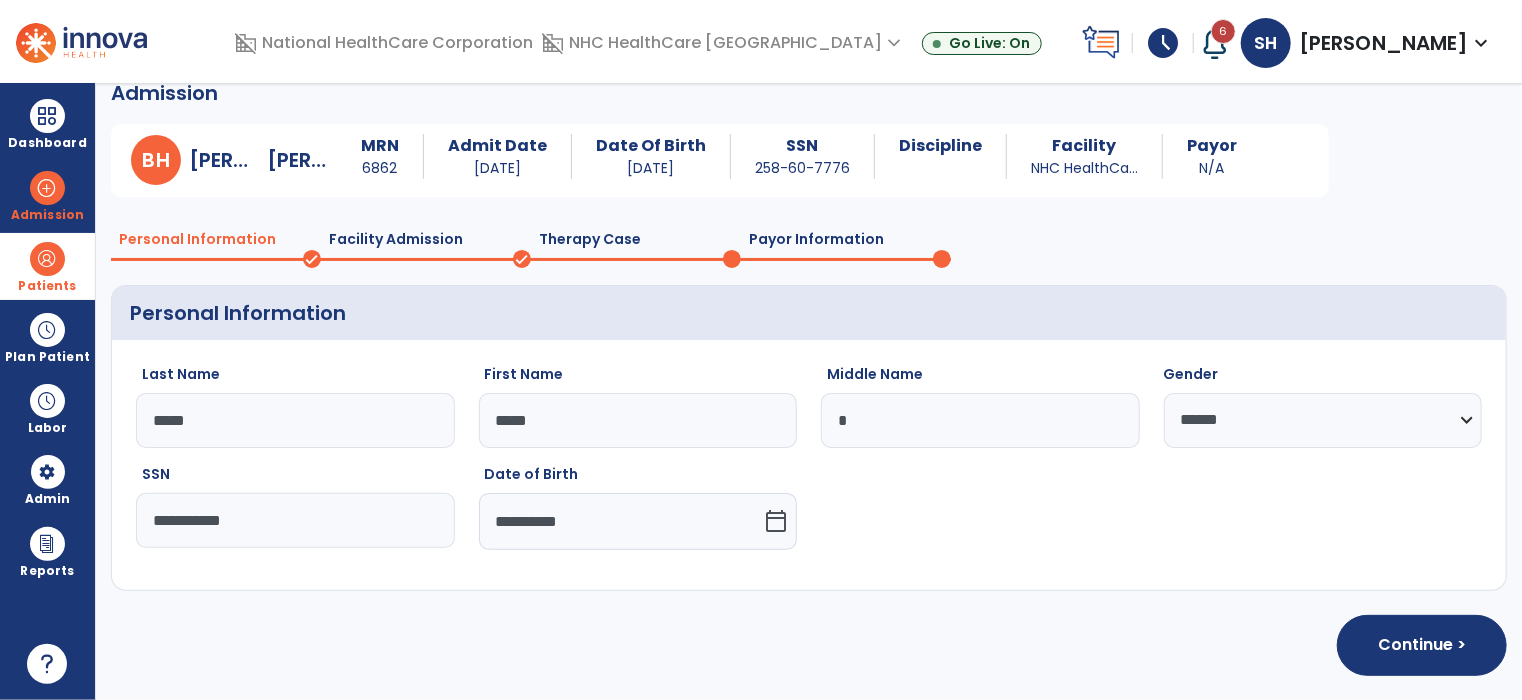 scroll, scrollTop: 24, scrollLeft: 0, axis: vertical 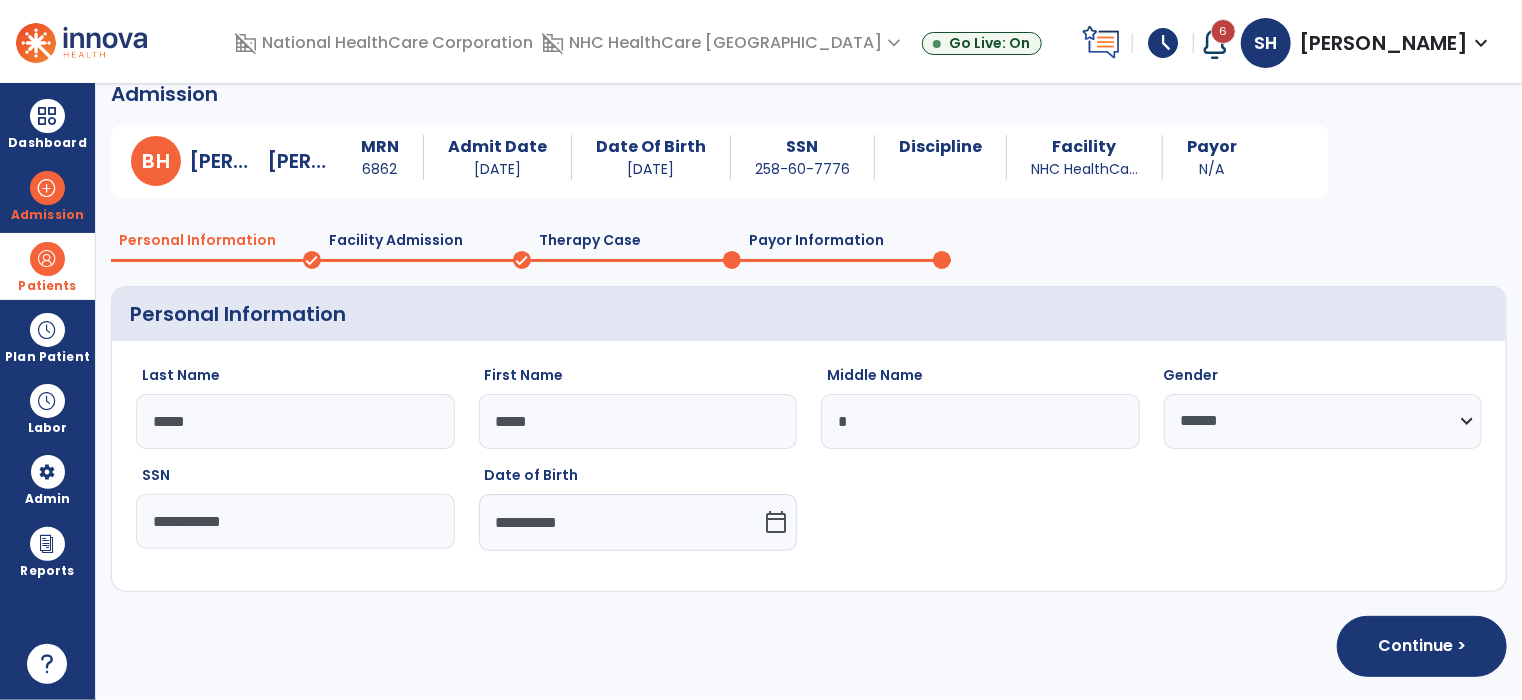 click on "Payor Information" 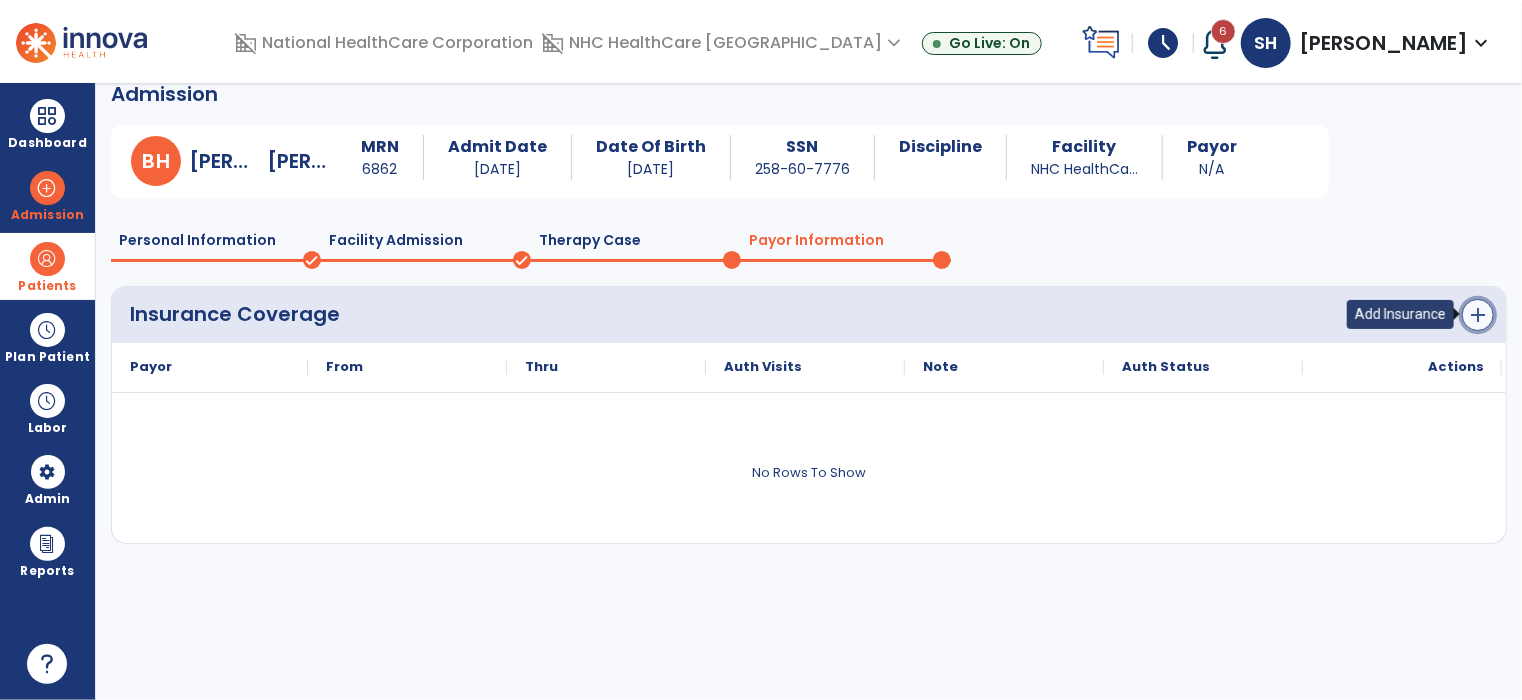 click on "add" 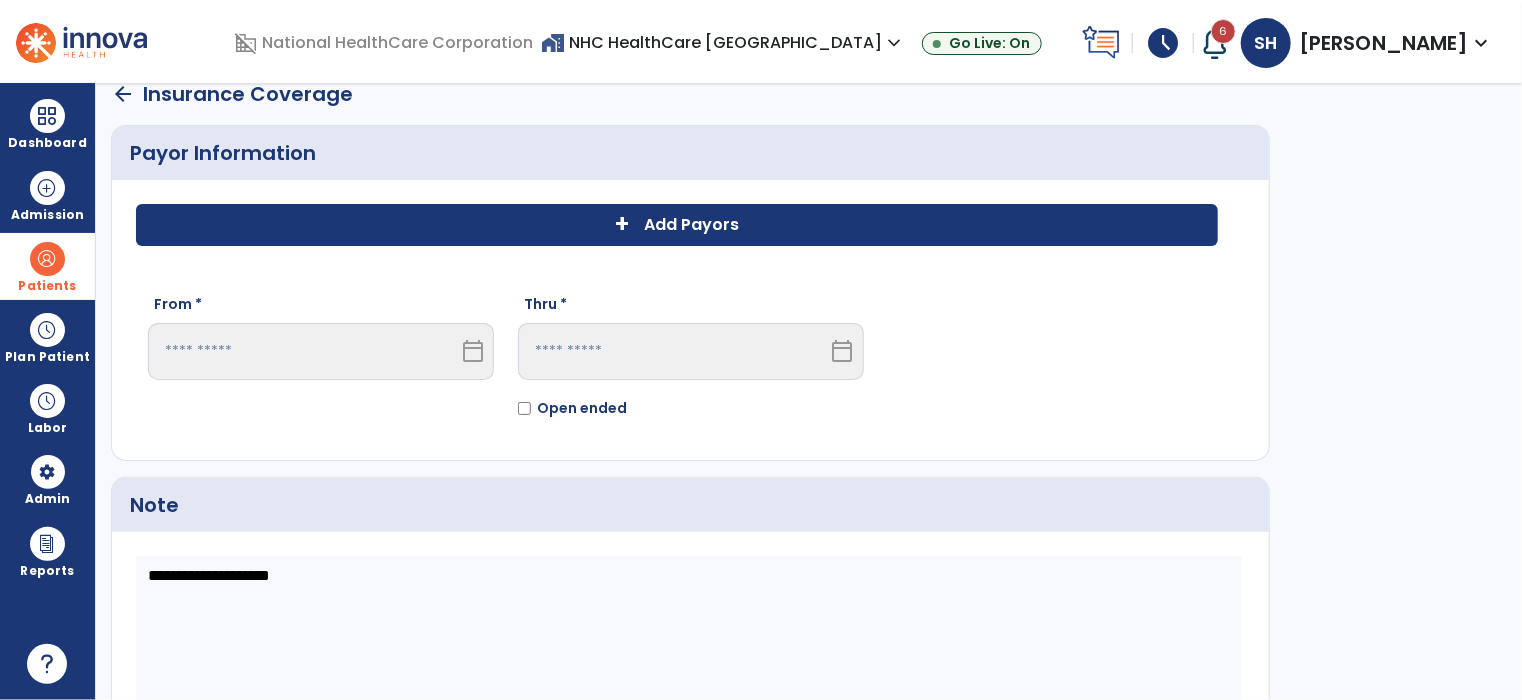 click on "+" 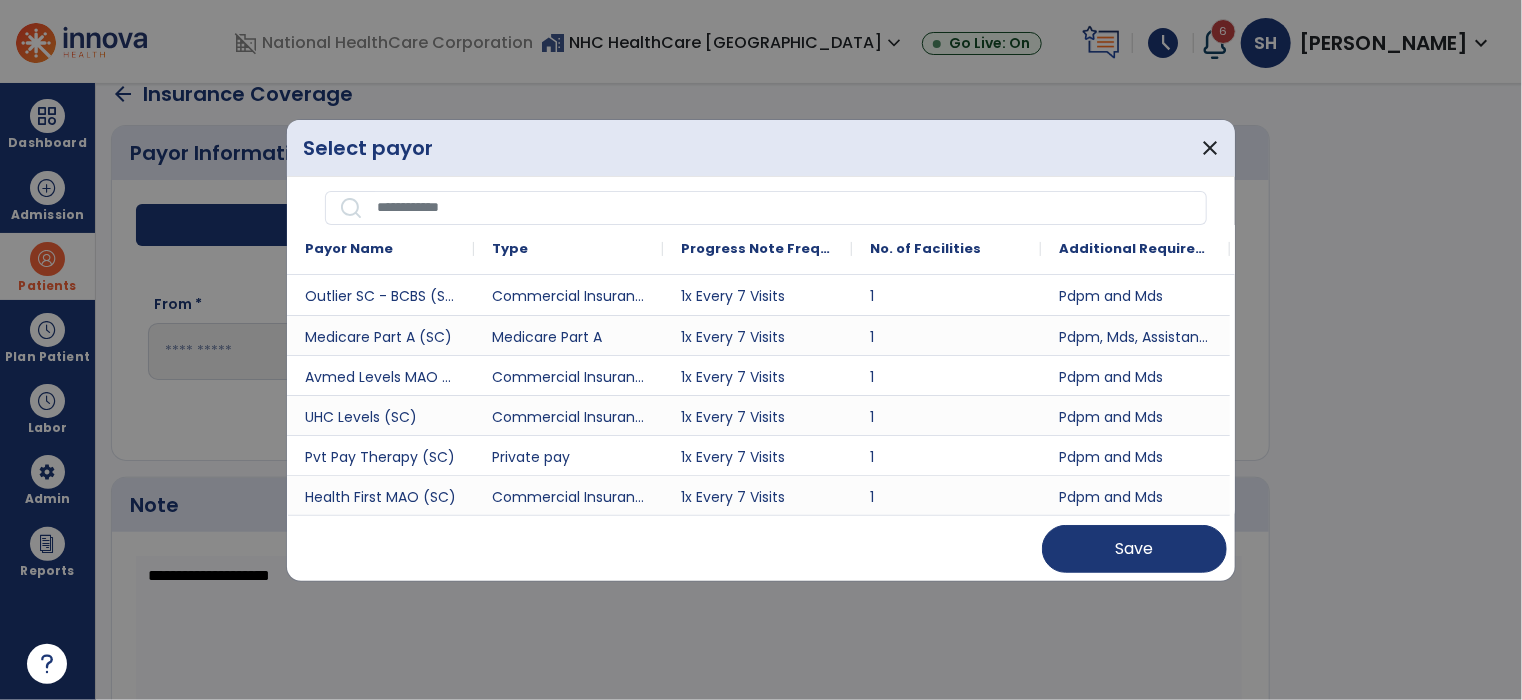 click at bounding box center [785, 208] 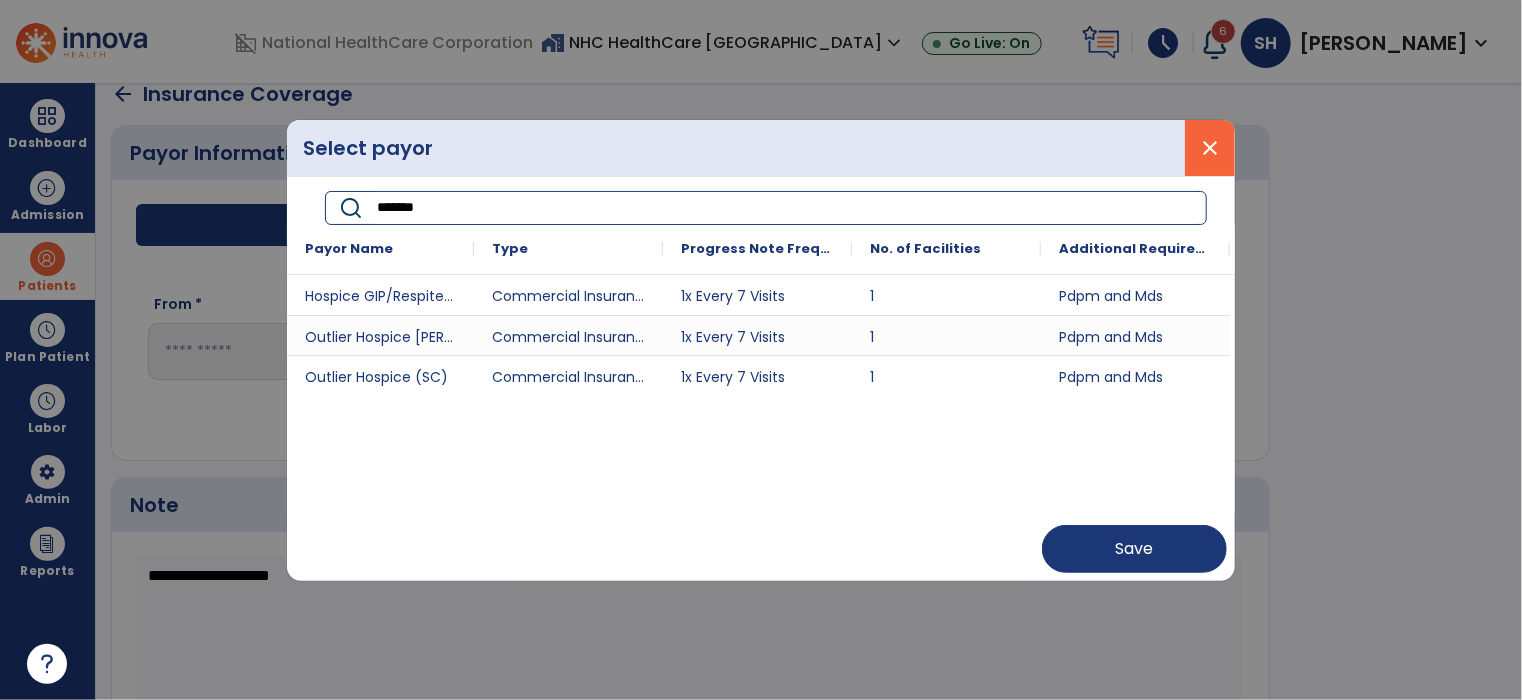 type on "*******" 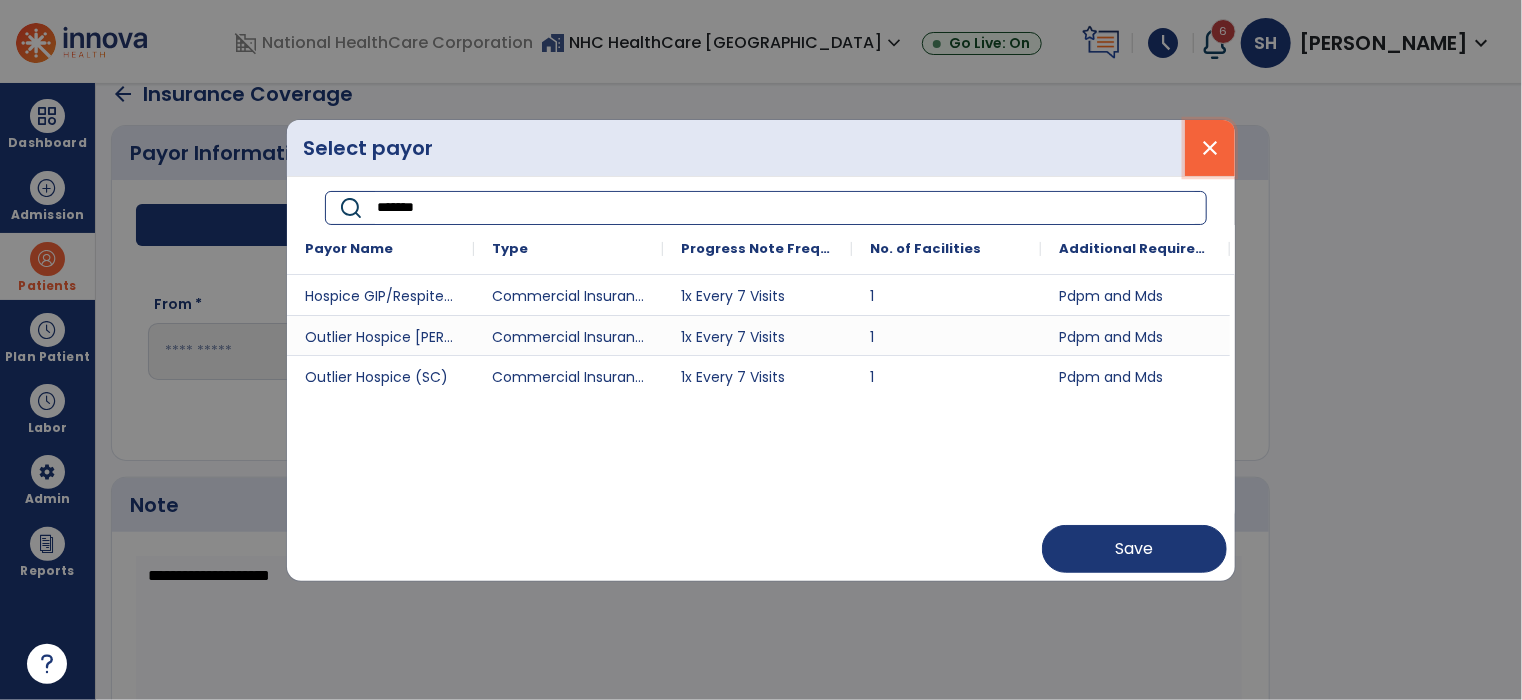 click on "close" at bounding box center (1210, 148) 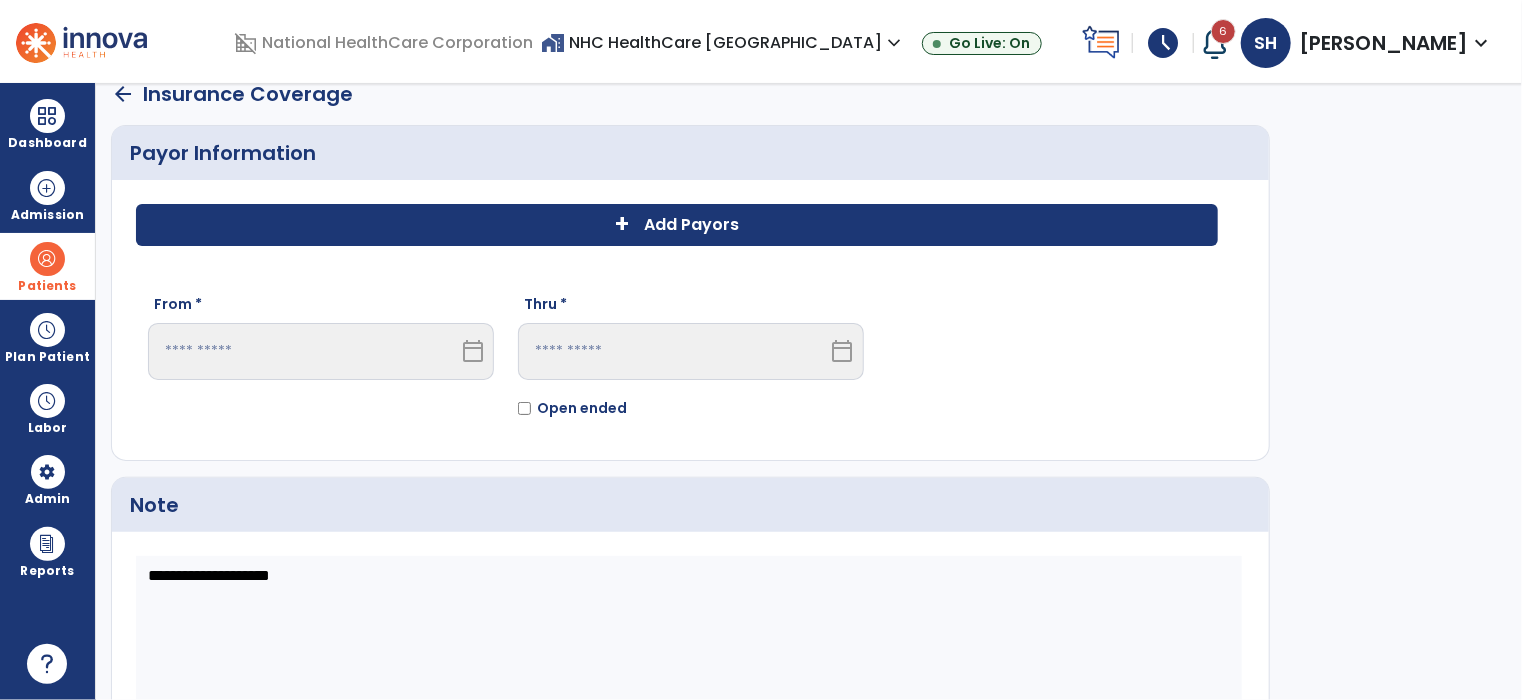 click on "+" 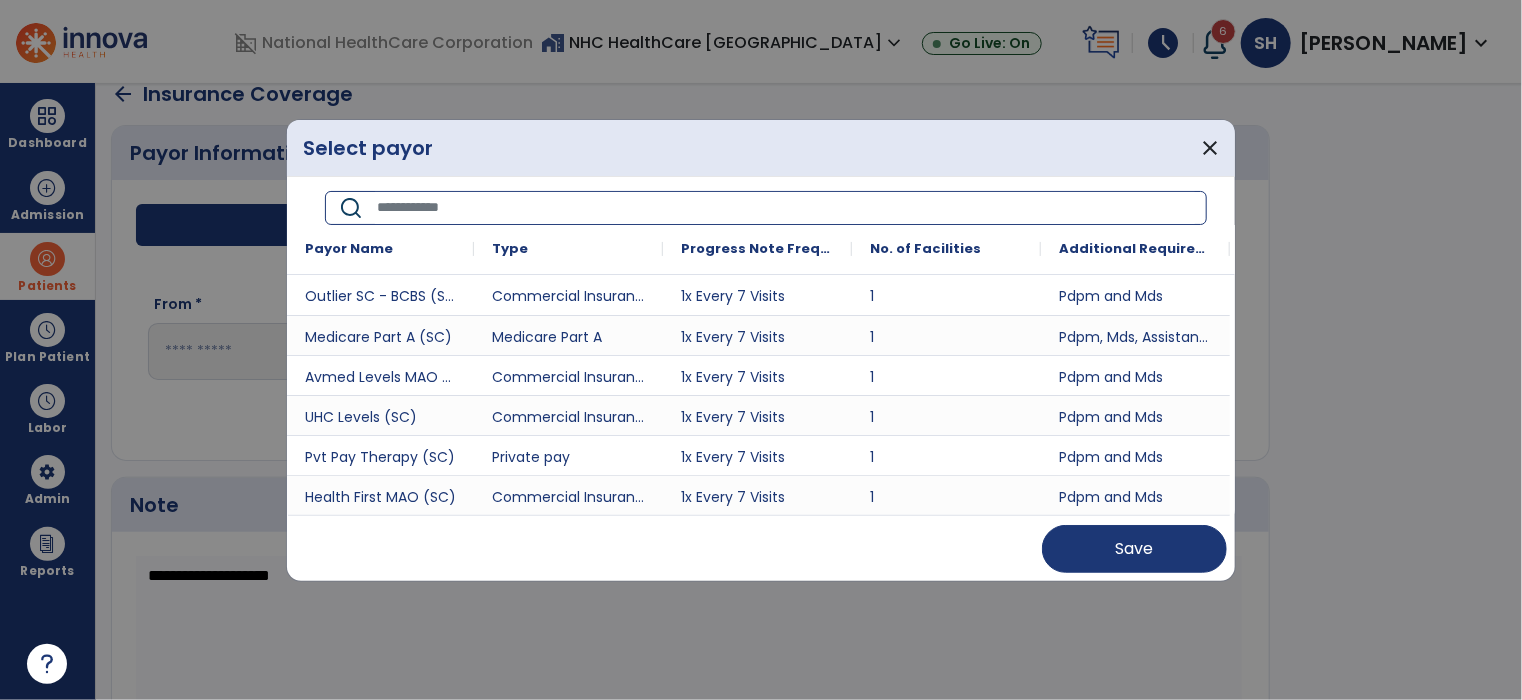 click at bounding box center [785, 208] 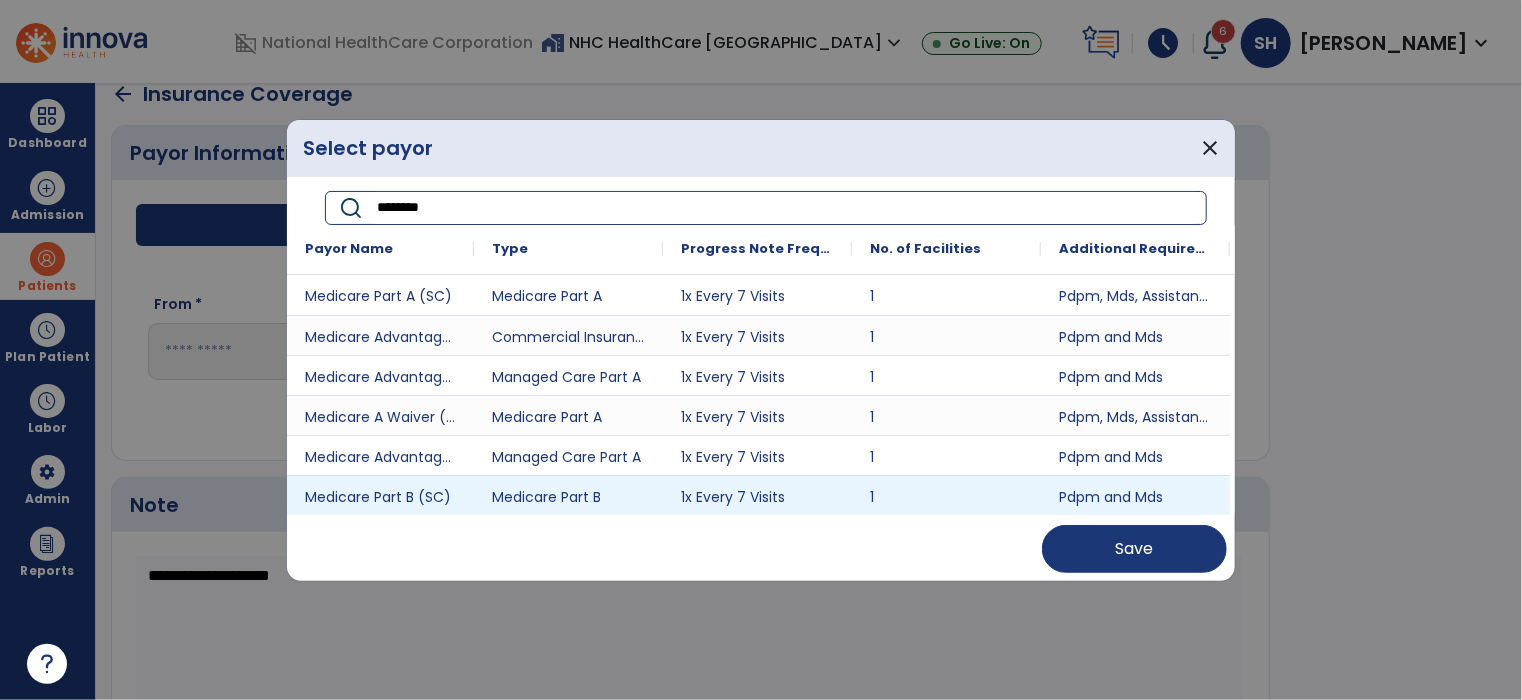 type on "********" 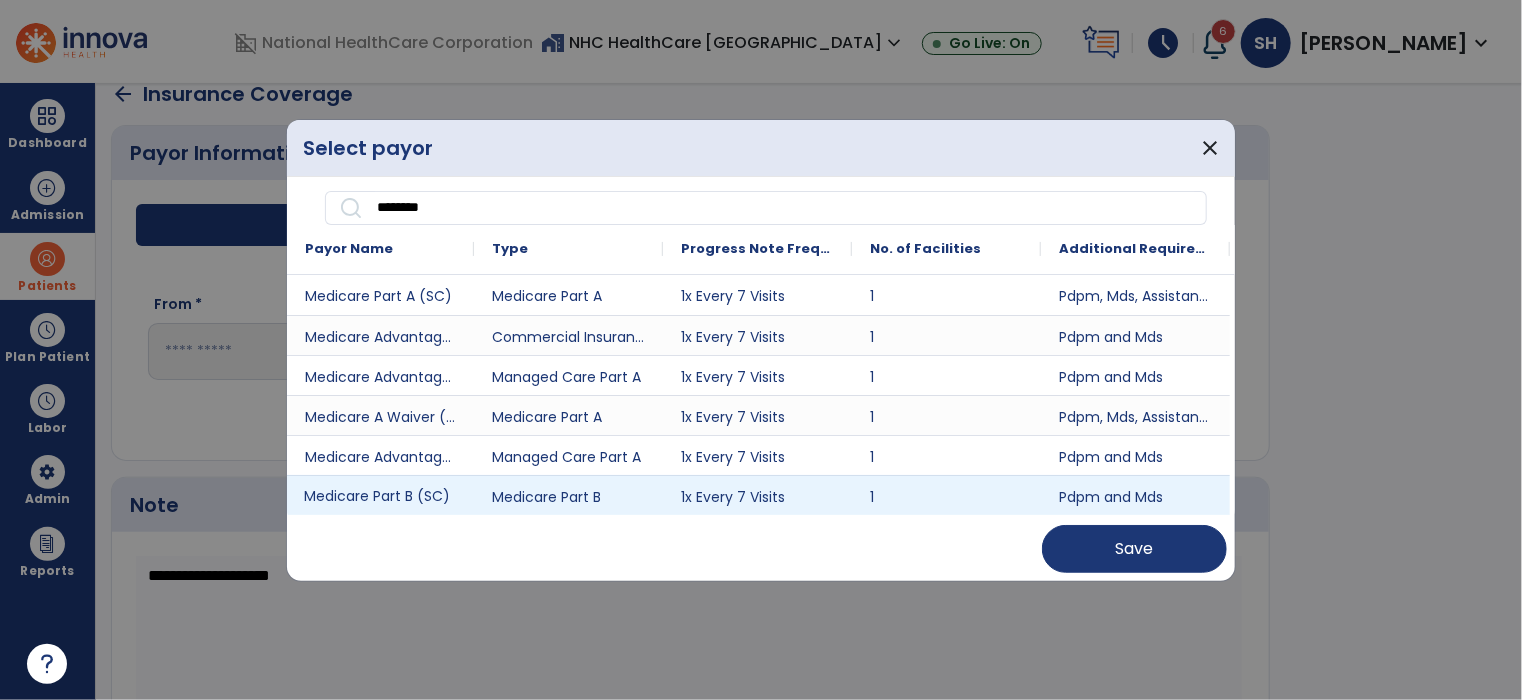 click on "Medicare Part B (SC)" at bounding box center (380, 495) 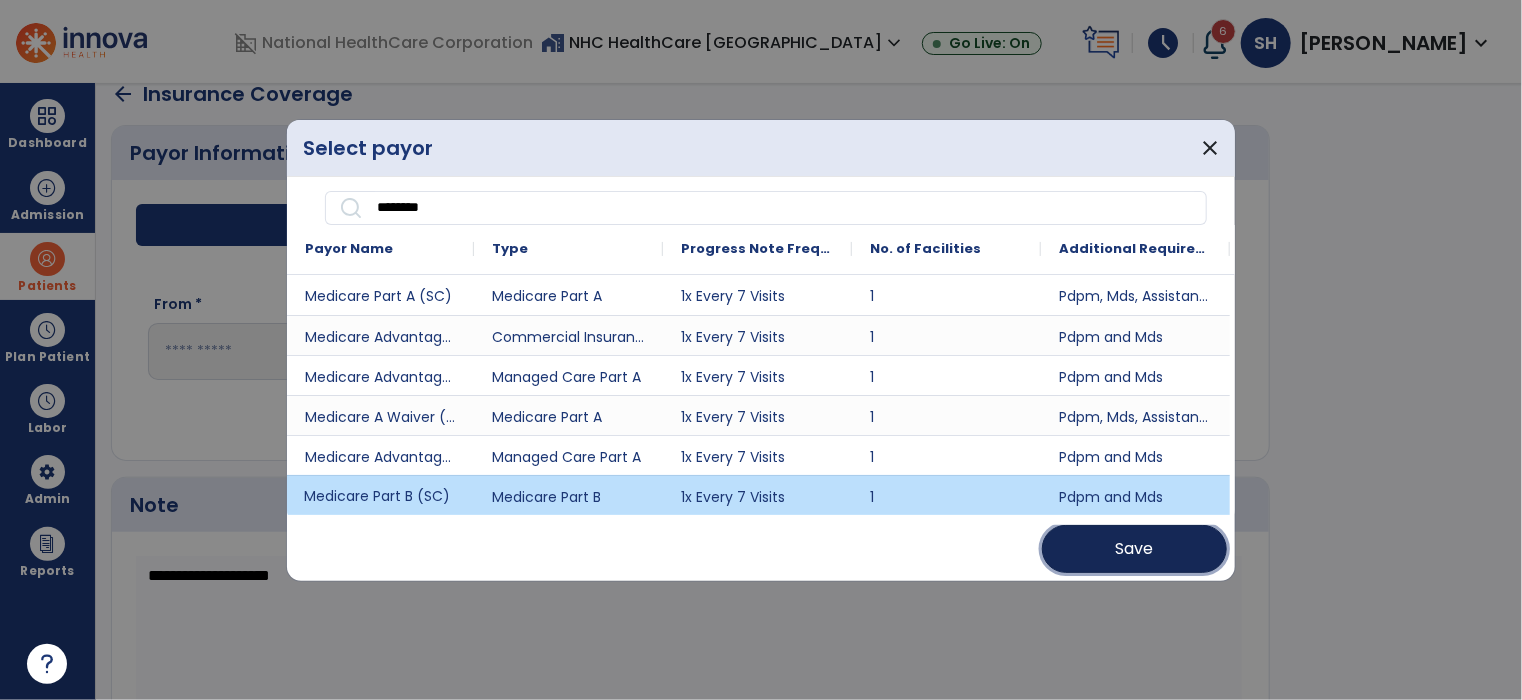 click on "Save" at bounding box center [1134, 549] 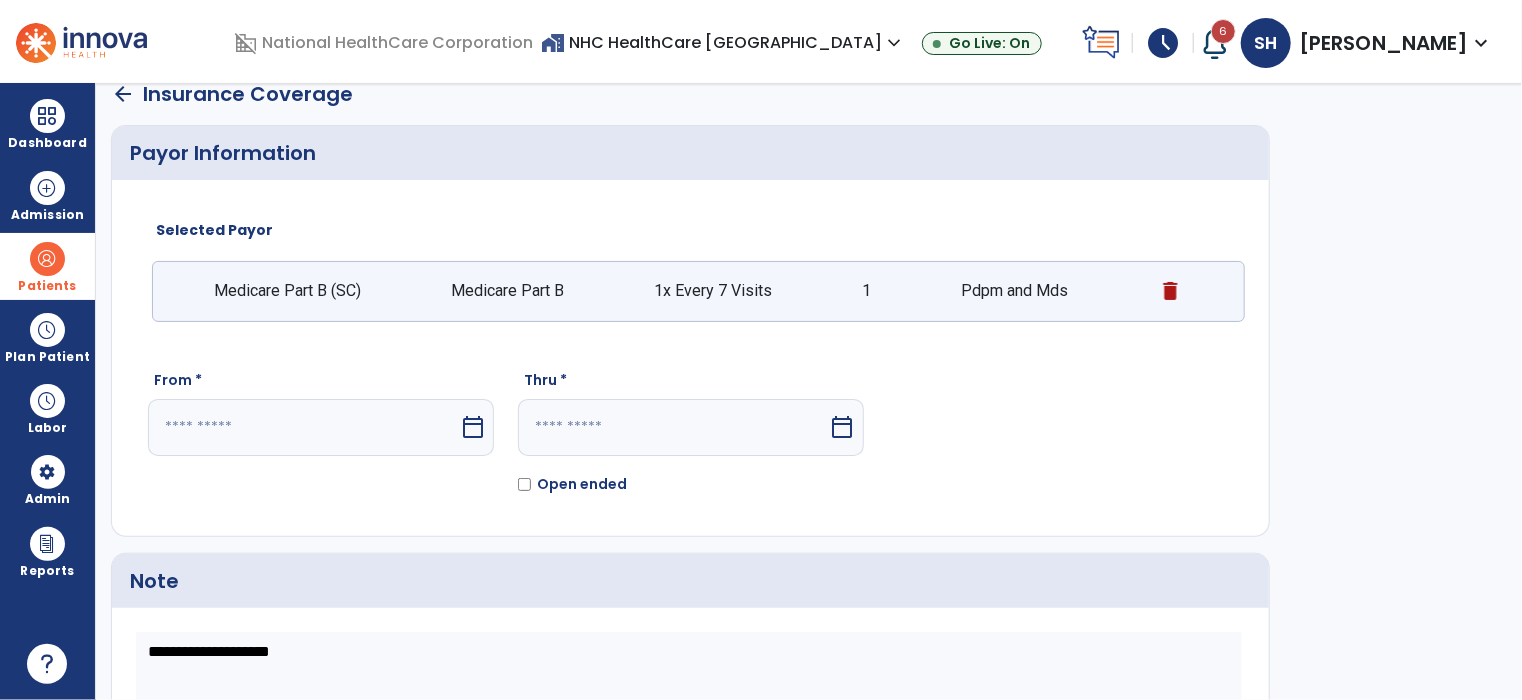 click on "calendar_today" at bounding box center [473, 427] 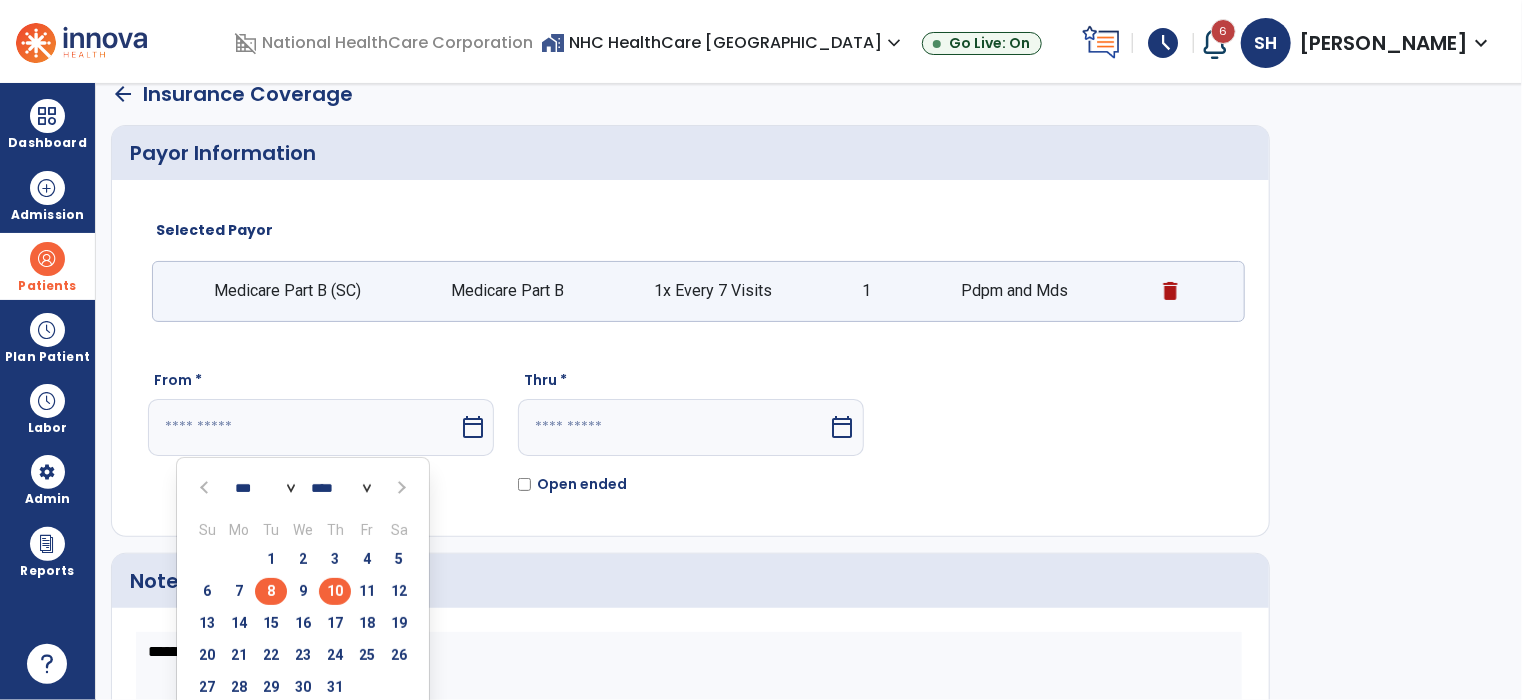 click on "8" at bounding box center (271, 591) 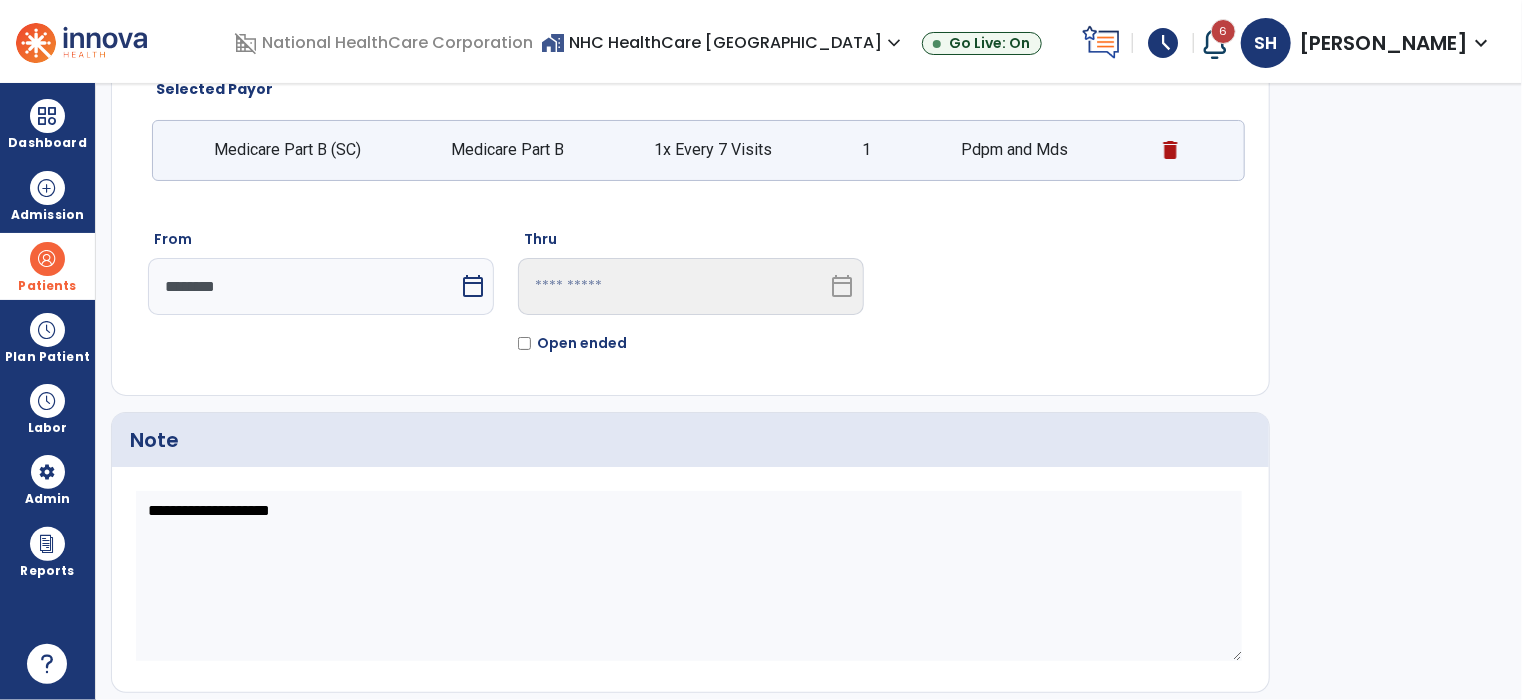 scroll, scrollTop: 206, scrollLeft: 0, axis: vertical 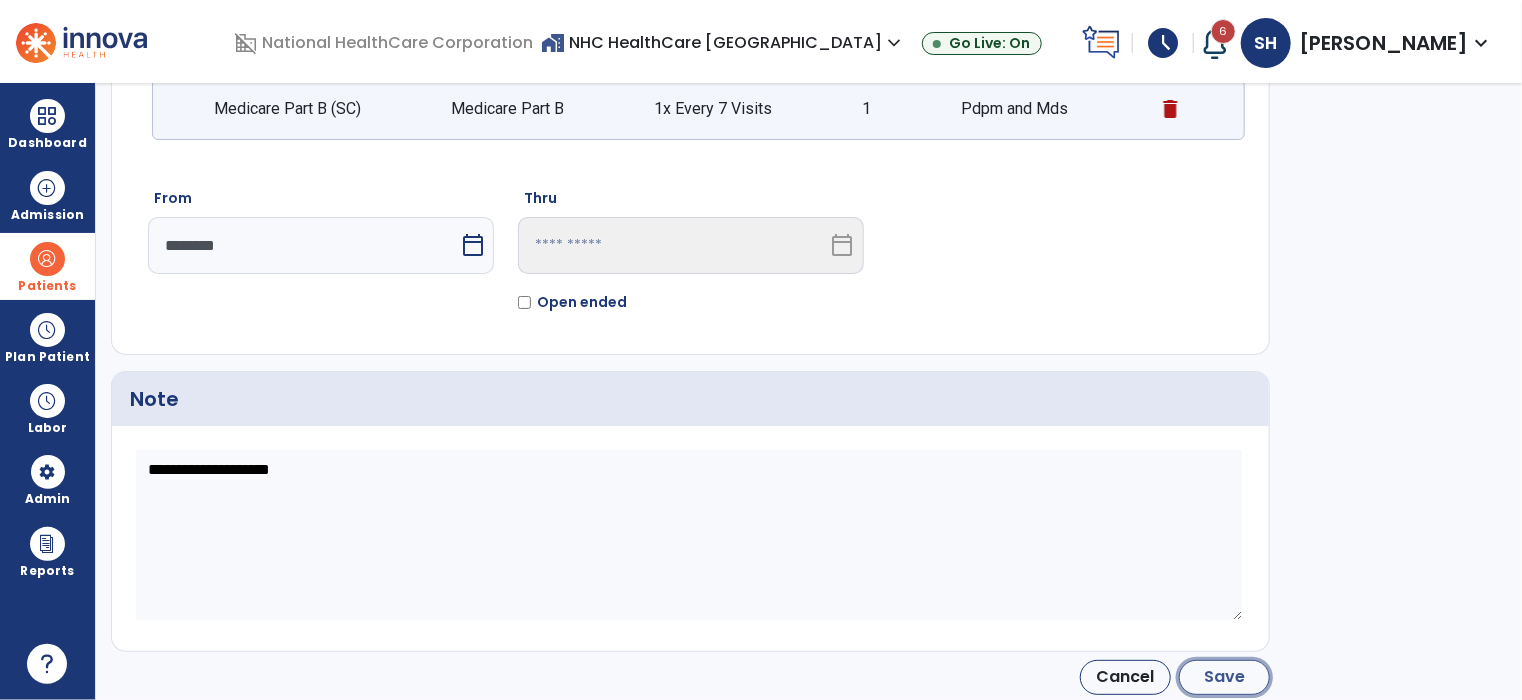 click on "Save" 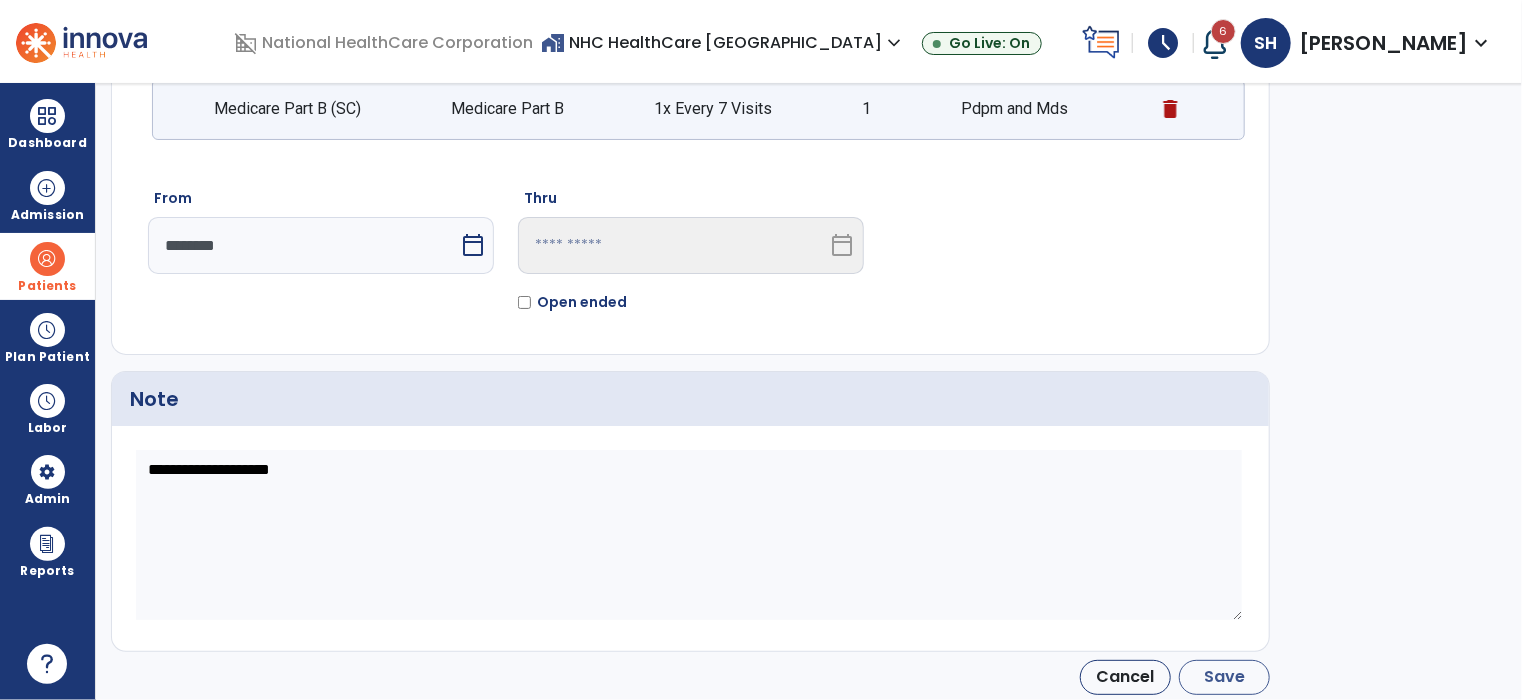 type on "********" 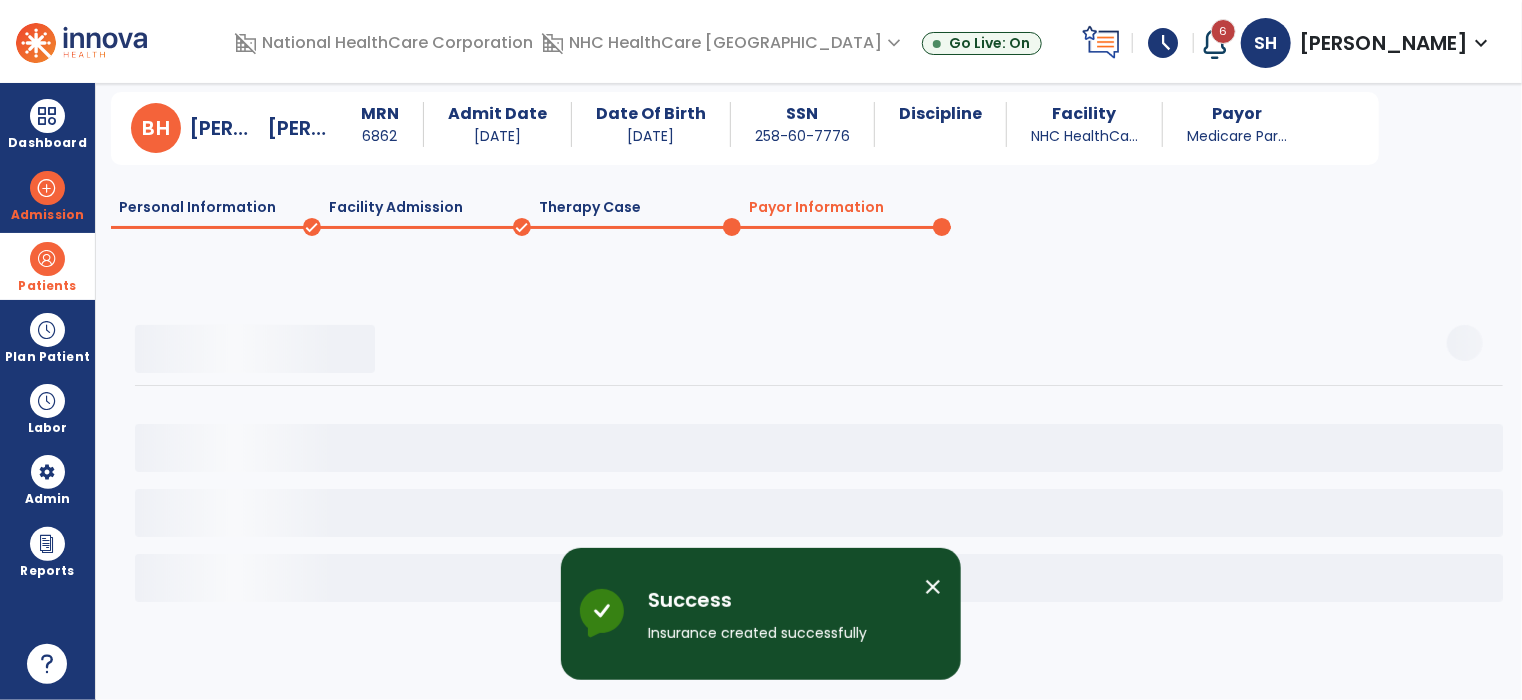 scroll, scrollTop: 37, scrollLeft: 0, axis: vertical 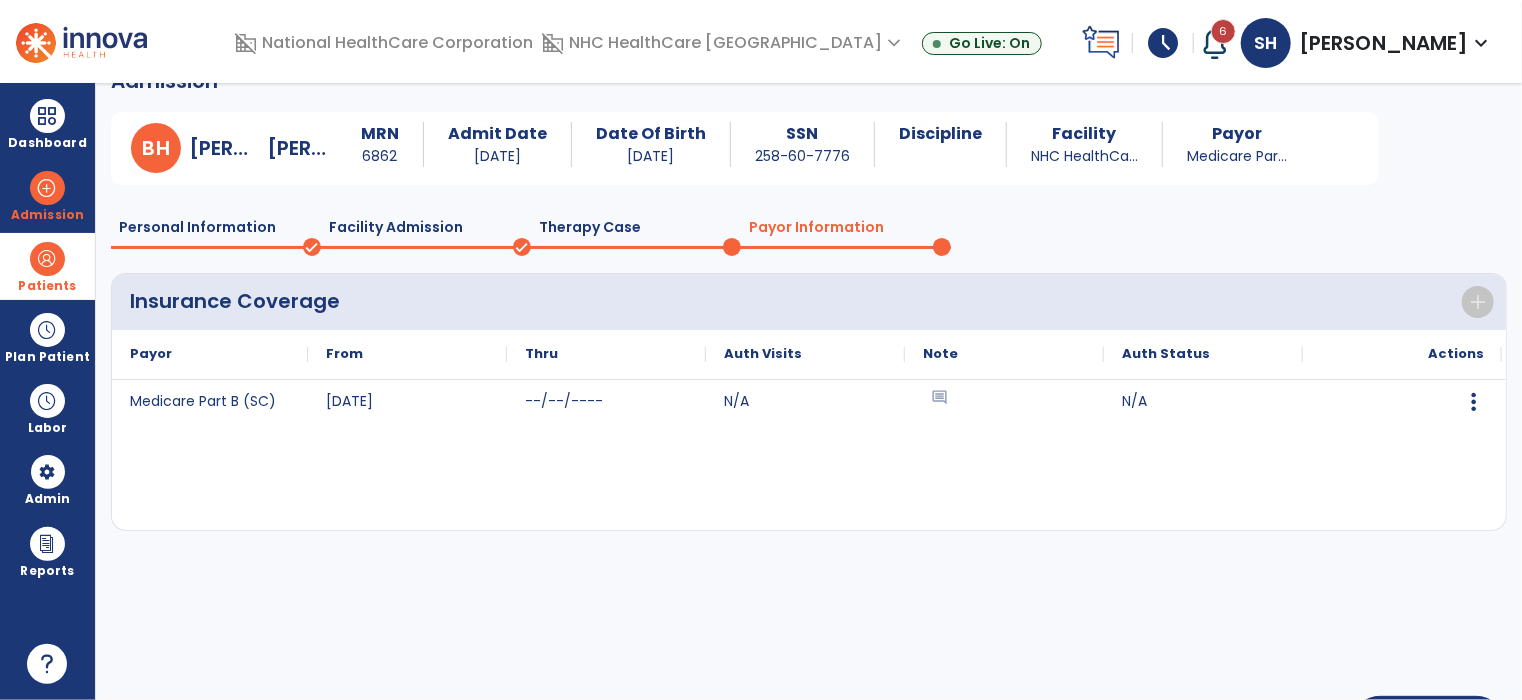 click at bounding box center (47, 259) 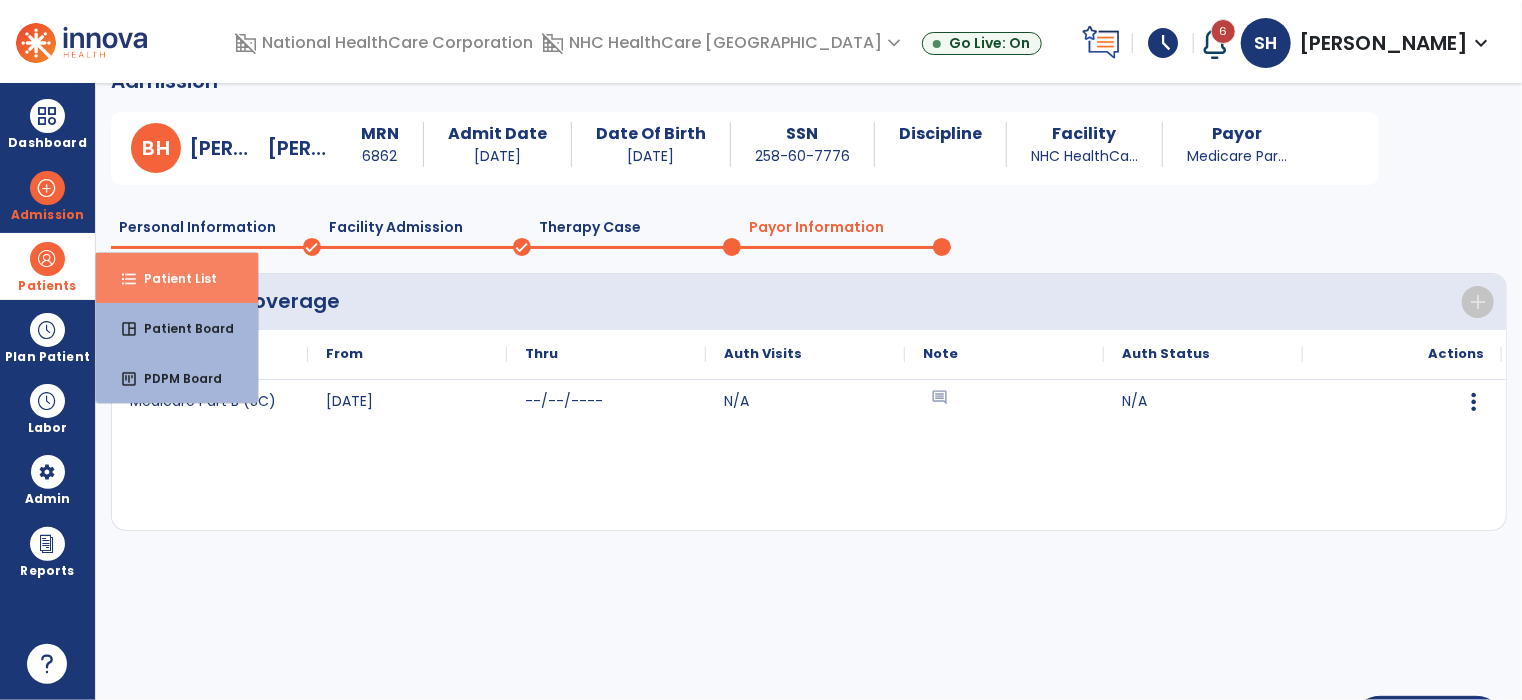click on "Patient List" at bounding box center [172, 278] 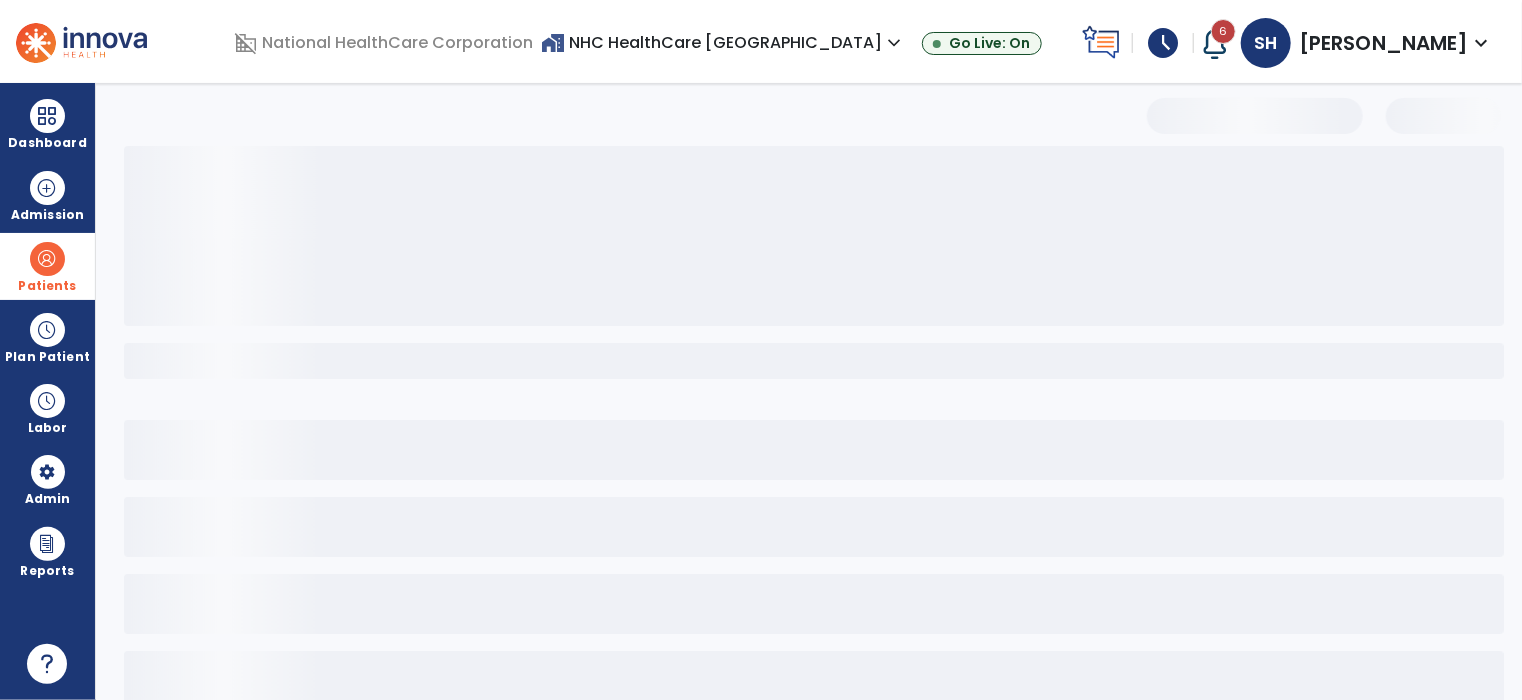 select on "***" 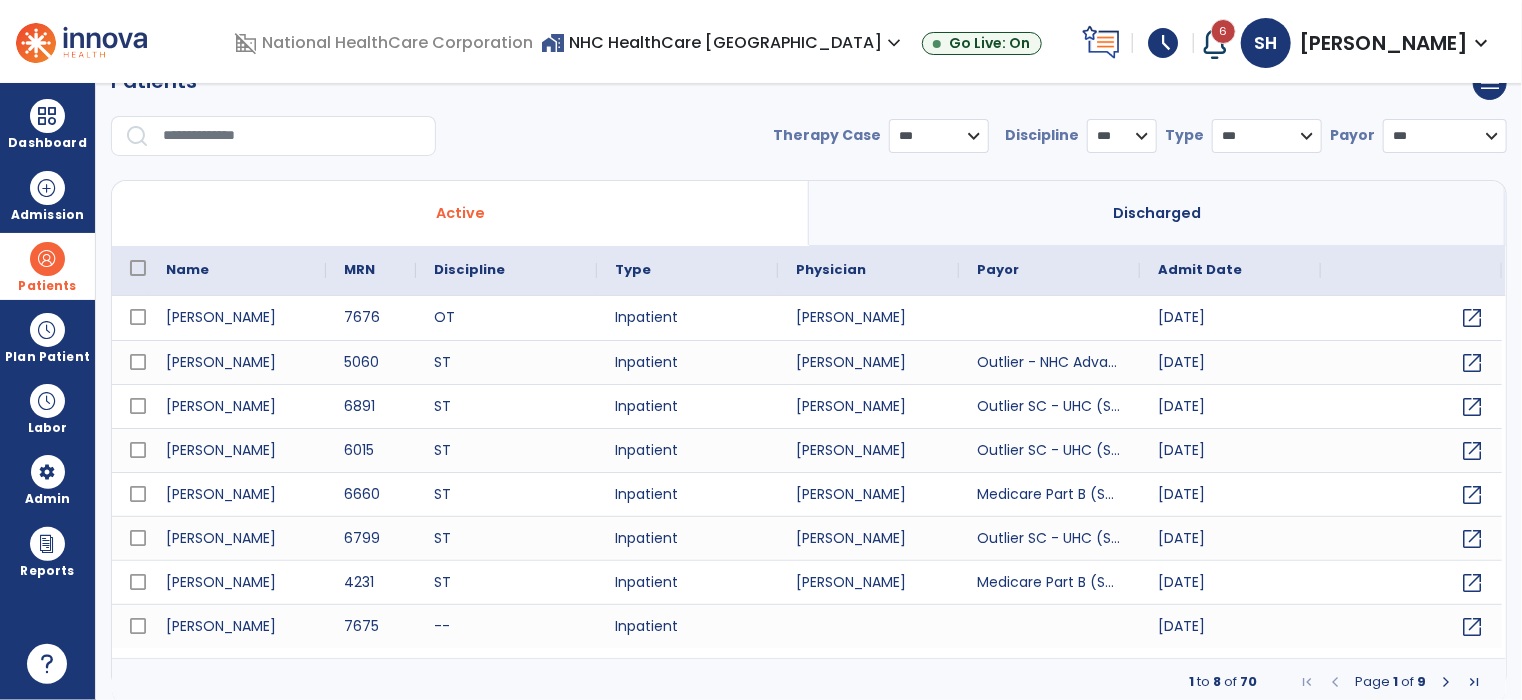click on "**********" at bounding box center (1445, 136) 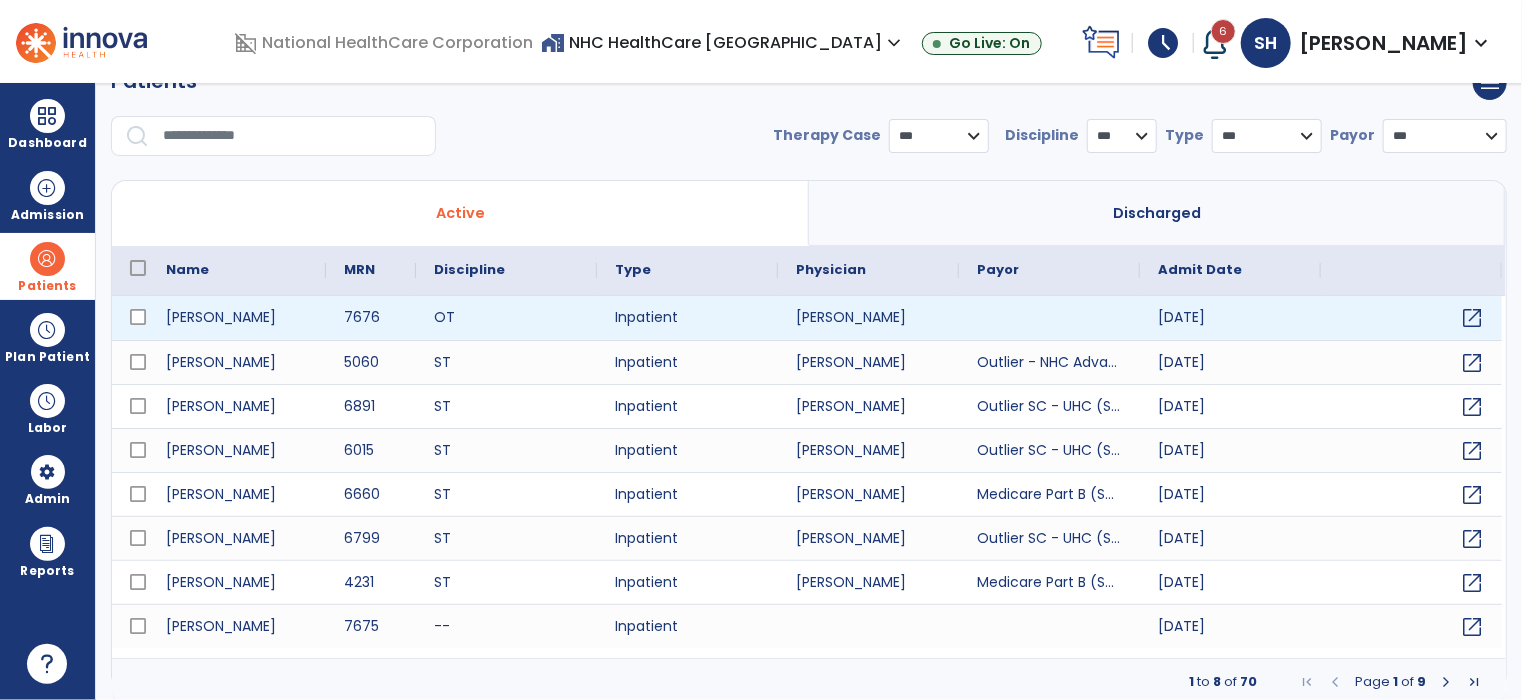 click at bounding box center (1049, 318) 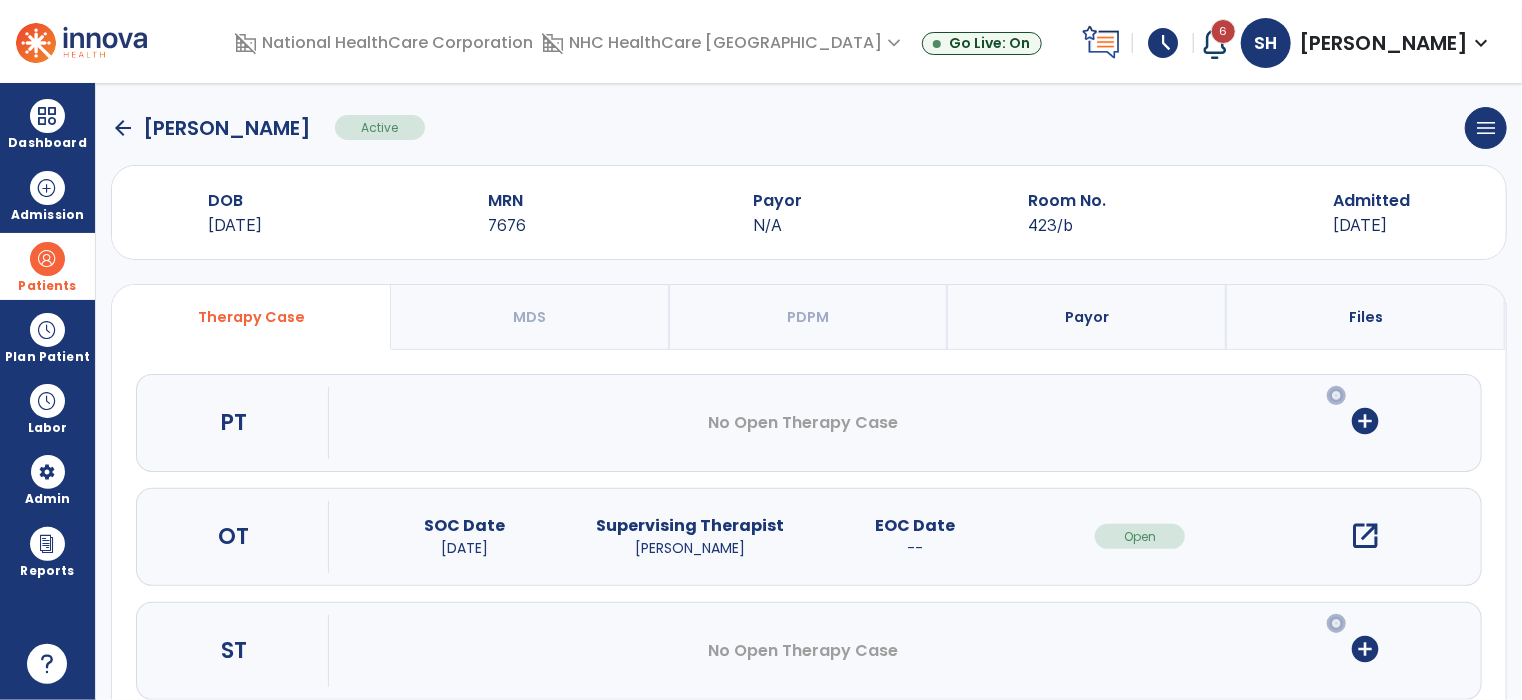 scroll, scrollTop: 0, scrollLeft: 0, axis: both 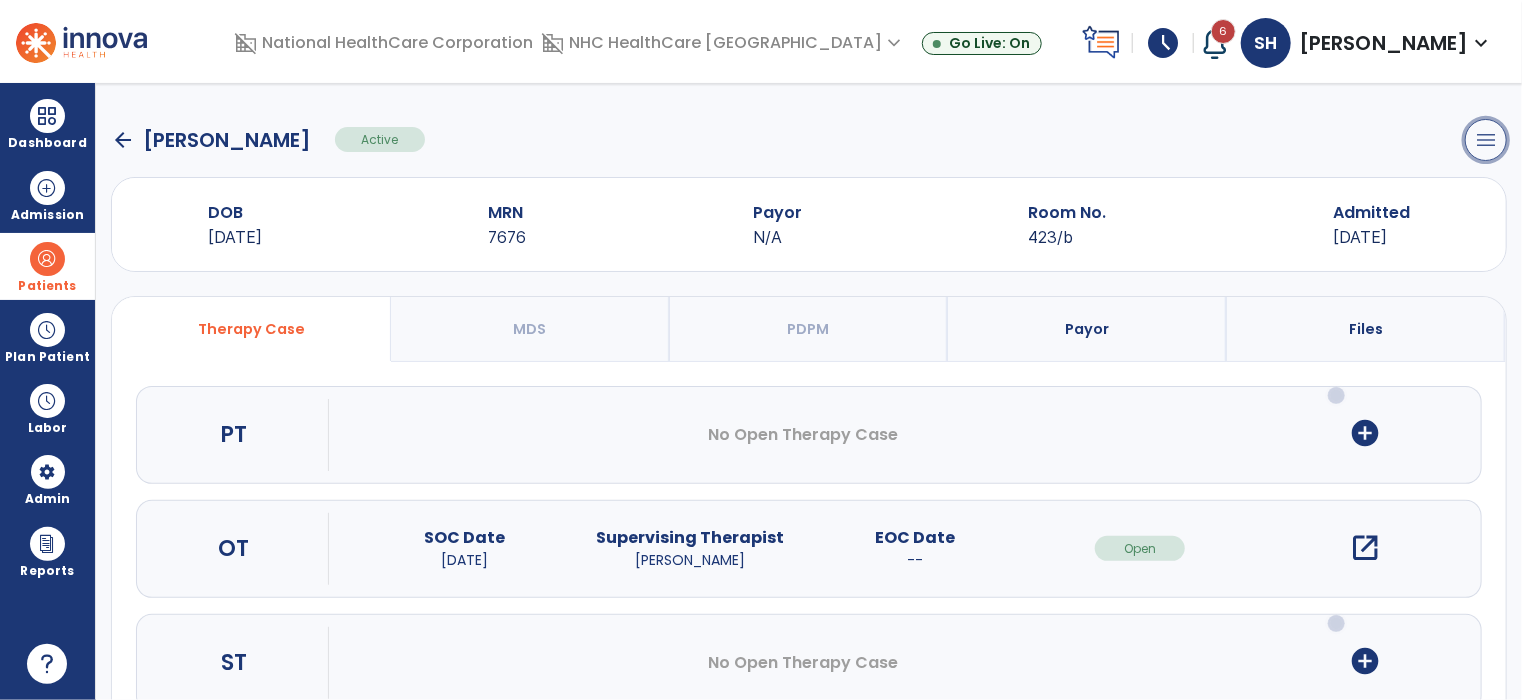 click on "menu" at bounding box center (1486, 140) 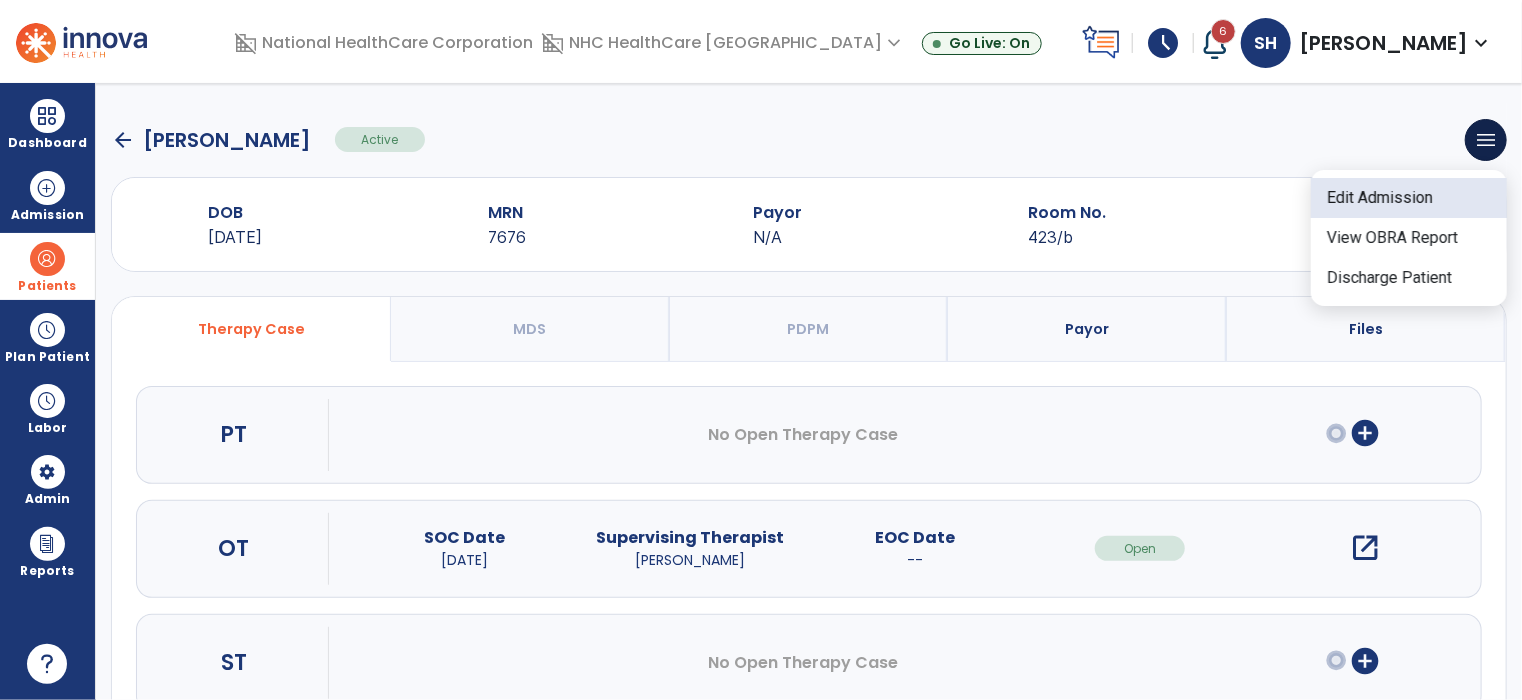 click on "Edit Admission" 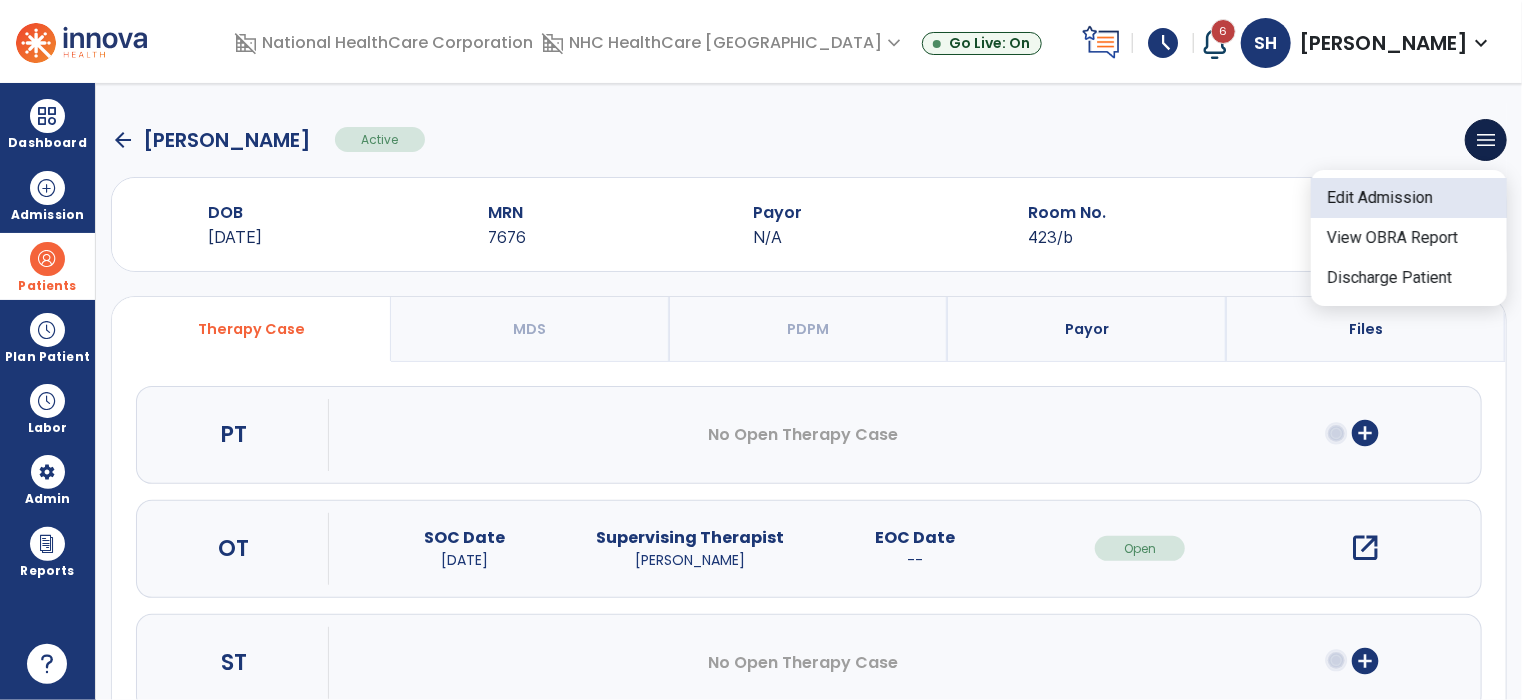 select on "******" 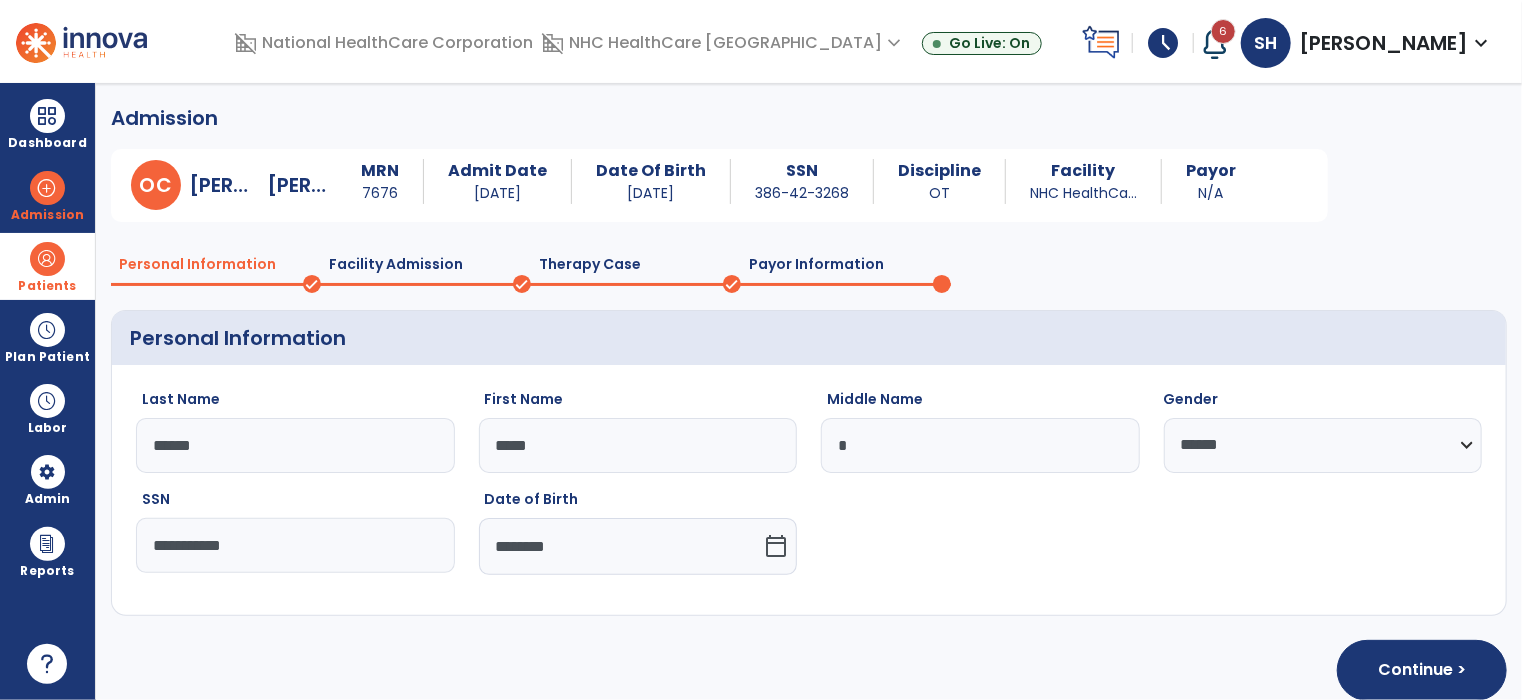 click on "Payor Information" 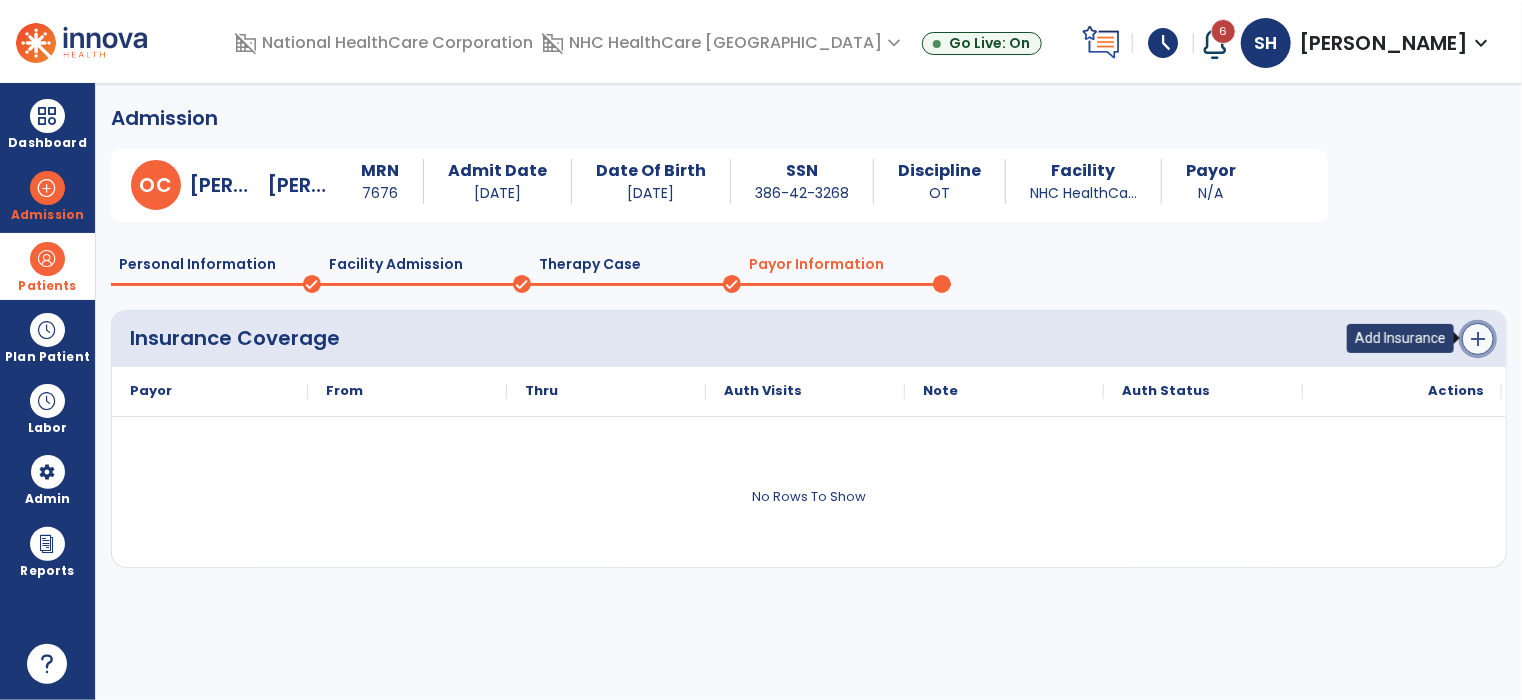 click on "add" 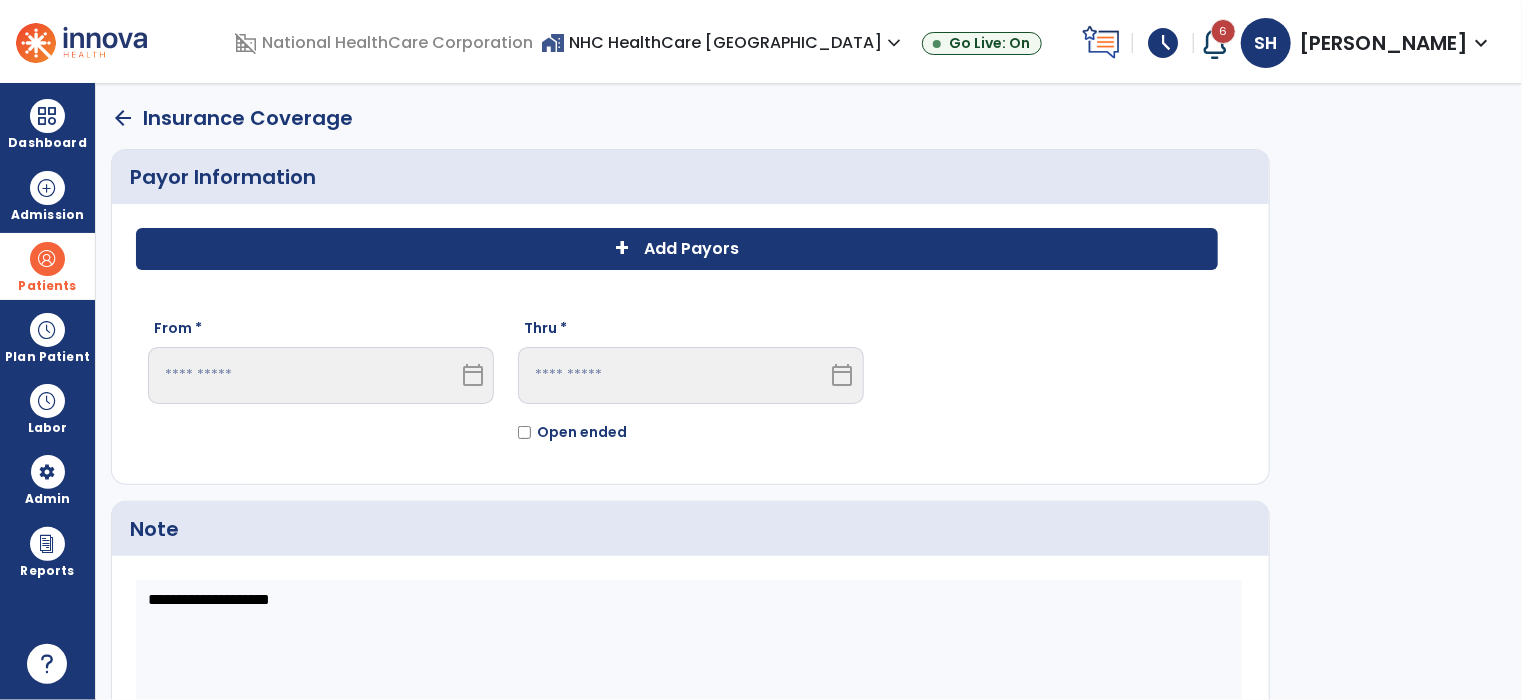 click on "Add Payors" 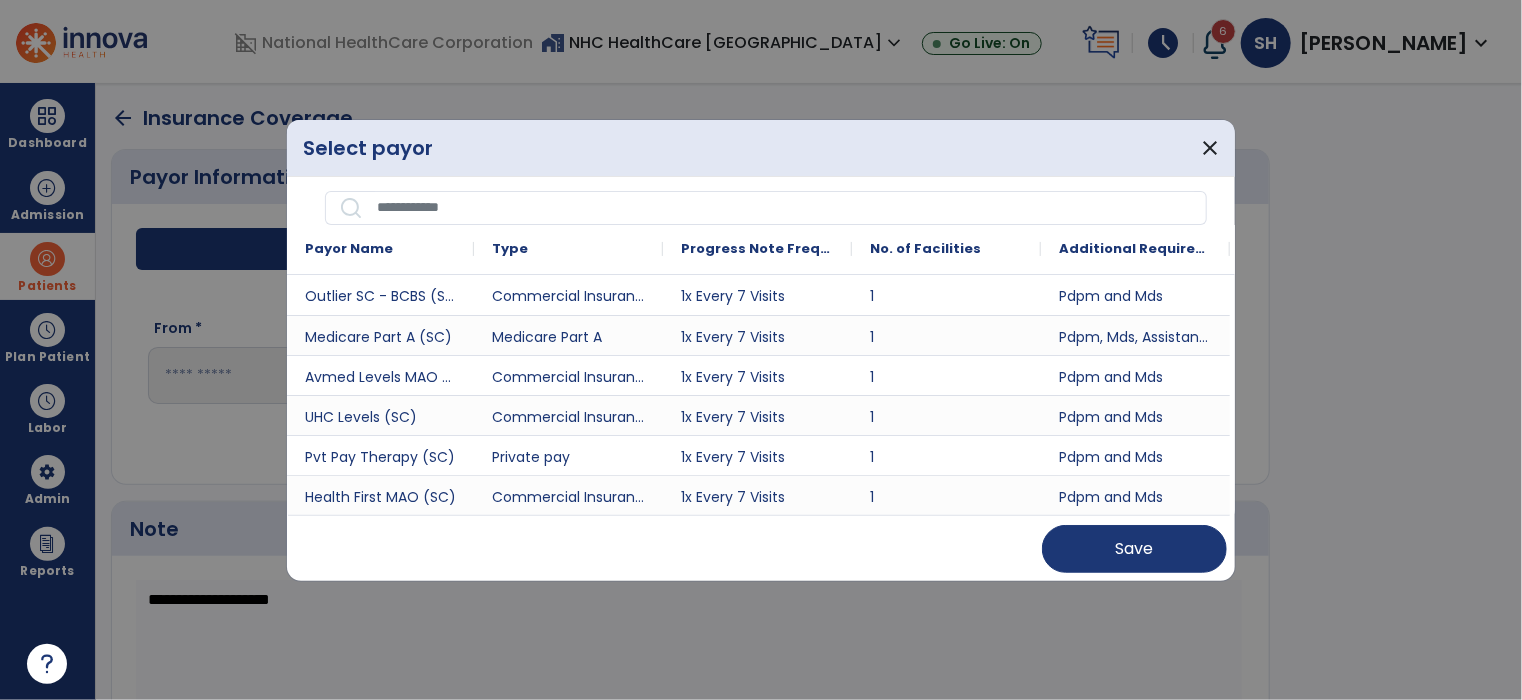 click at bounding box center [785, 208] 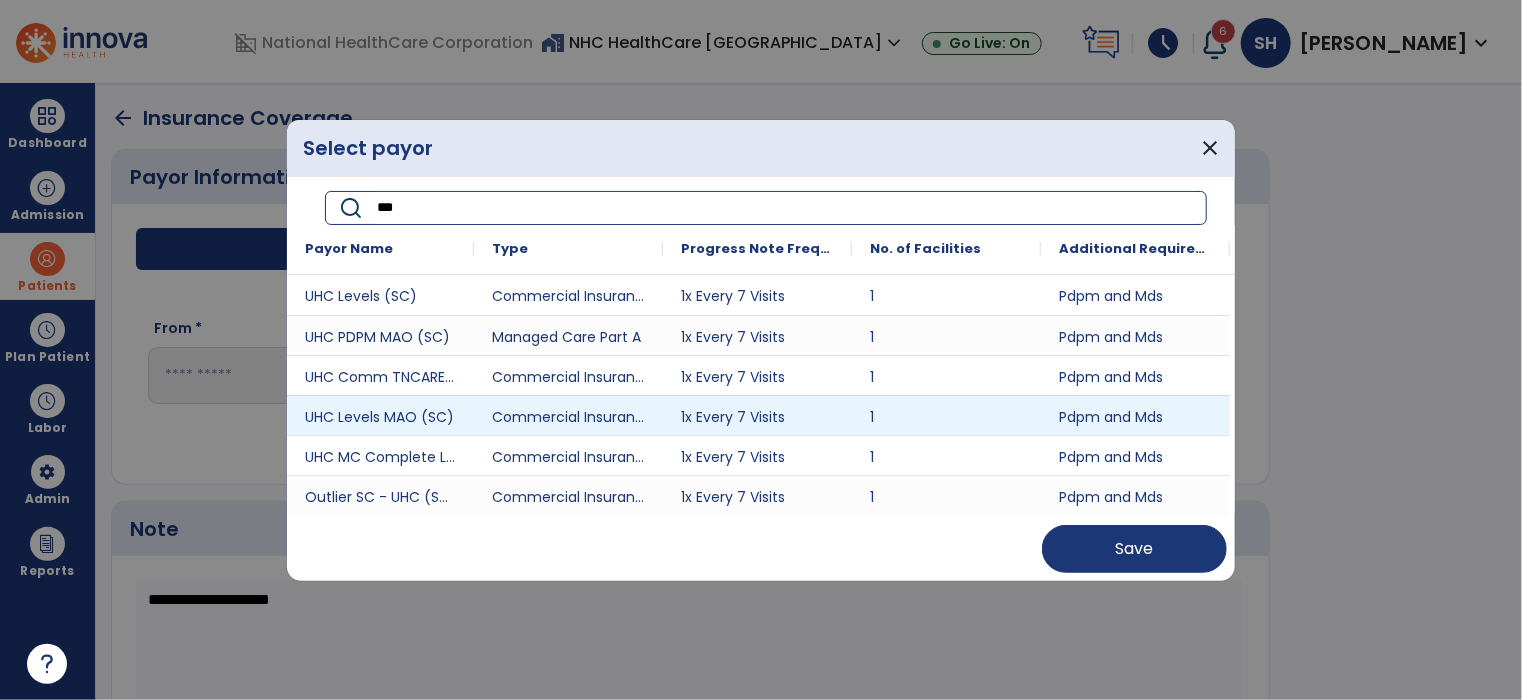 type on "***" 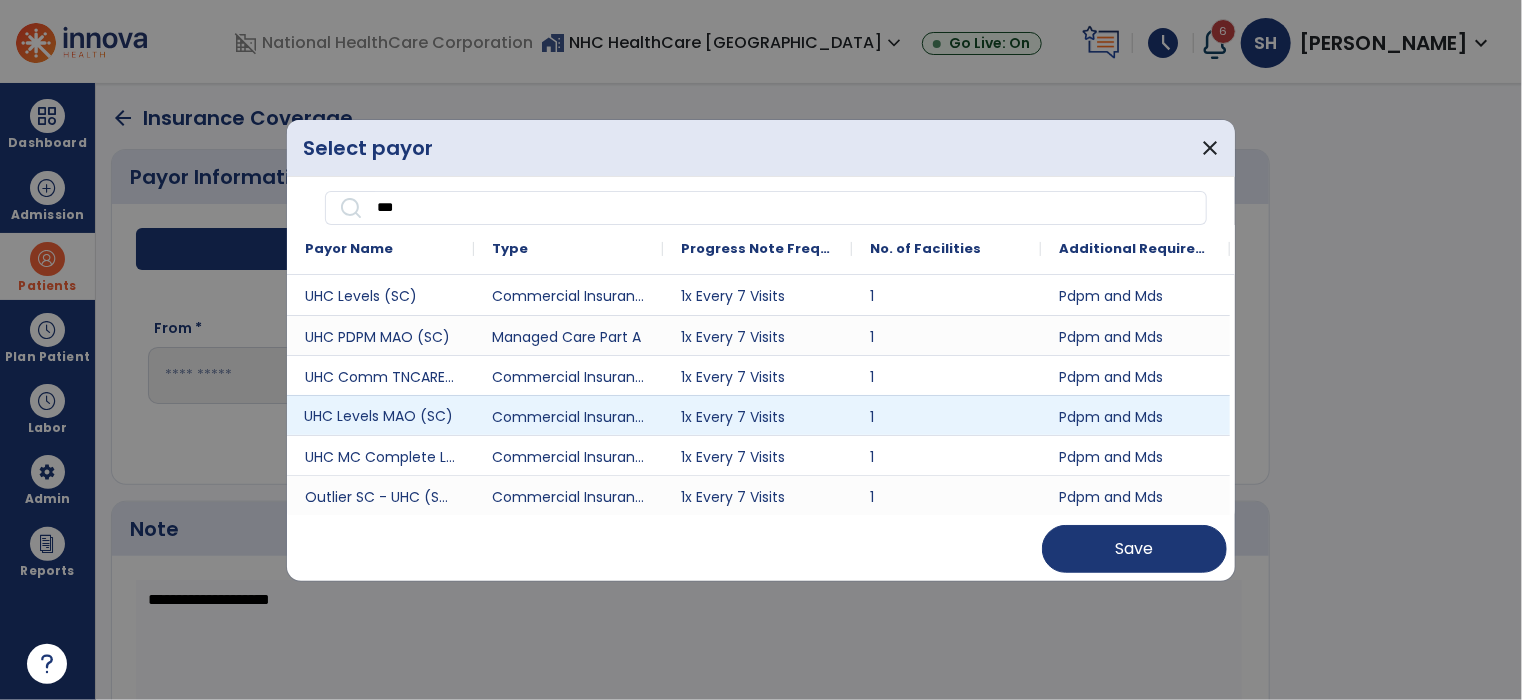 click on "UHC Levels MAO (SC)" at bounding box center (380, 415) 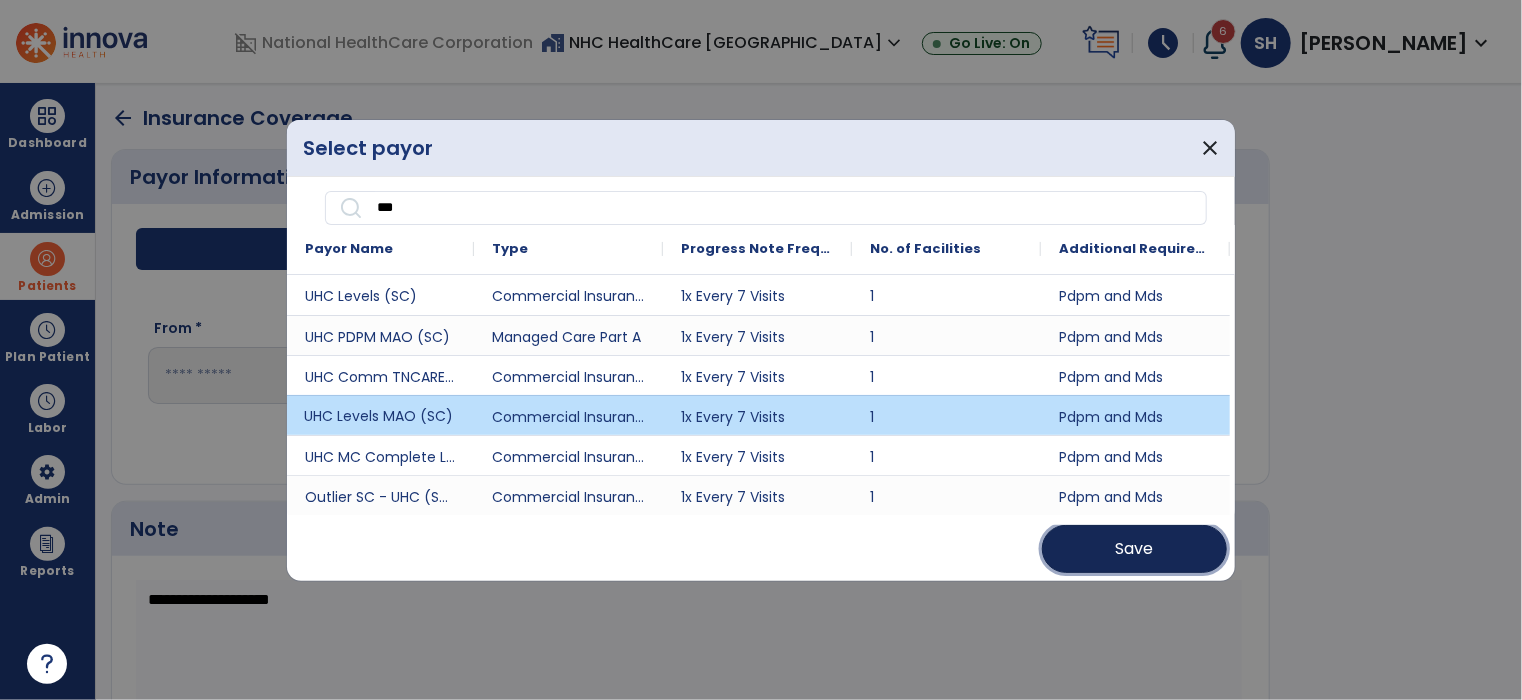 click on "Save" at bounding box center (1134, 549) 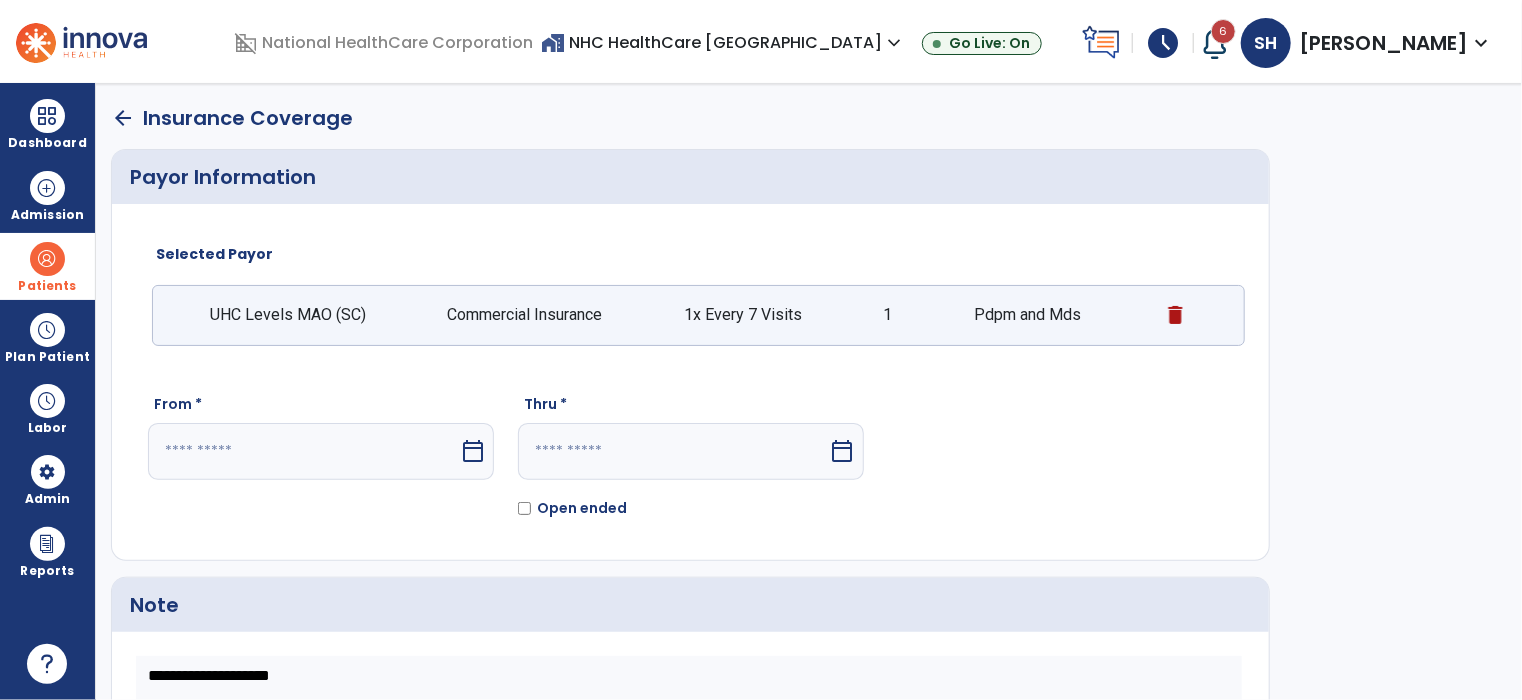 click on "calendar_today" at bounding box center (473, 451) 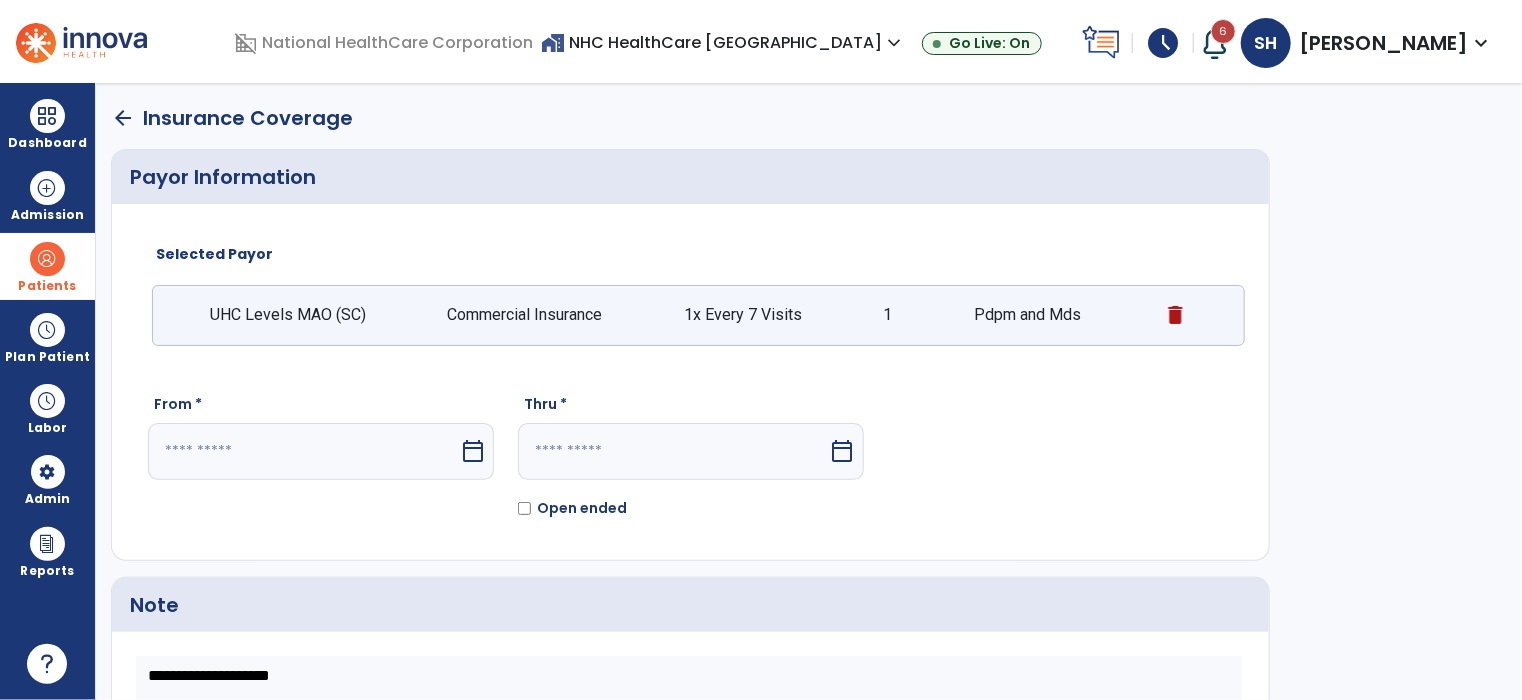 select on "*" 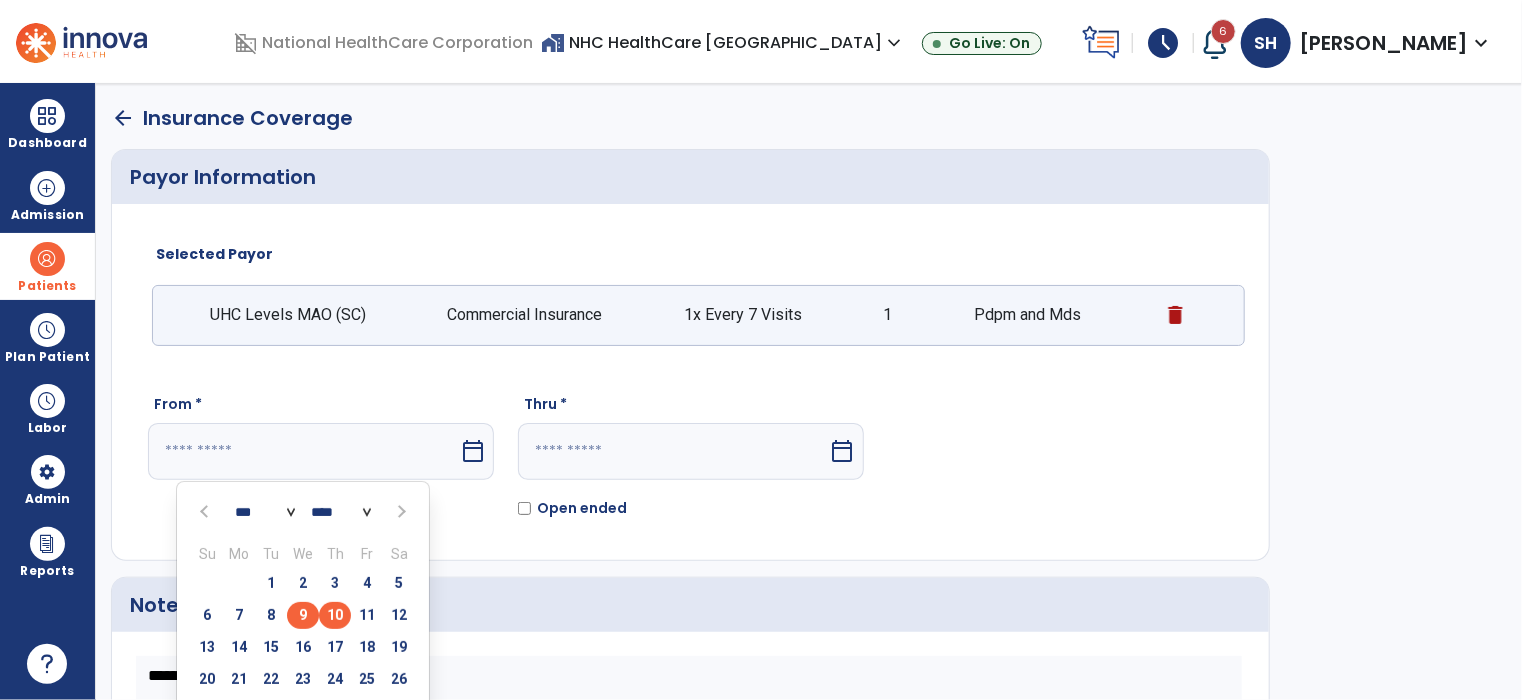 click on "9" at bounding box center (303, 615) 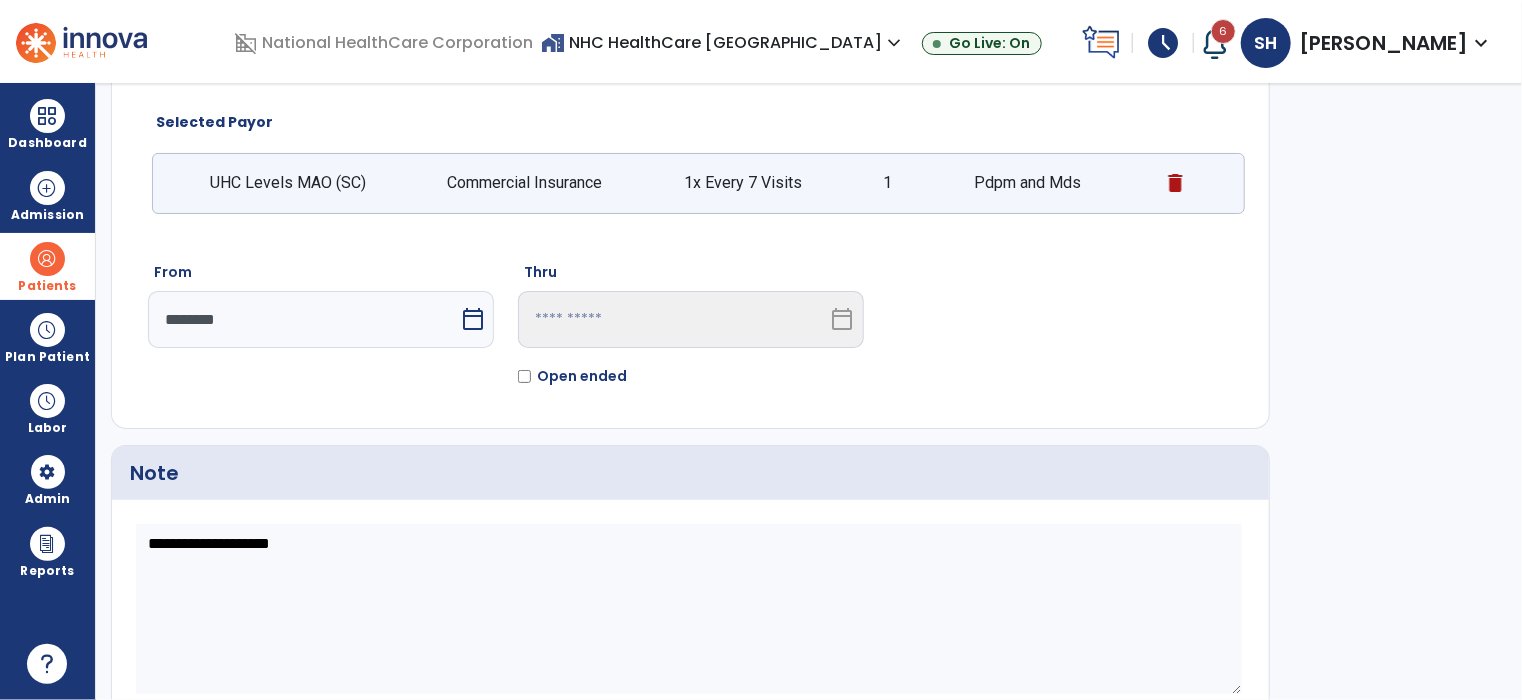 scroll, scrollTop: 206, scrollLeft: 0, axis: vertical 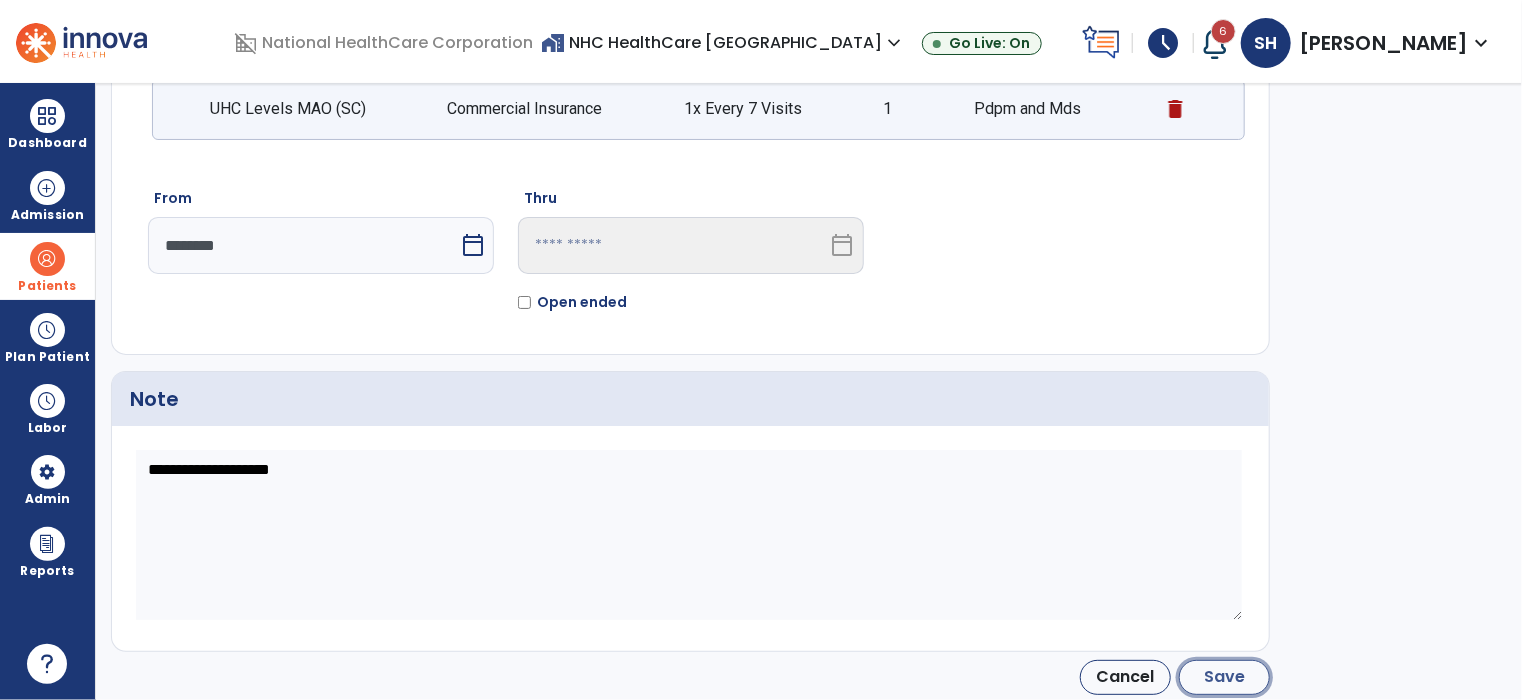 click on "Save" 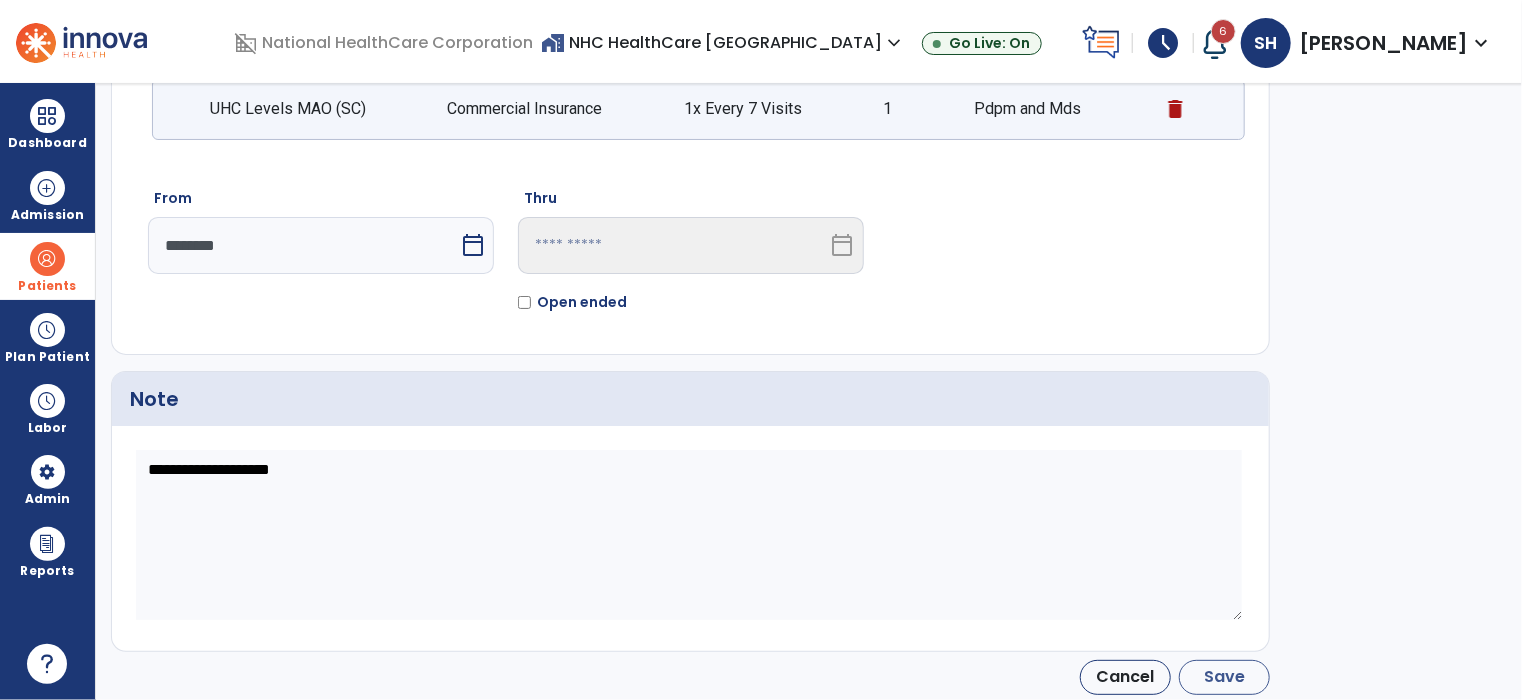type on "********" 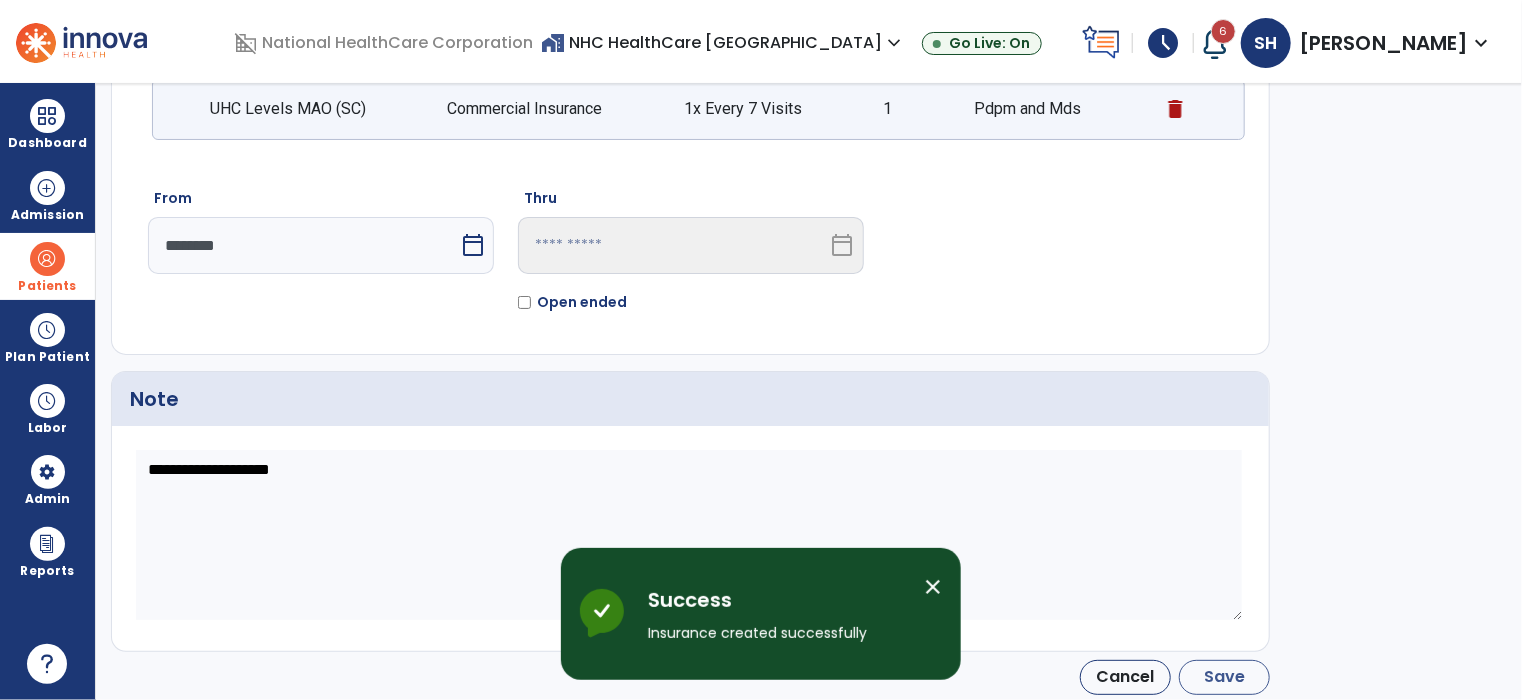 scroll, scrollTop: 37, scrollLeft: 0, axis: vertical 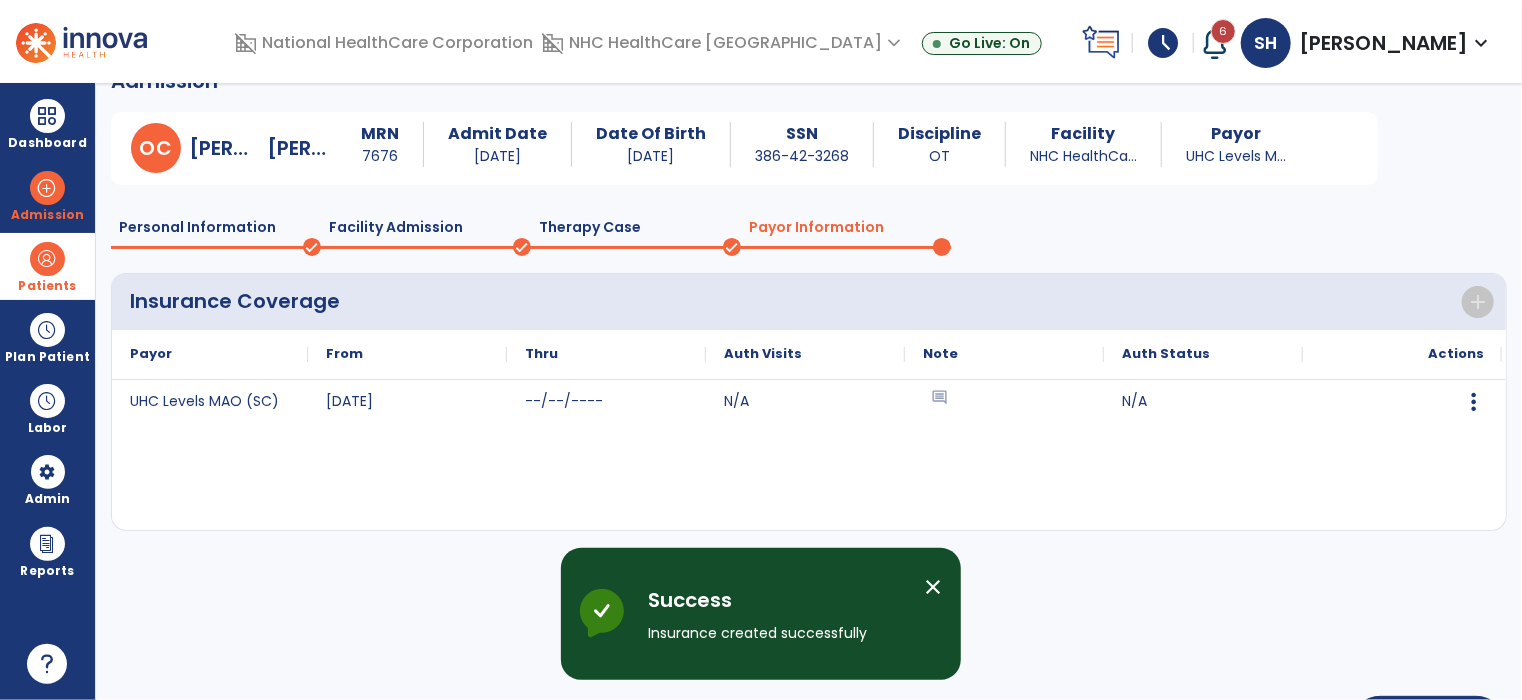 click at bounding box center [47, 259] 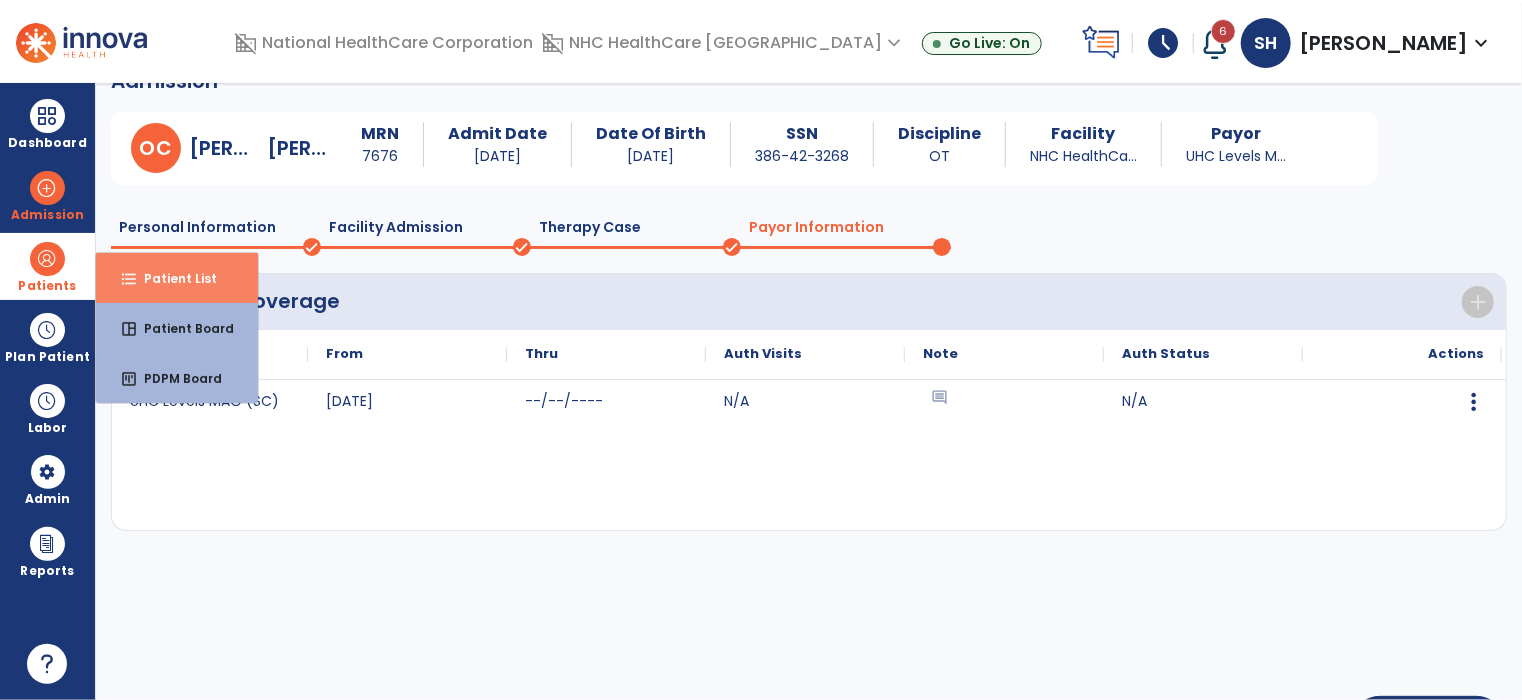 click on "format_list_bulleted  Patient List" at bounding box center (177, 278) 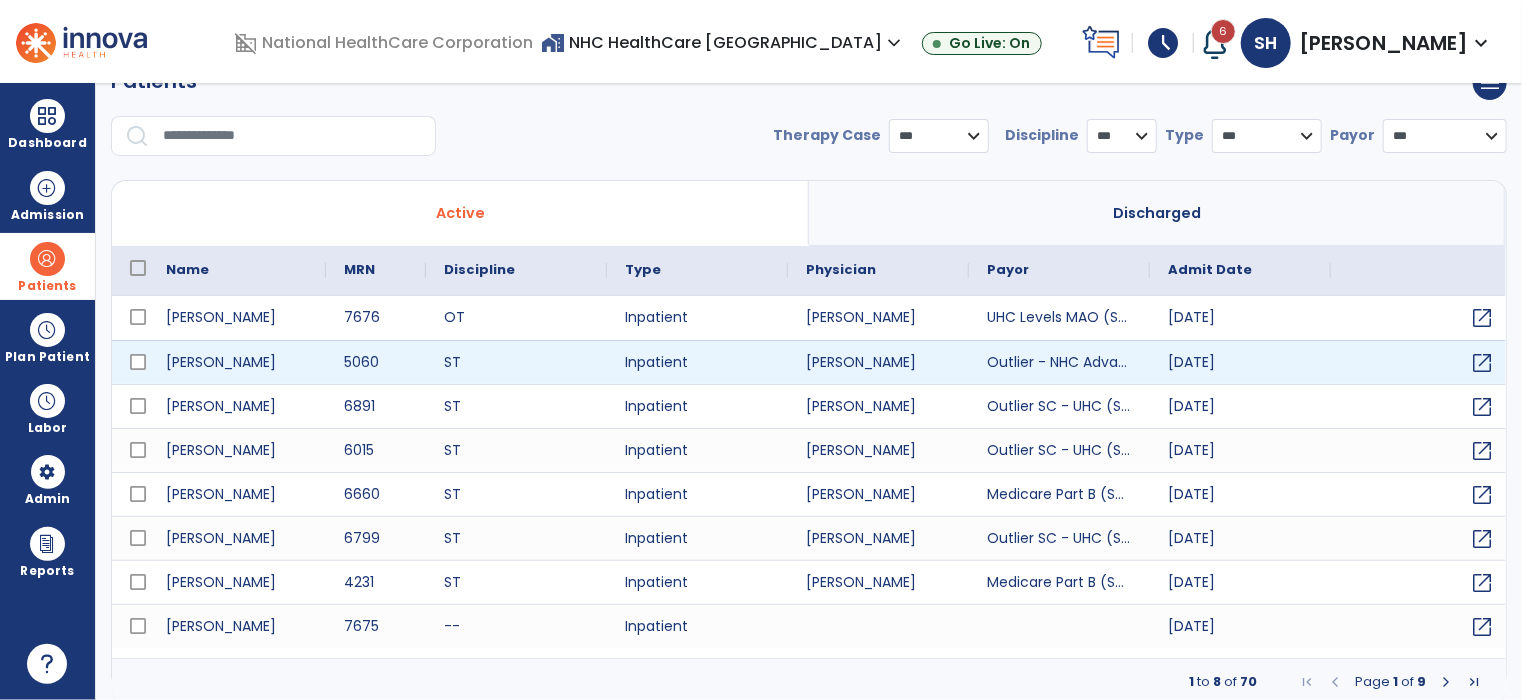 select on "***" 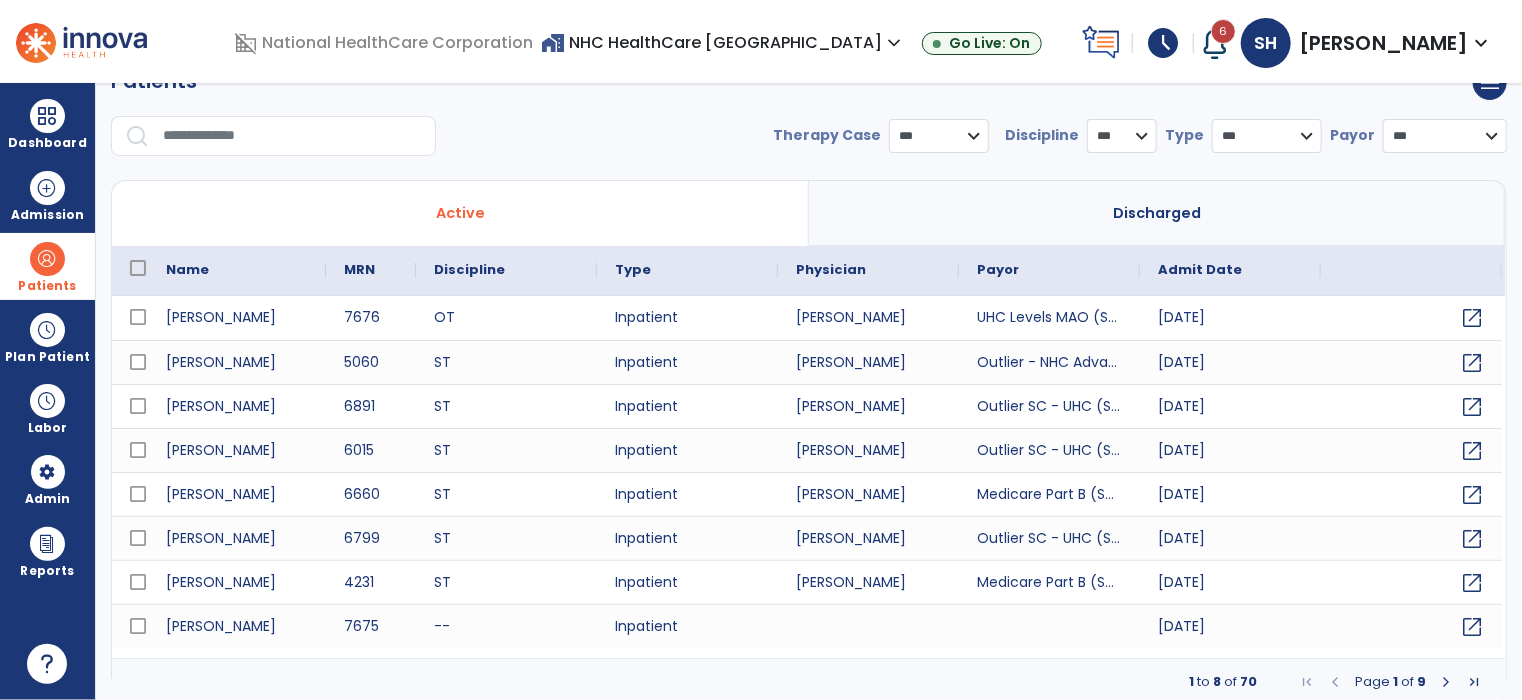 click at bounding box center (1446, 682) 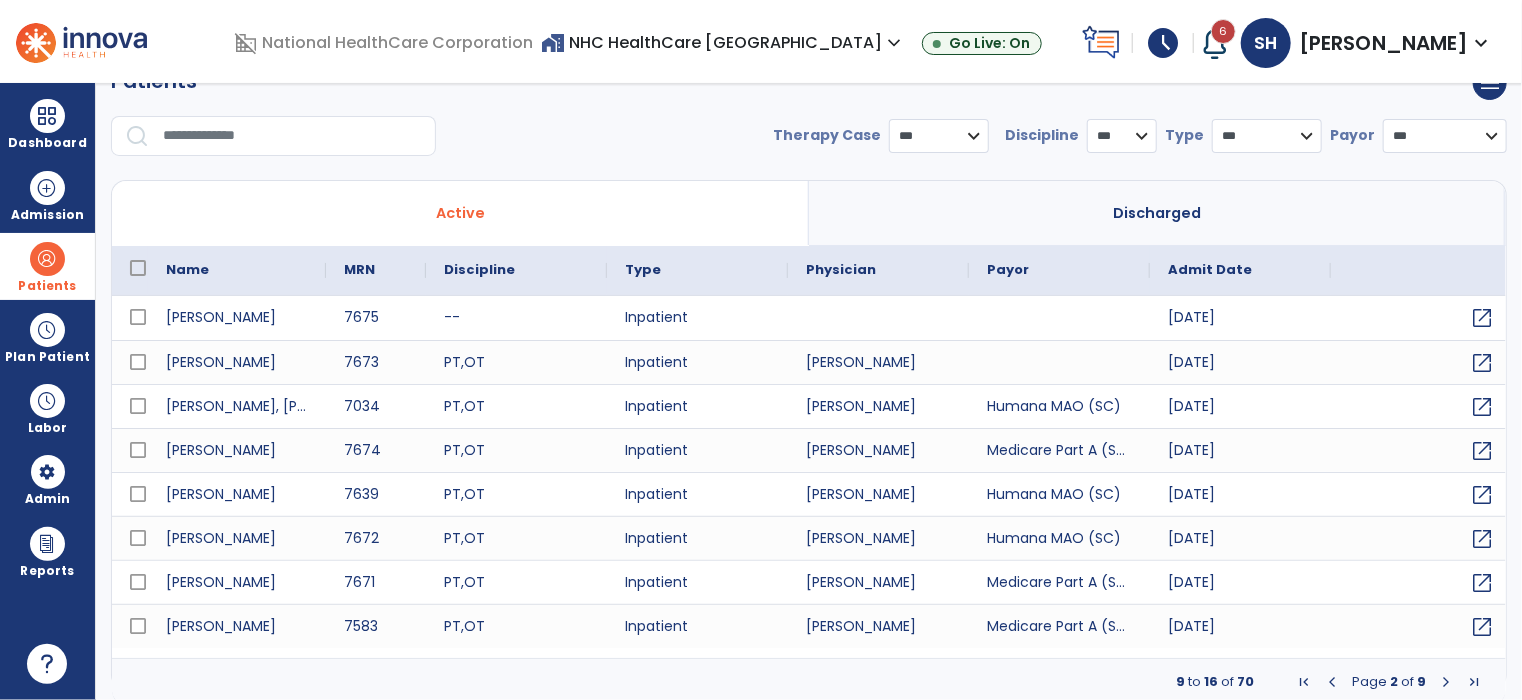 click at bounding box center [1332, 682] 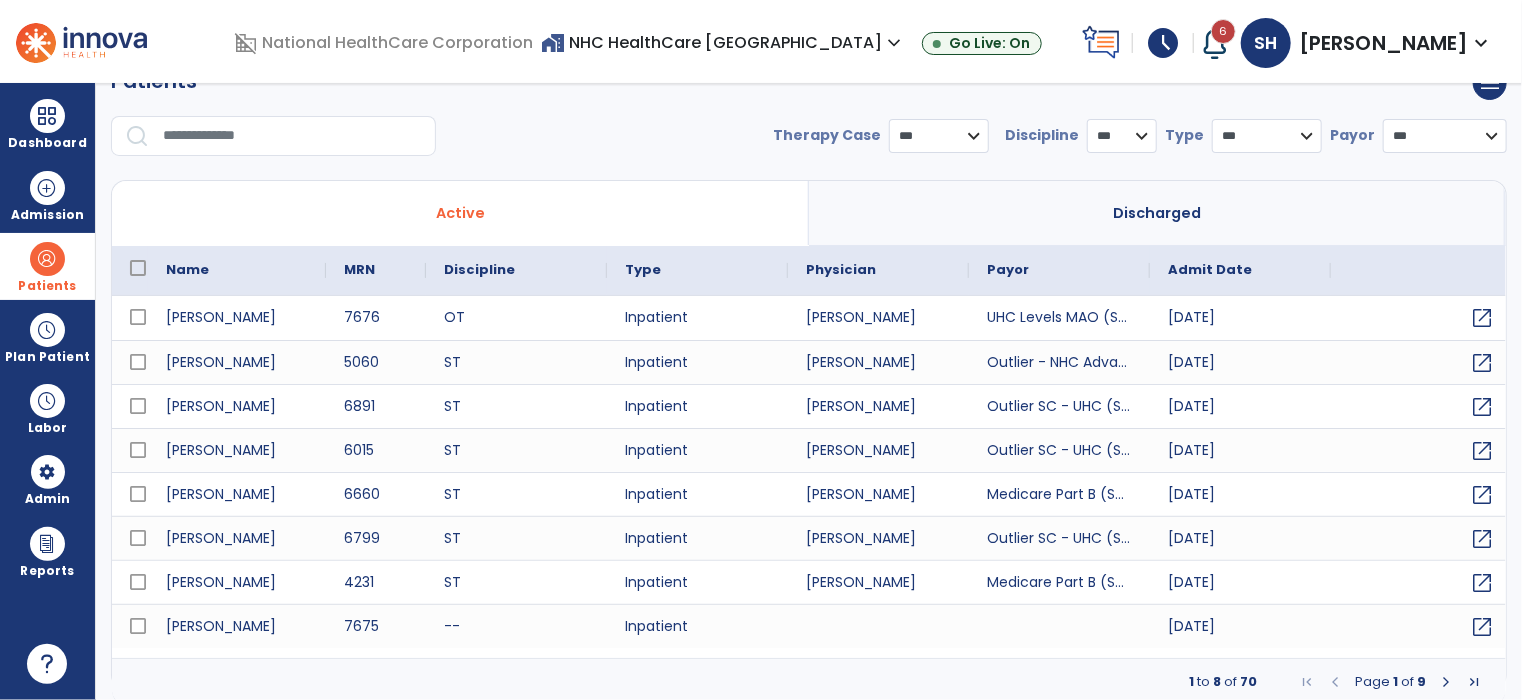 click at bounding box center (1446, 682) 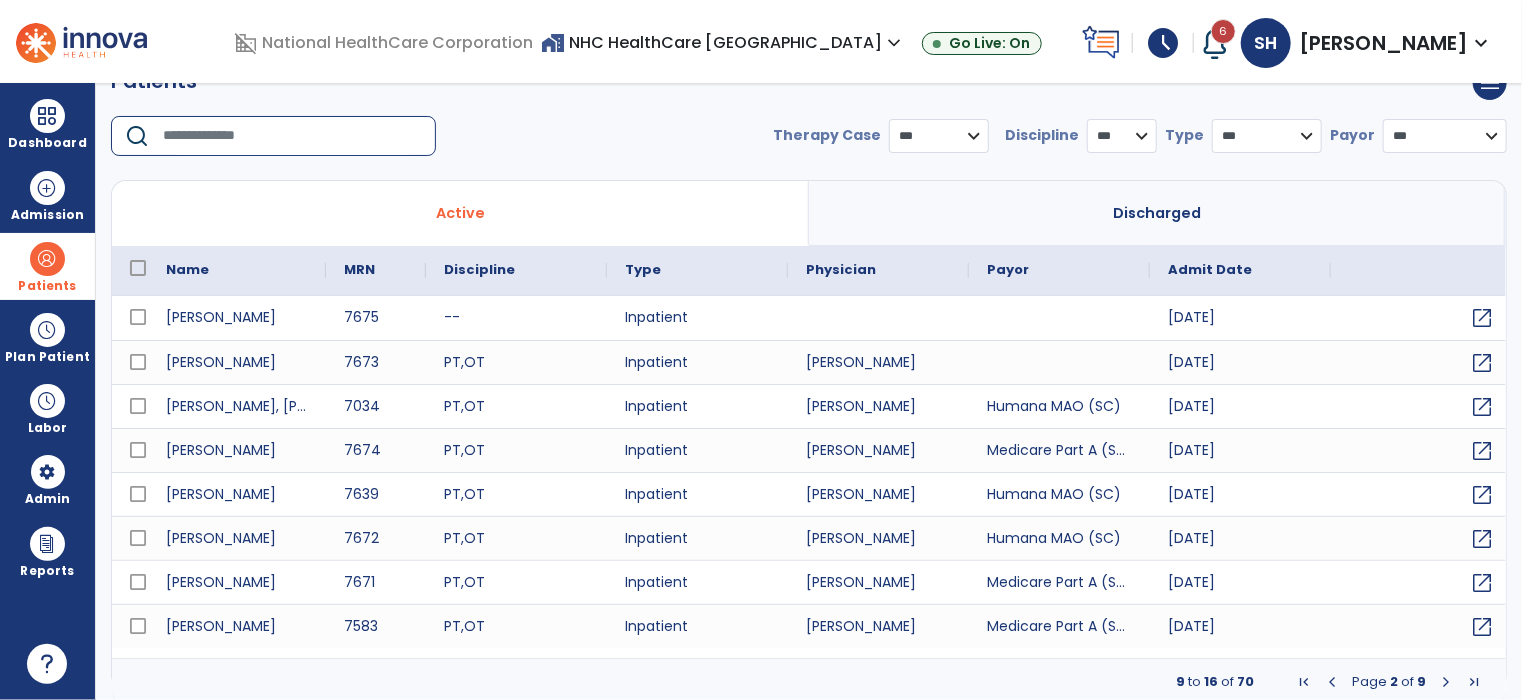 click at bounding box center (292, 136) 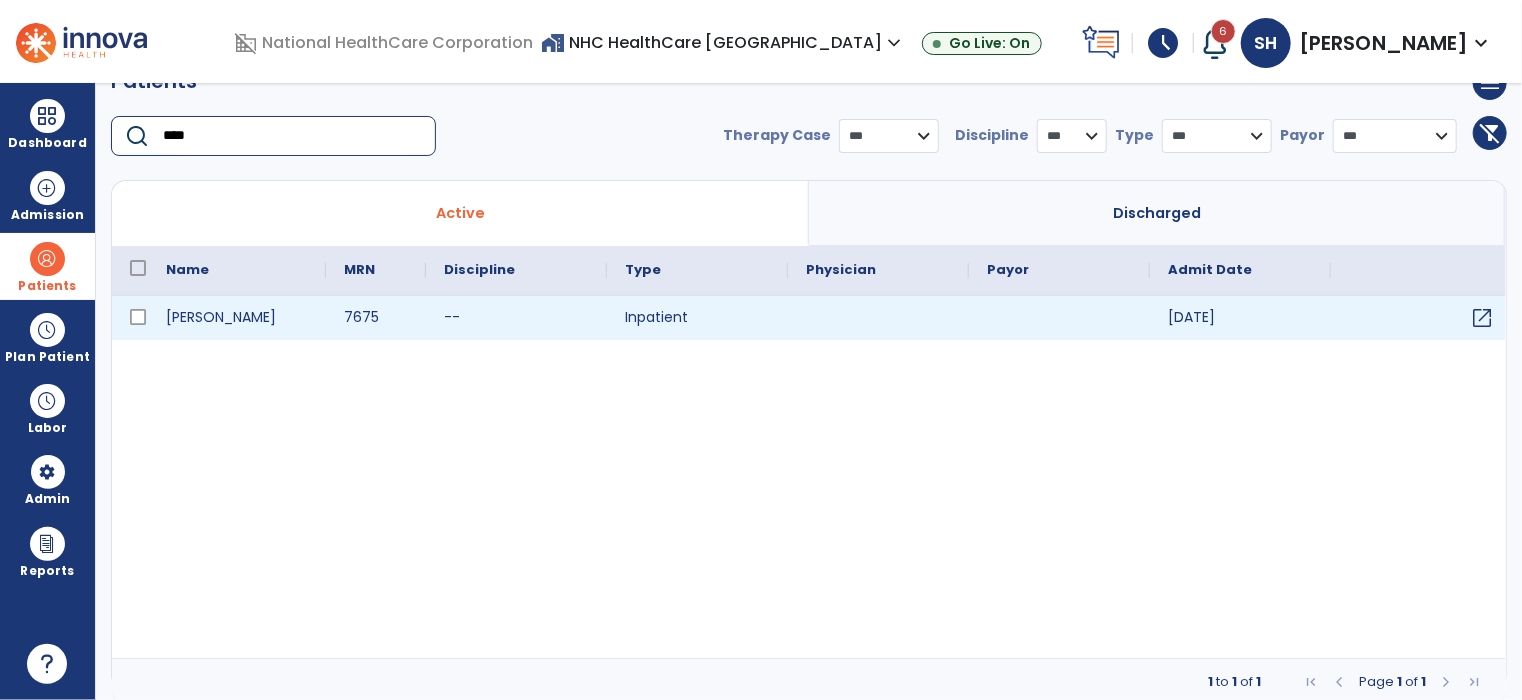 type on "****" 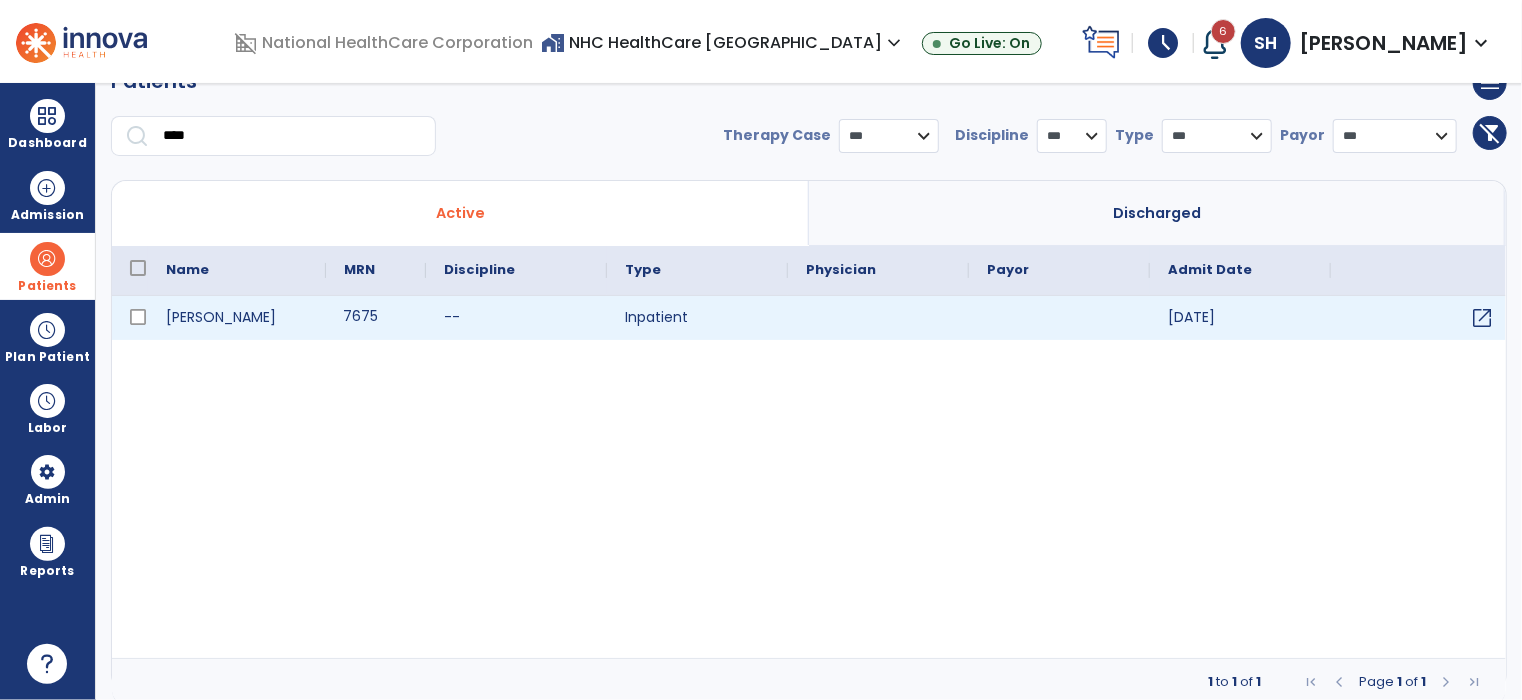 click on "7675" at bounding box center [376, 318] 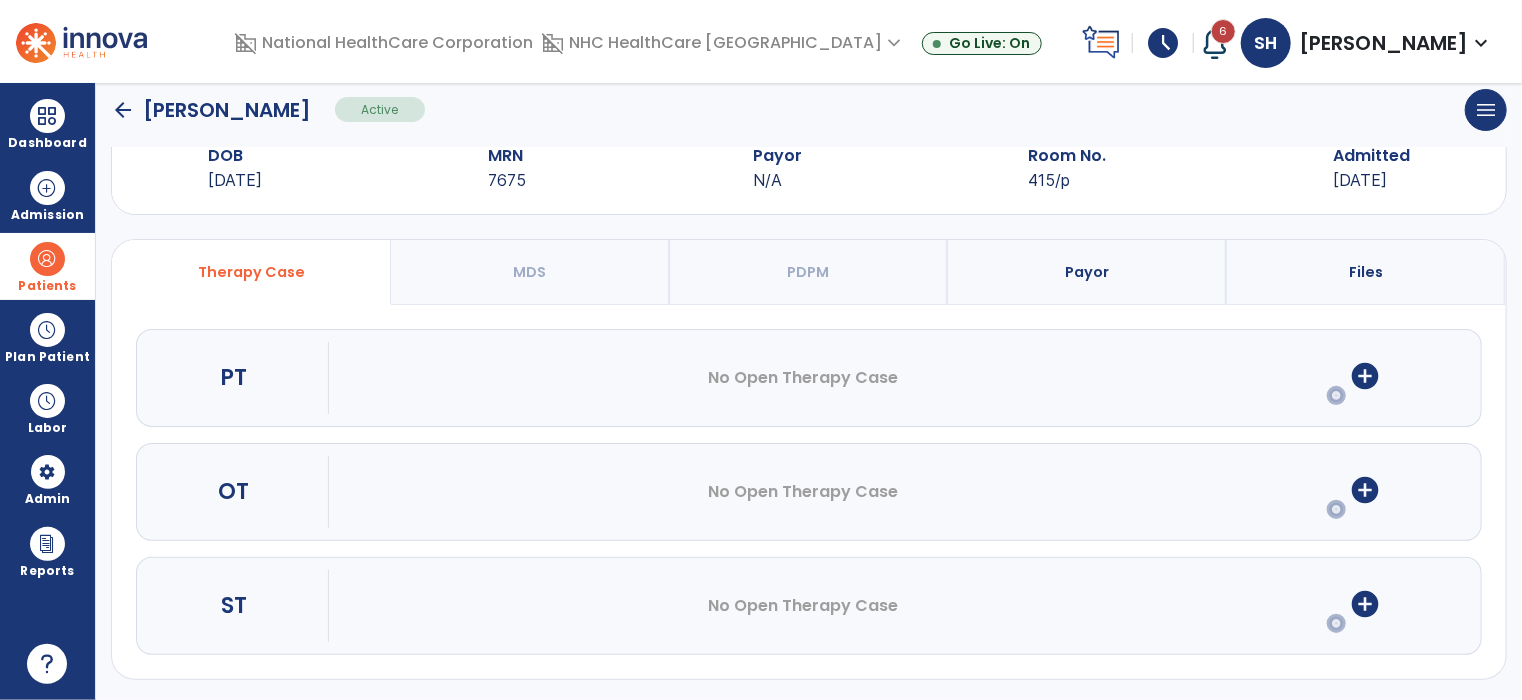 scroll, scrollTop: 0, scrollLeft: 0, axis: both 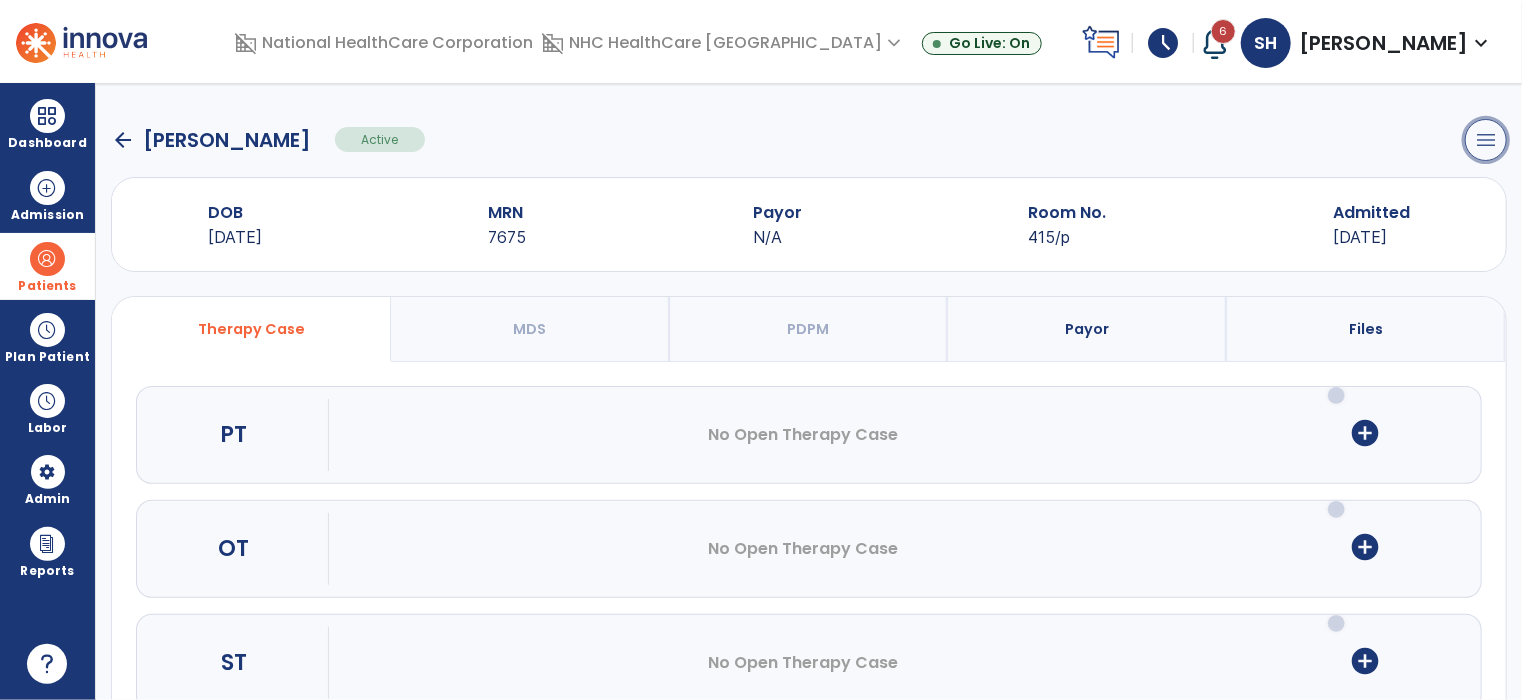 click on "menu" at bounding box center (1486, 140) 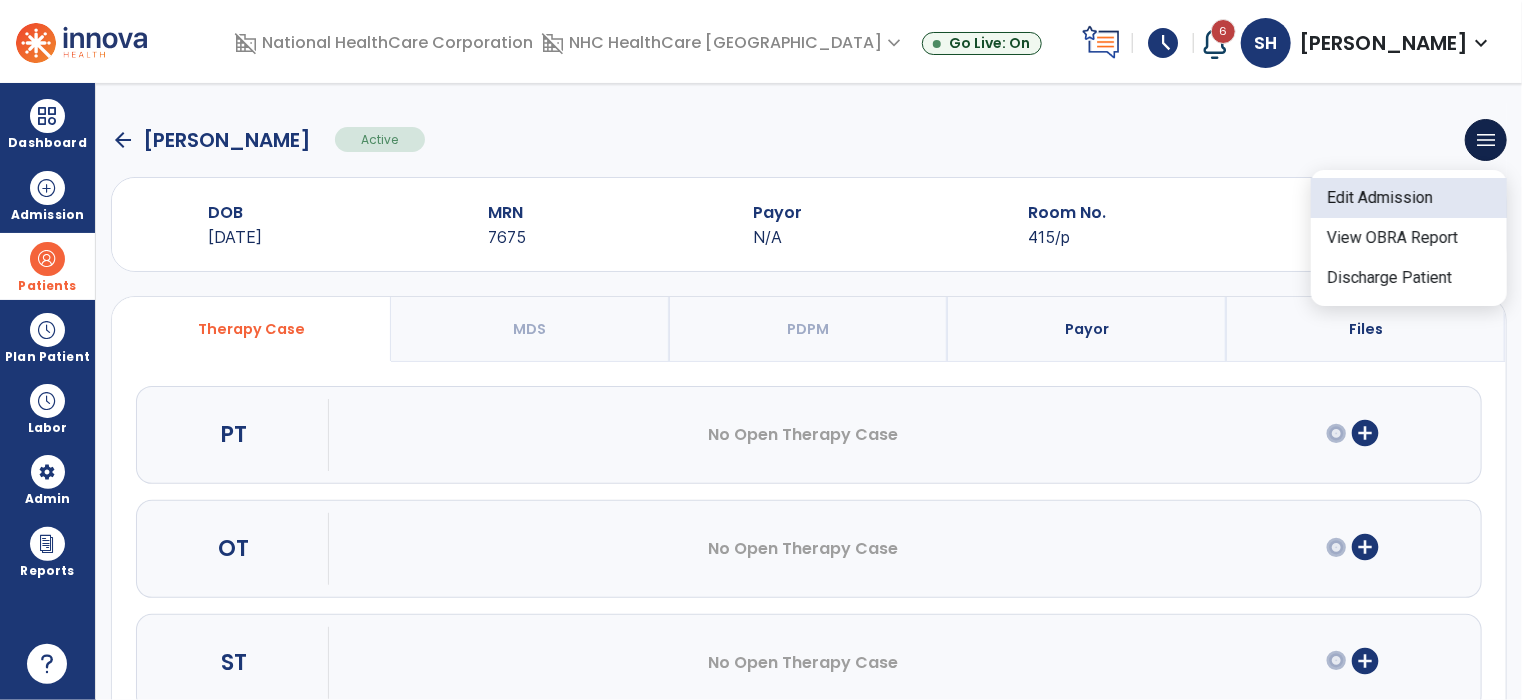 click on "Edit Admission" 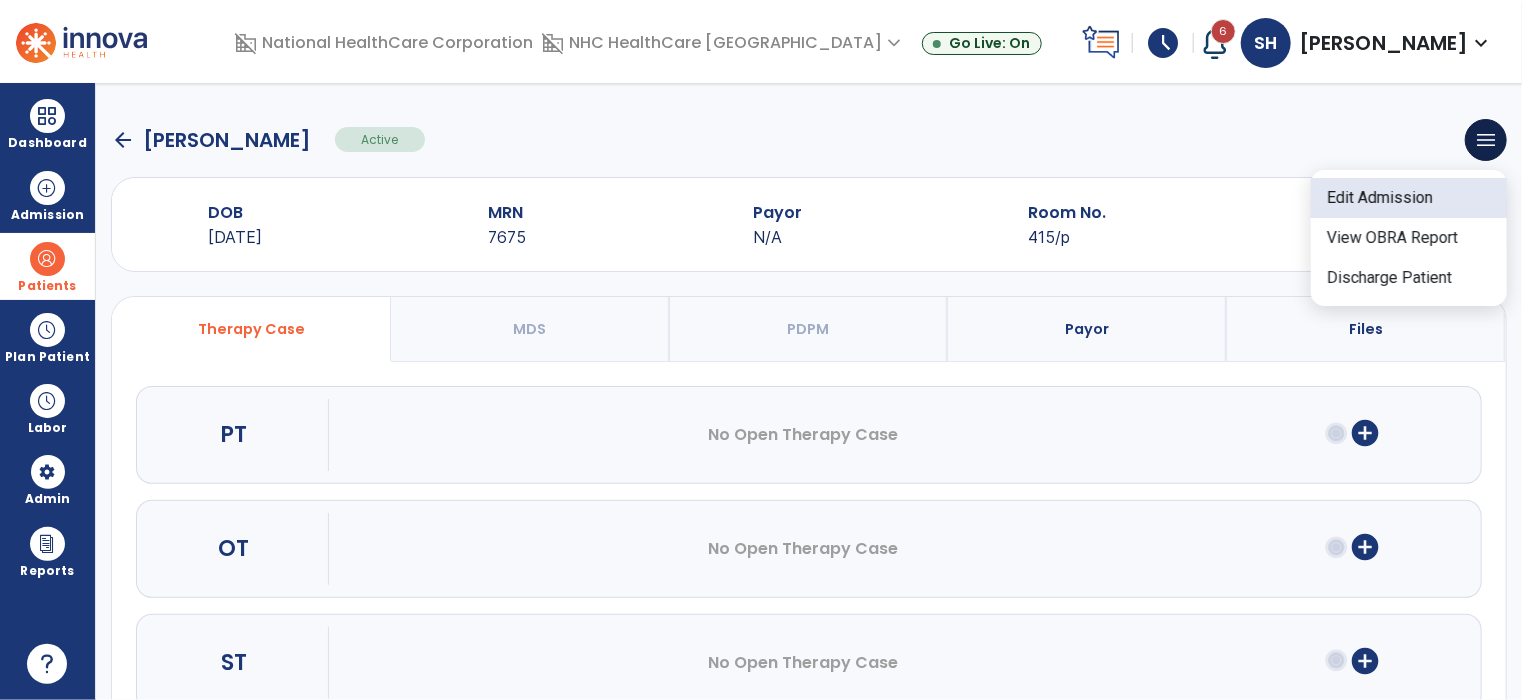 select on "******" 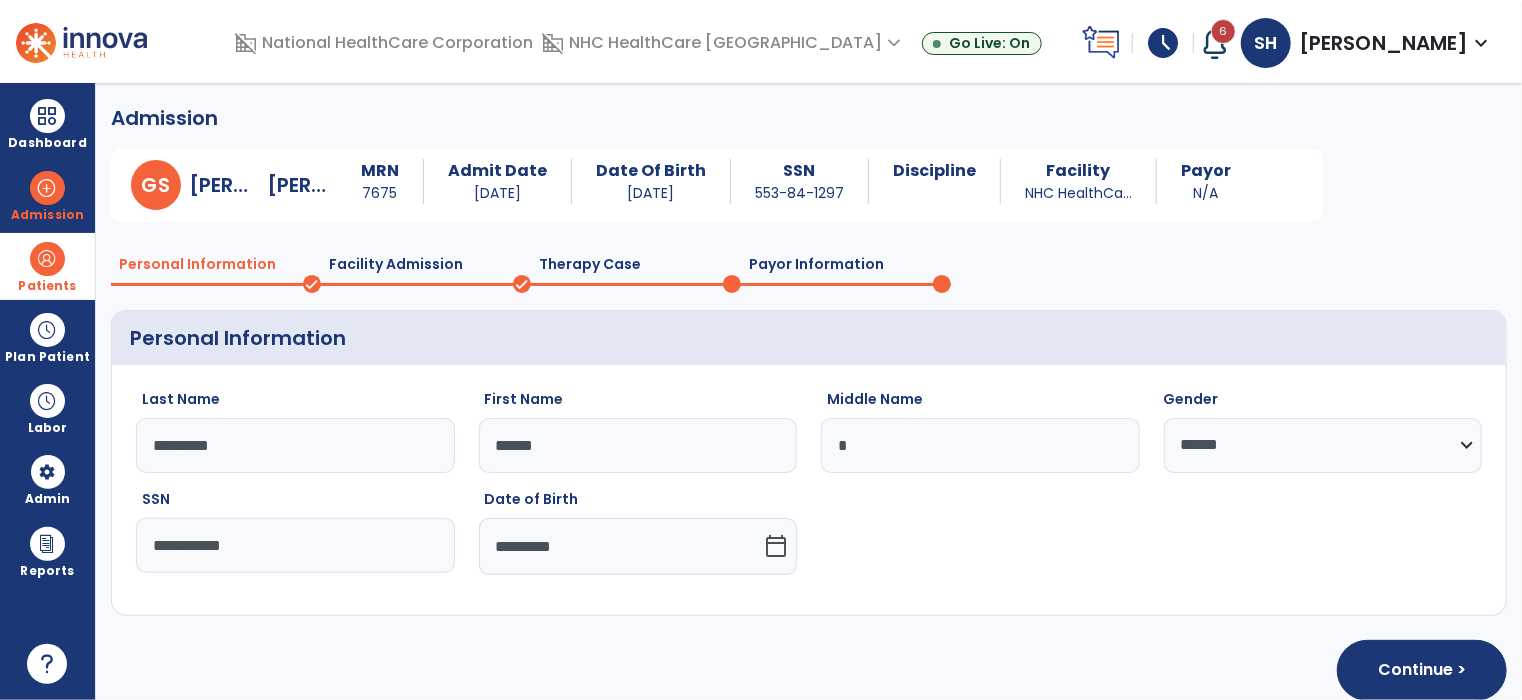 click on "Payor Information" 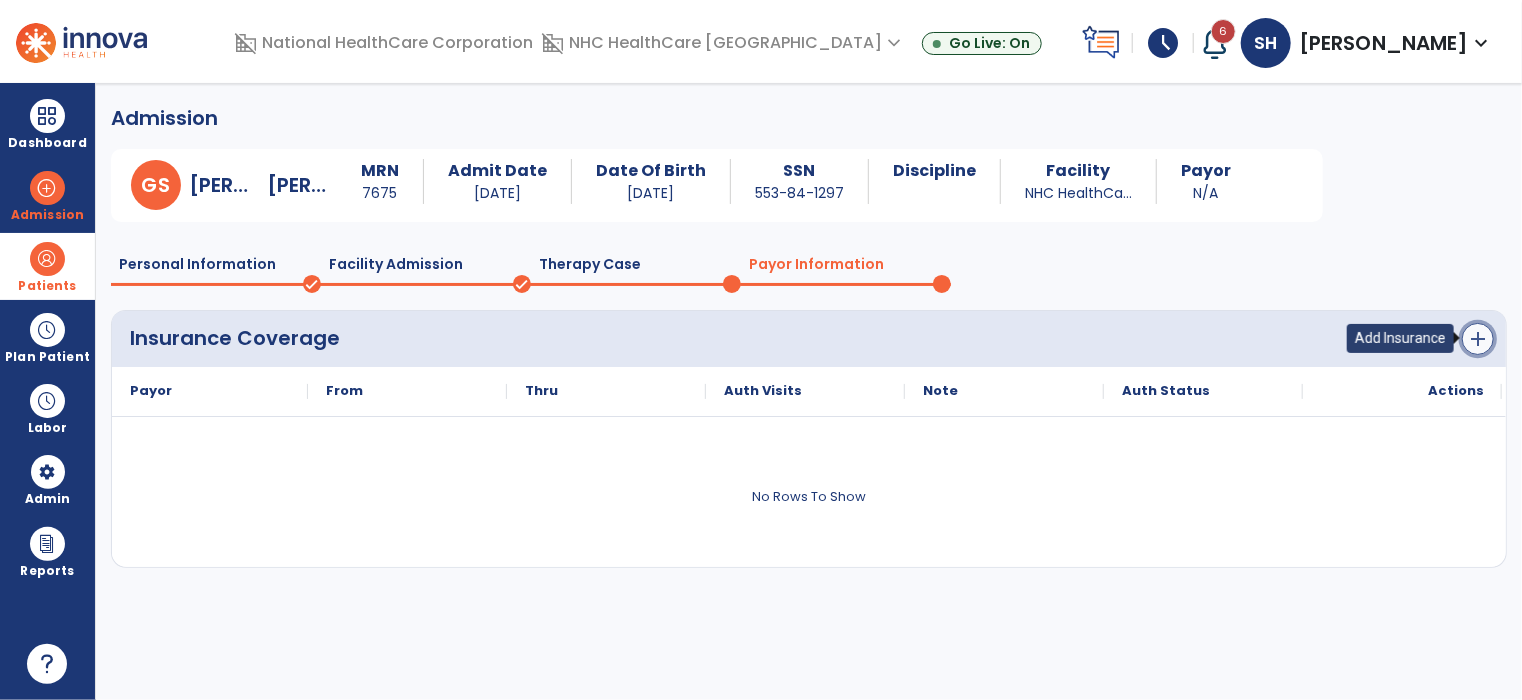 click on "add" 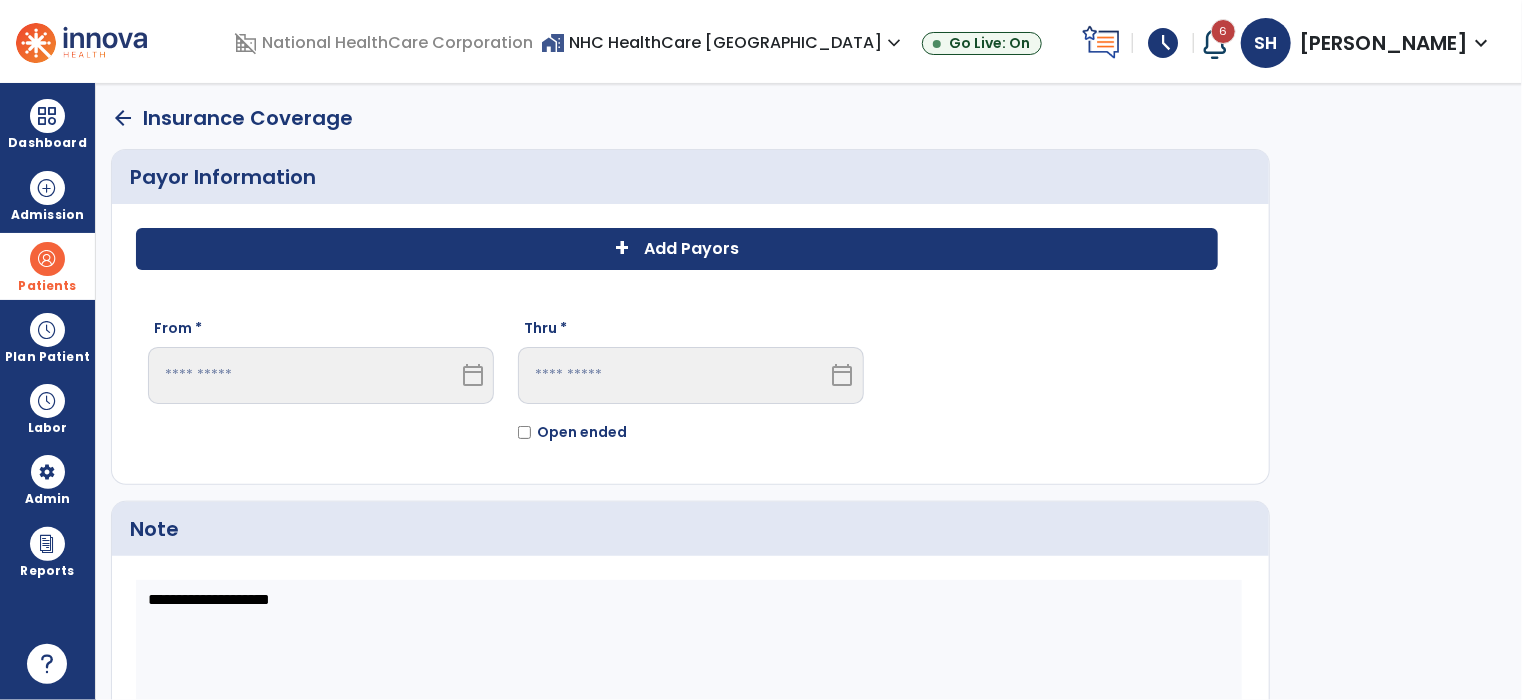 click on "+" 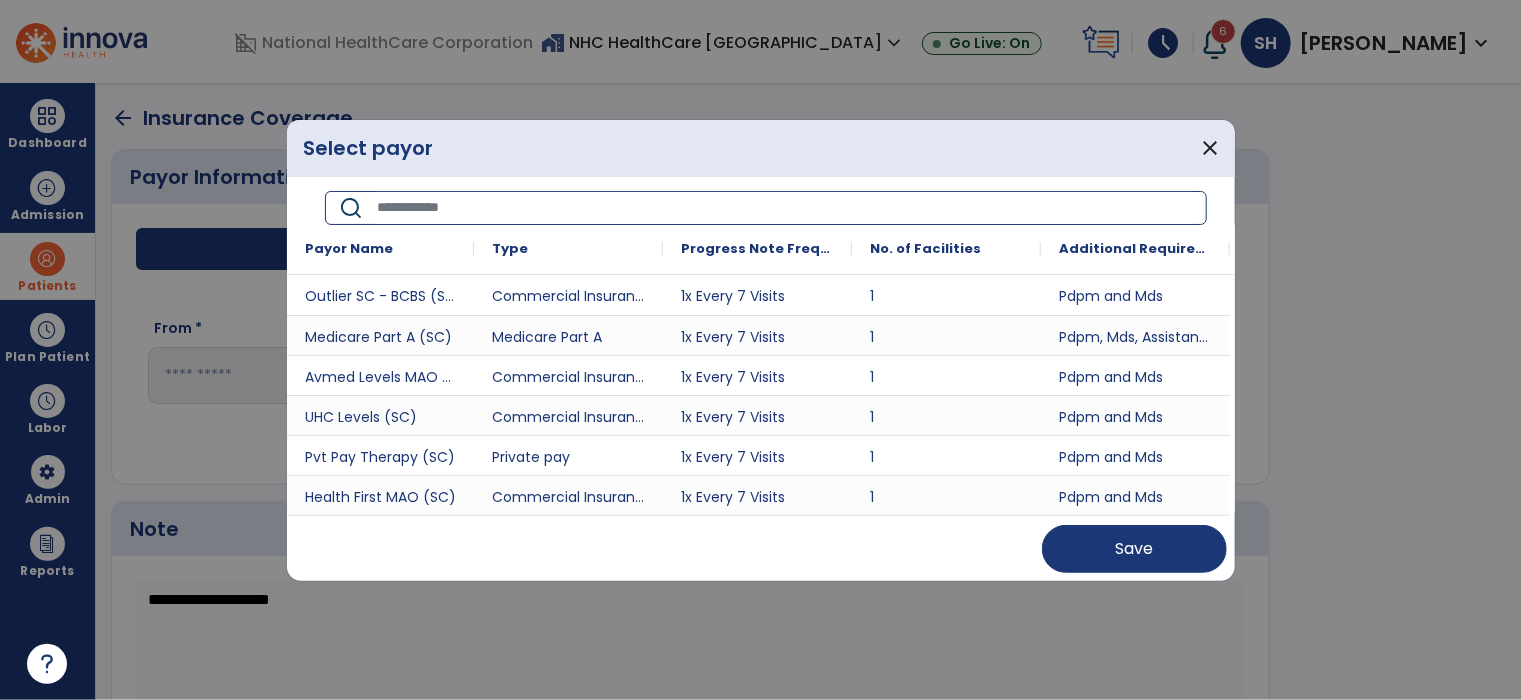 click at bounding box center [785, 208] 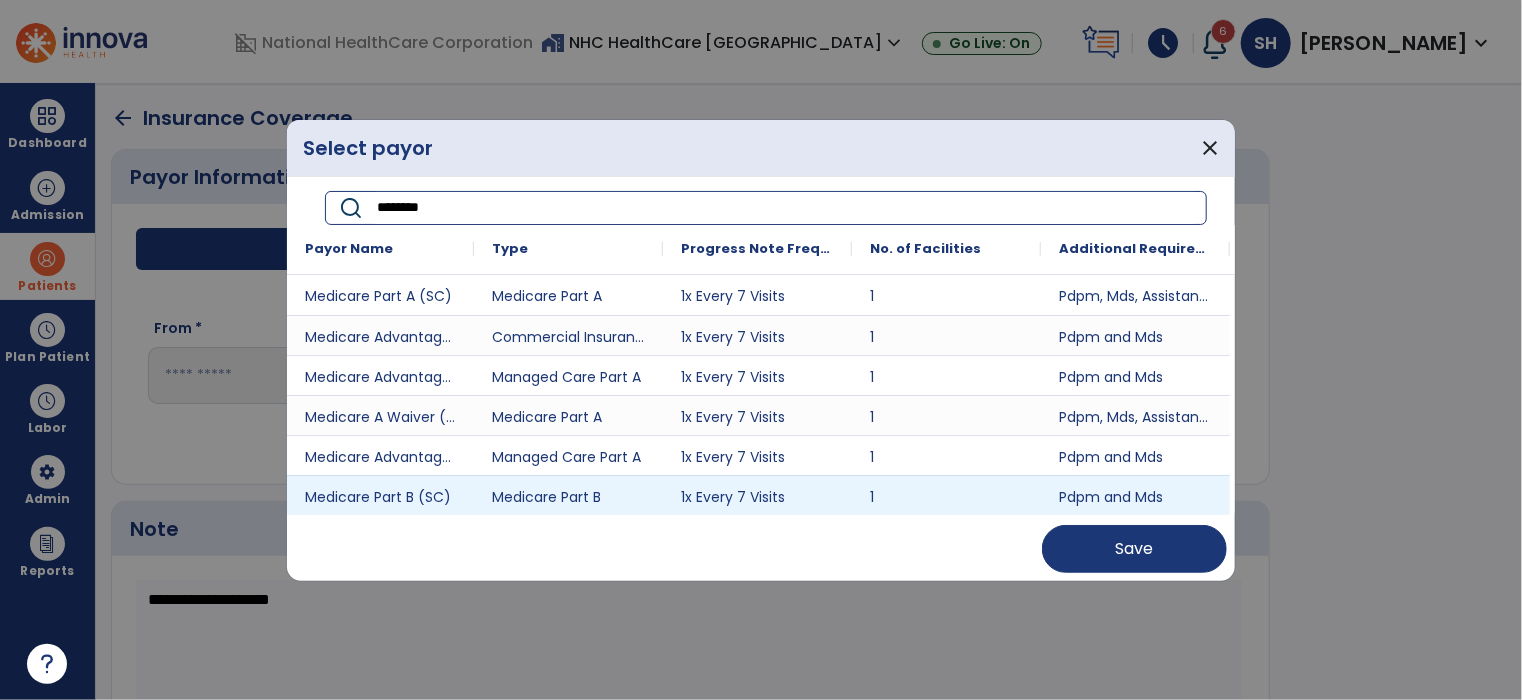 type on "********" 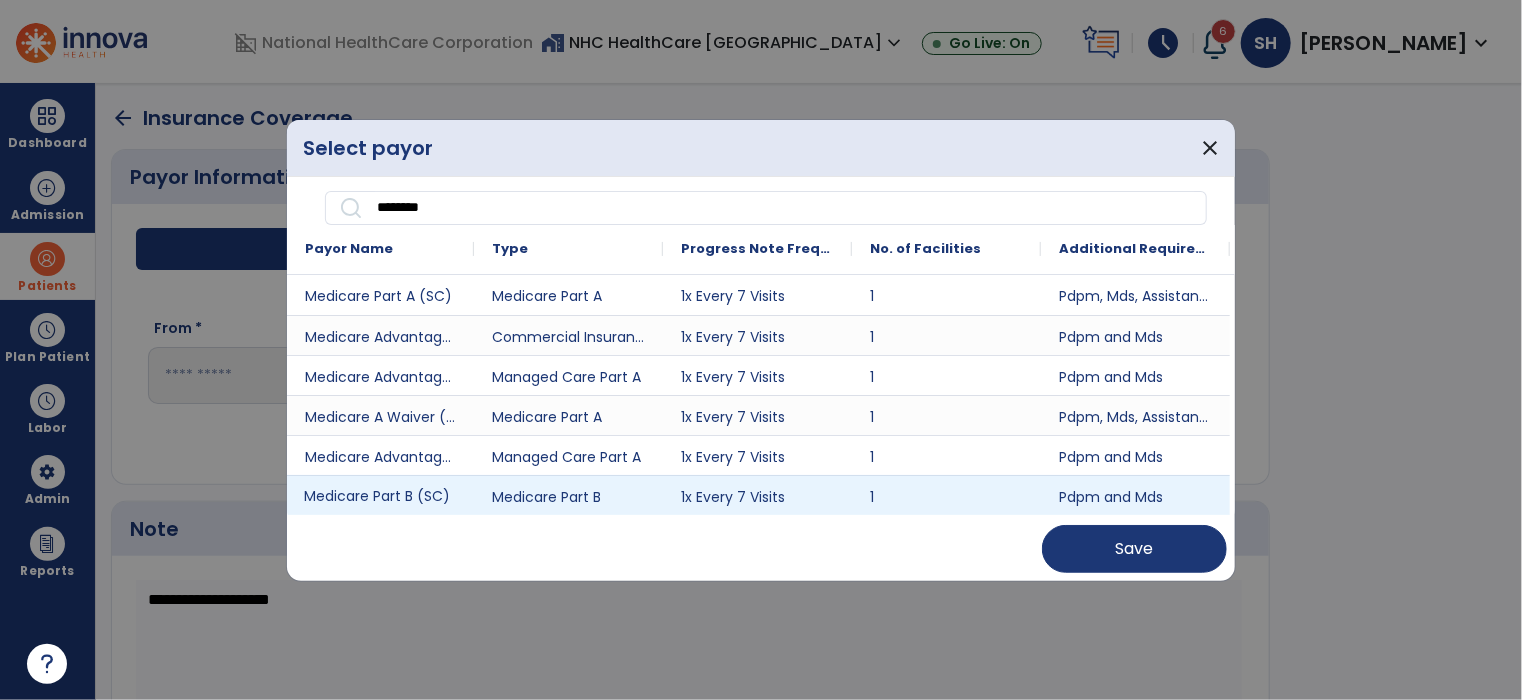 click on "Medicare Part B (SC)" at bounding box center (380, 495) 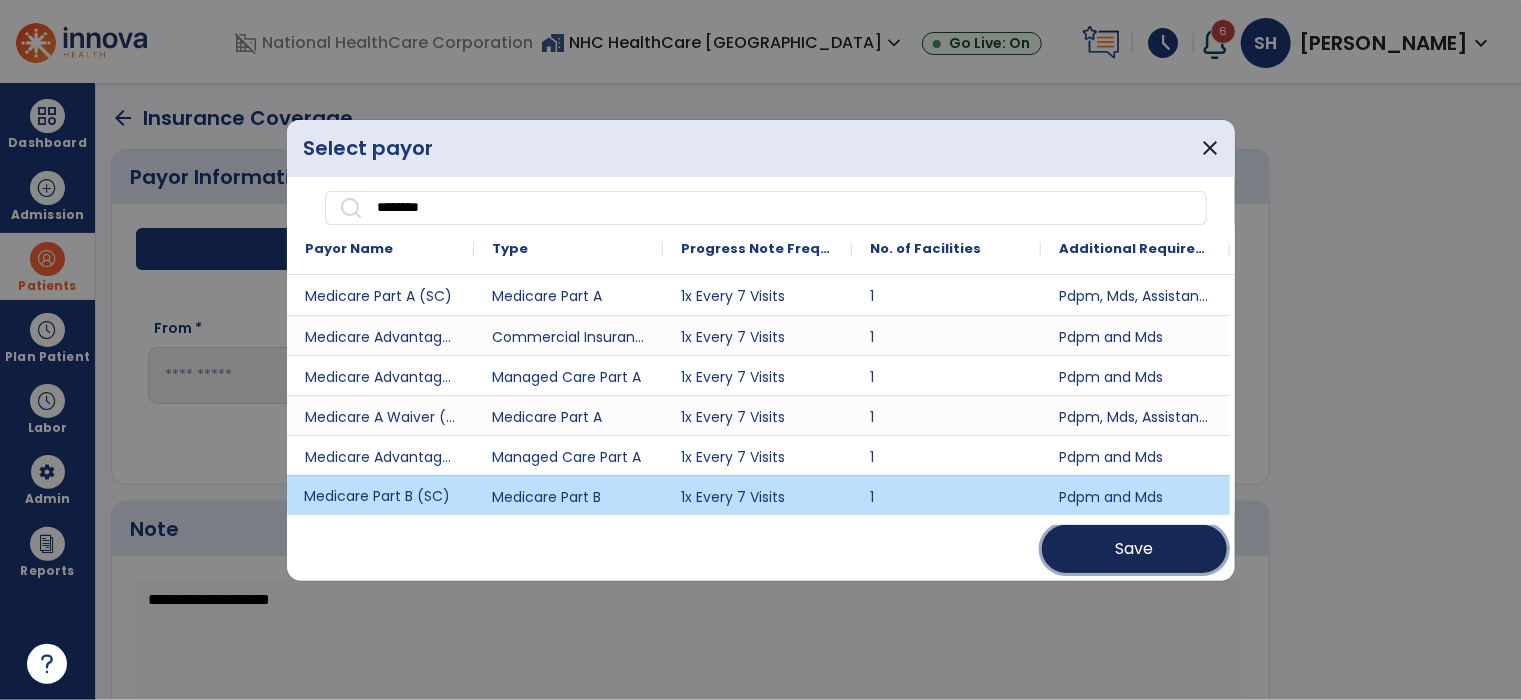 click on "Save" at bounding box center [1135, 549] 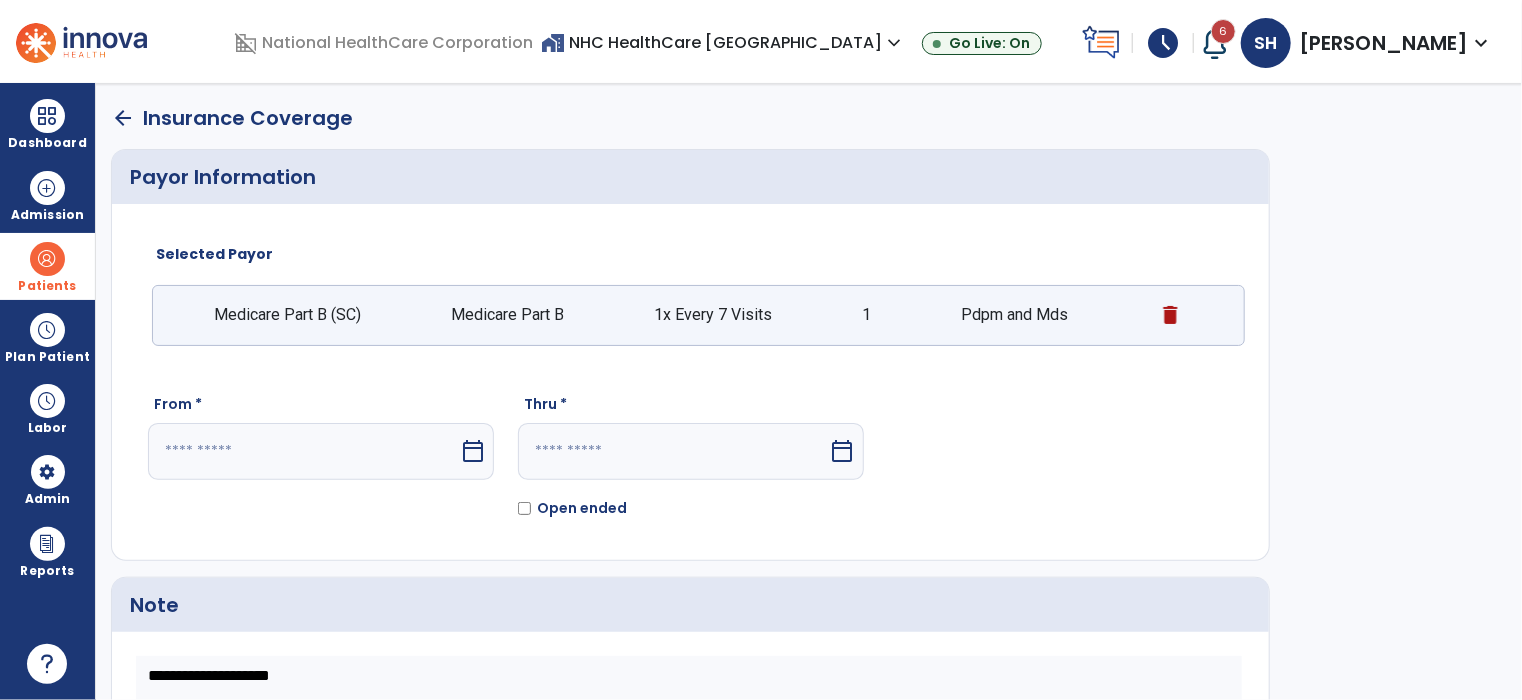click on "calendar_today" at bounding box center (473, 451) 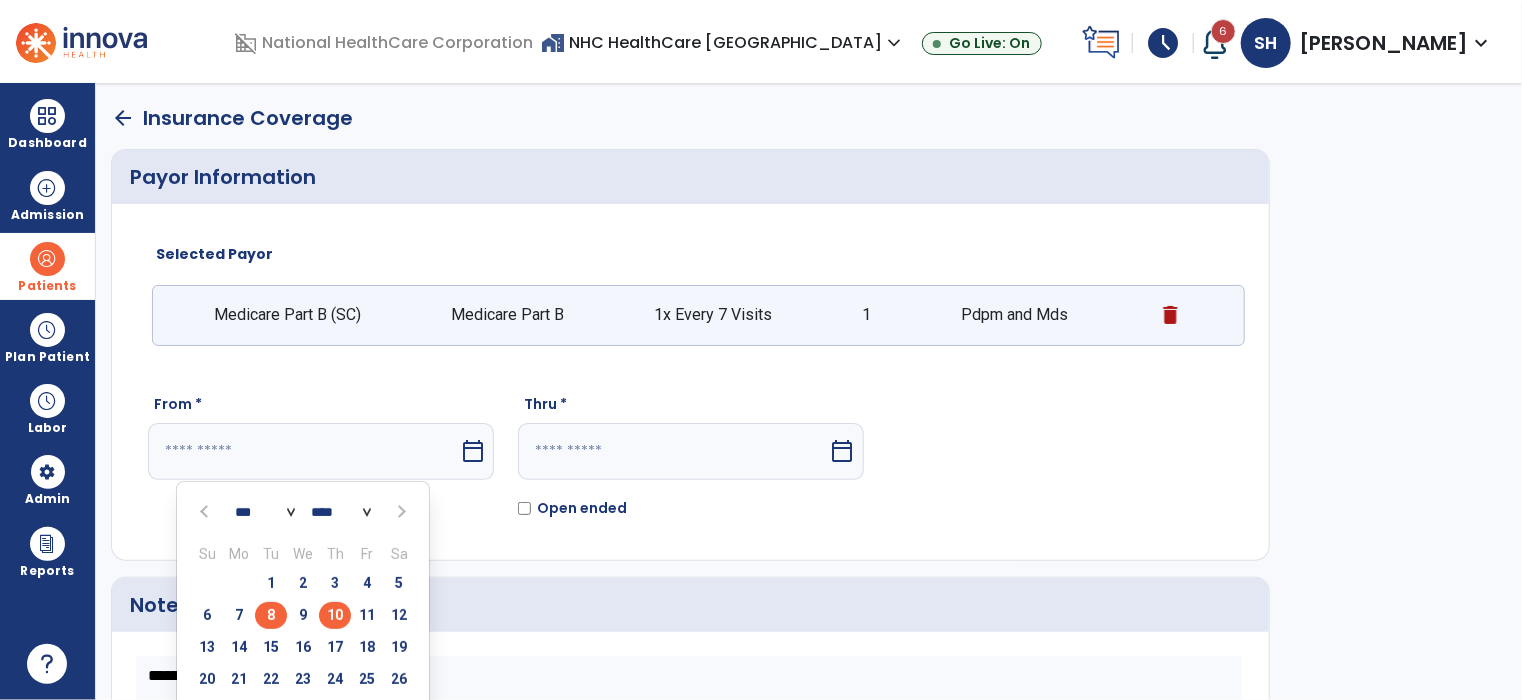 click on "8" at bounding box center [271, 615] 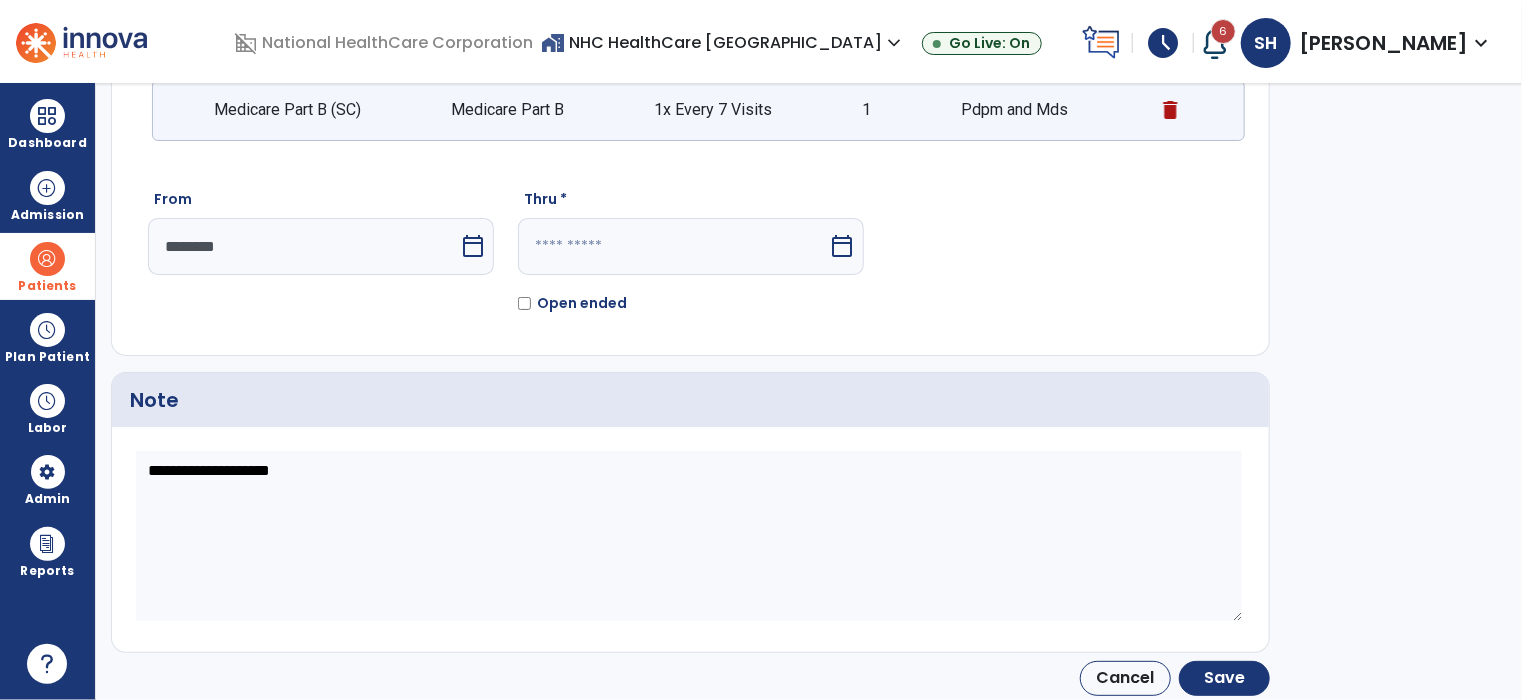 scroll, scrollTop: 206, scrollLeft: 0, axis: vertical 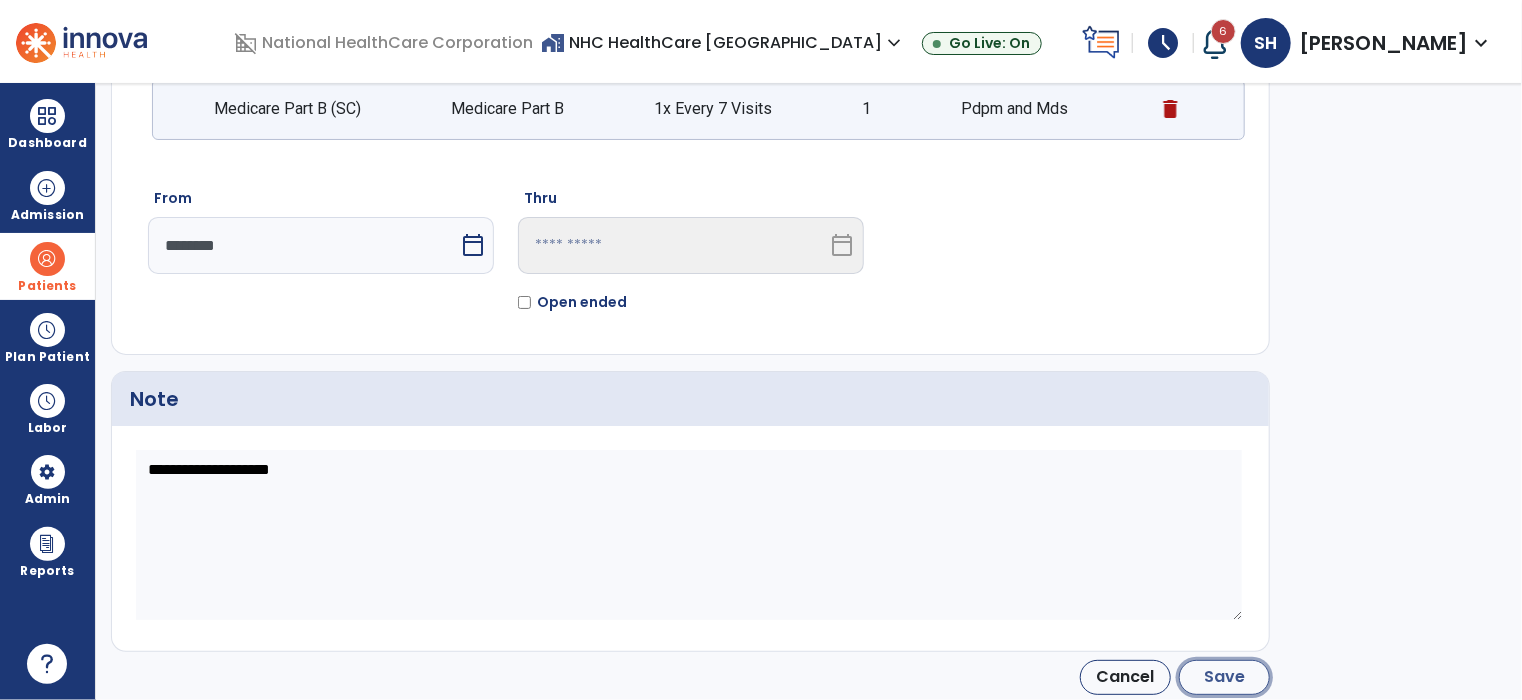 click on "Save" 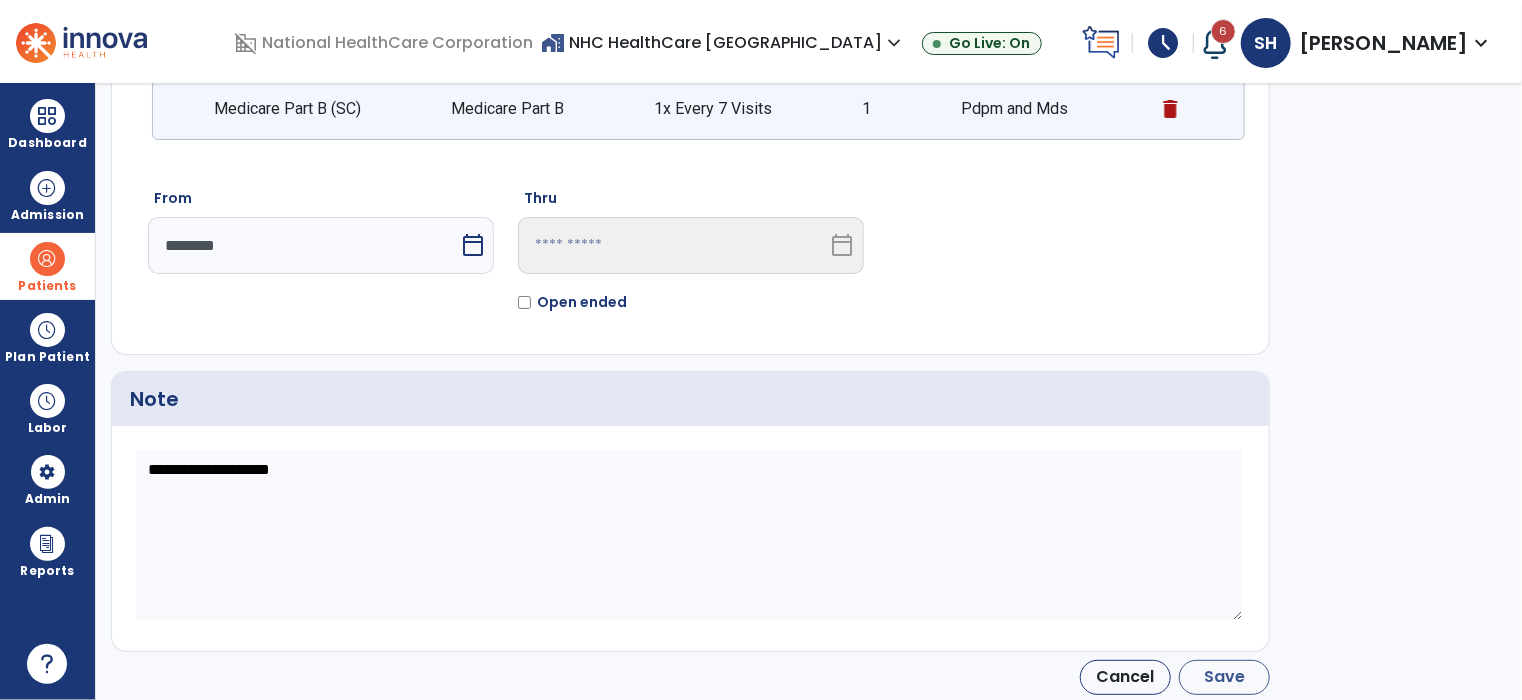 type on "********" 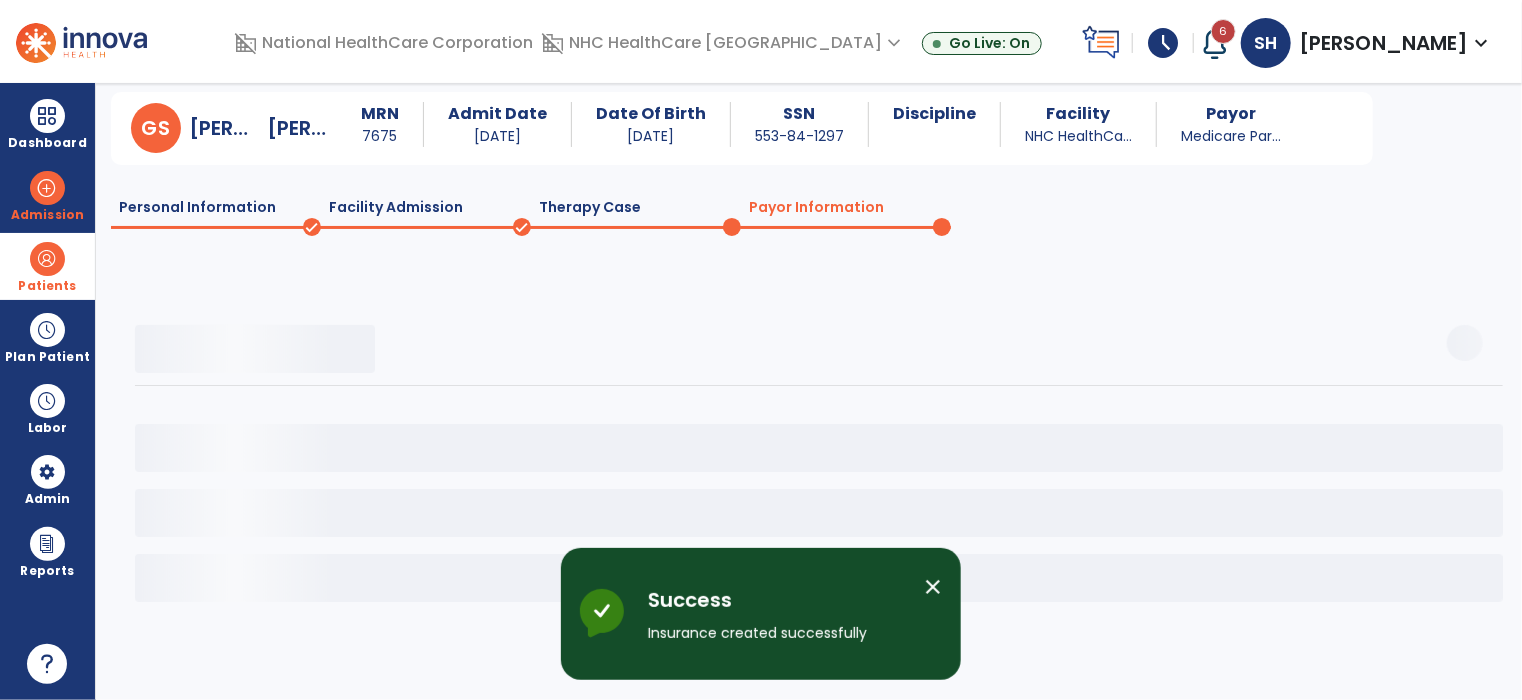 scroll, scrollTop: 37, scrollLeft: 0, axis: vertical 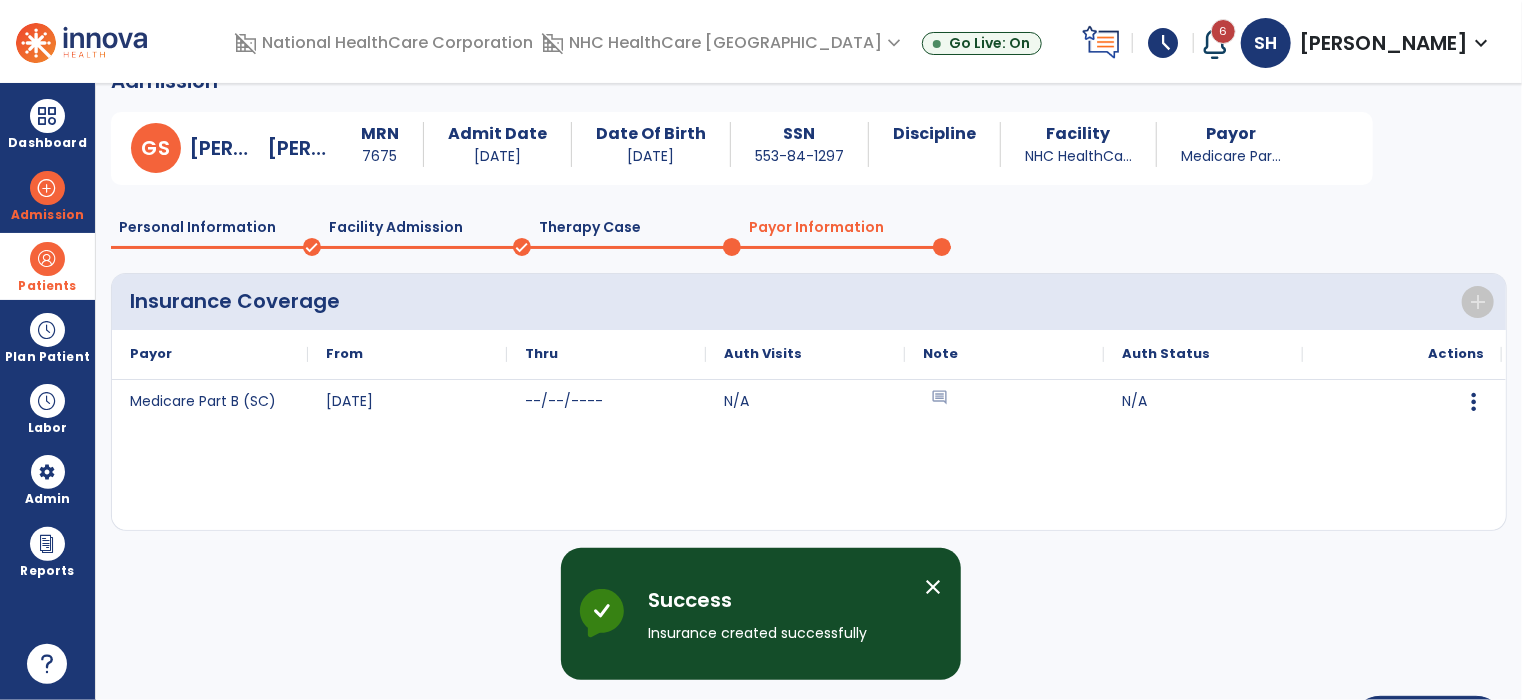 click at bounding box center (47, 259) 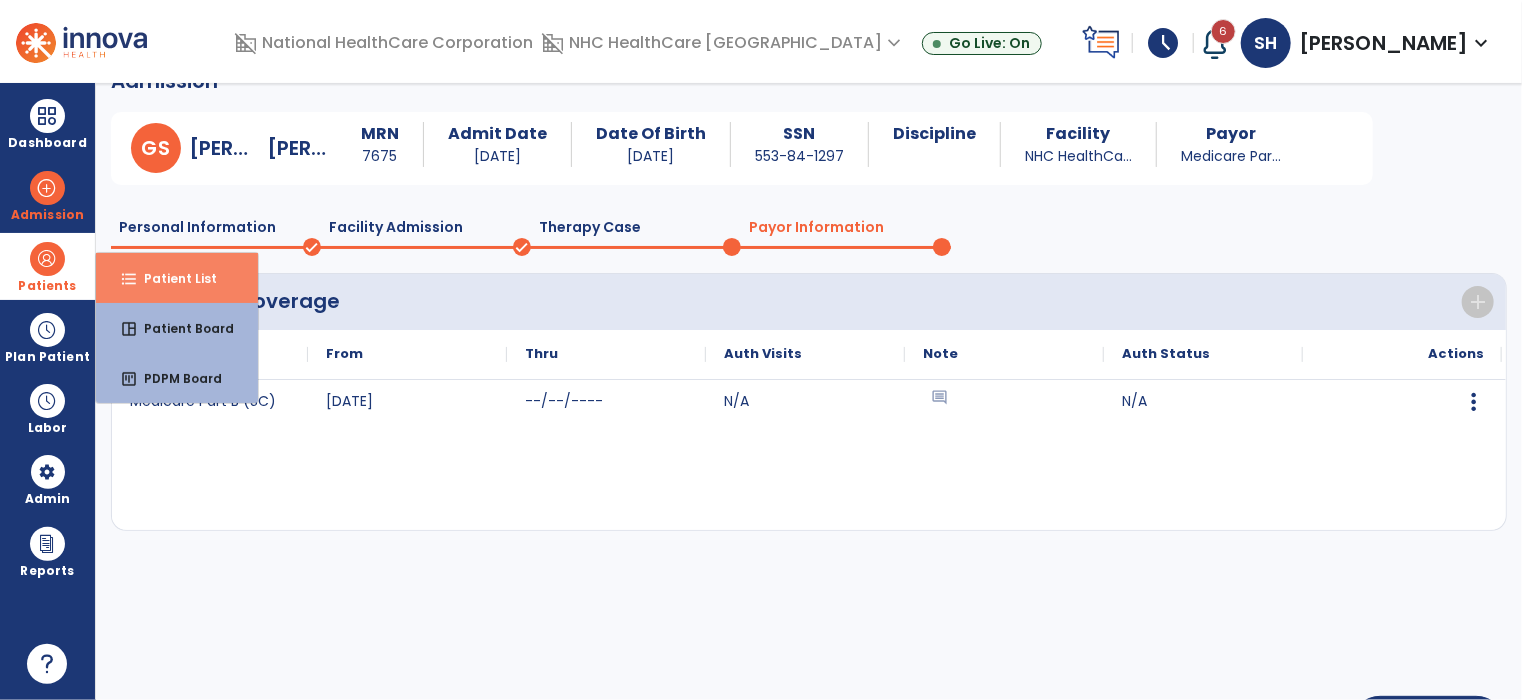 click on "Patient List" at bounding box center (172, 278) 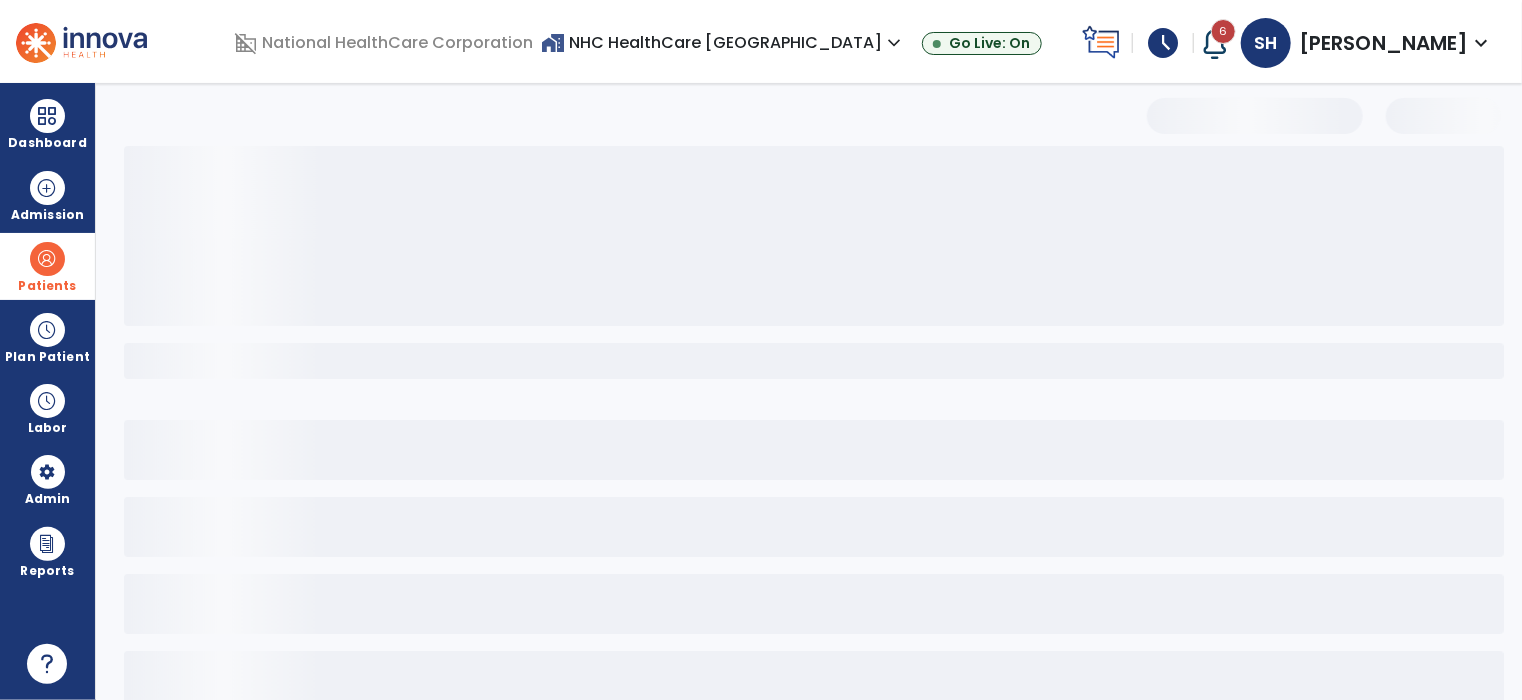 select on "***" 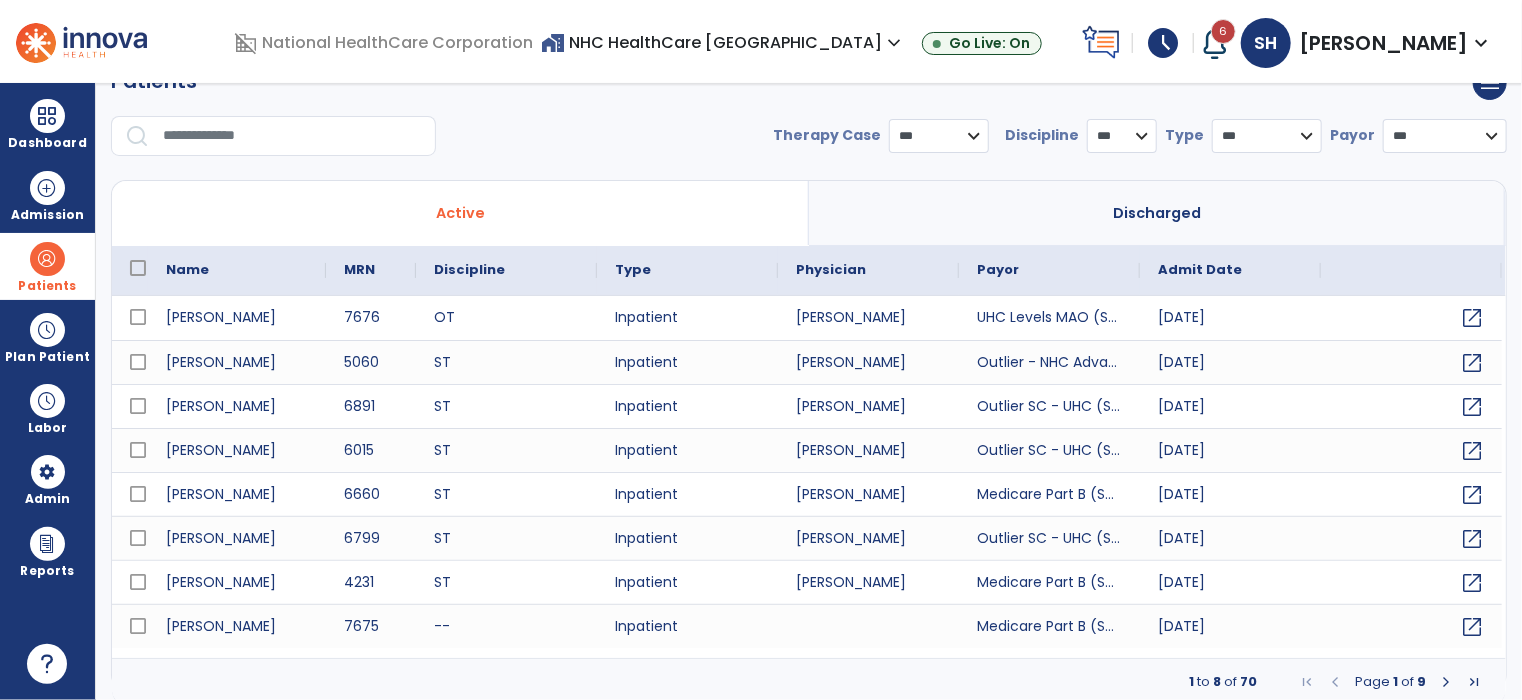 click at bounding box center [1446, 682] 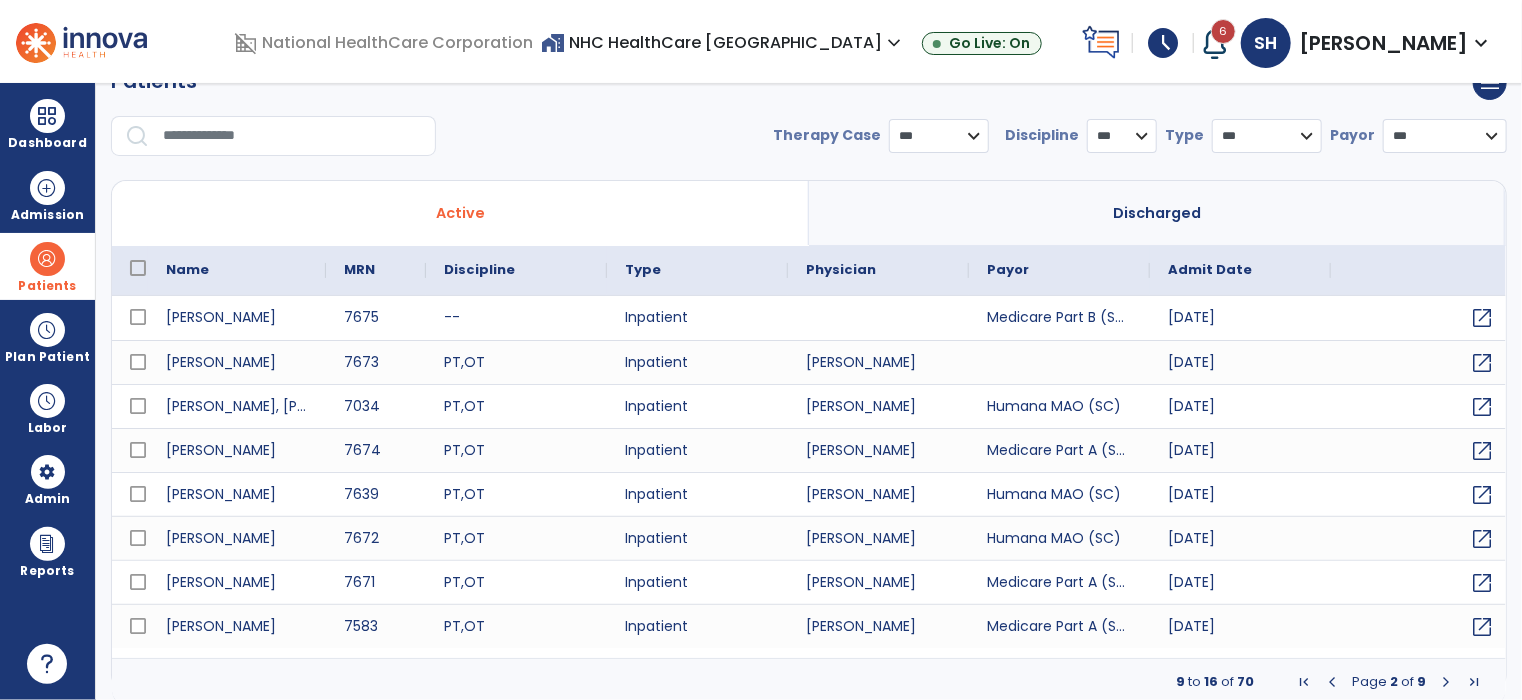 click at bounding box center [1332, 682] 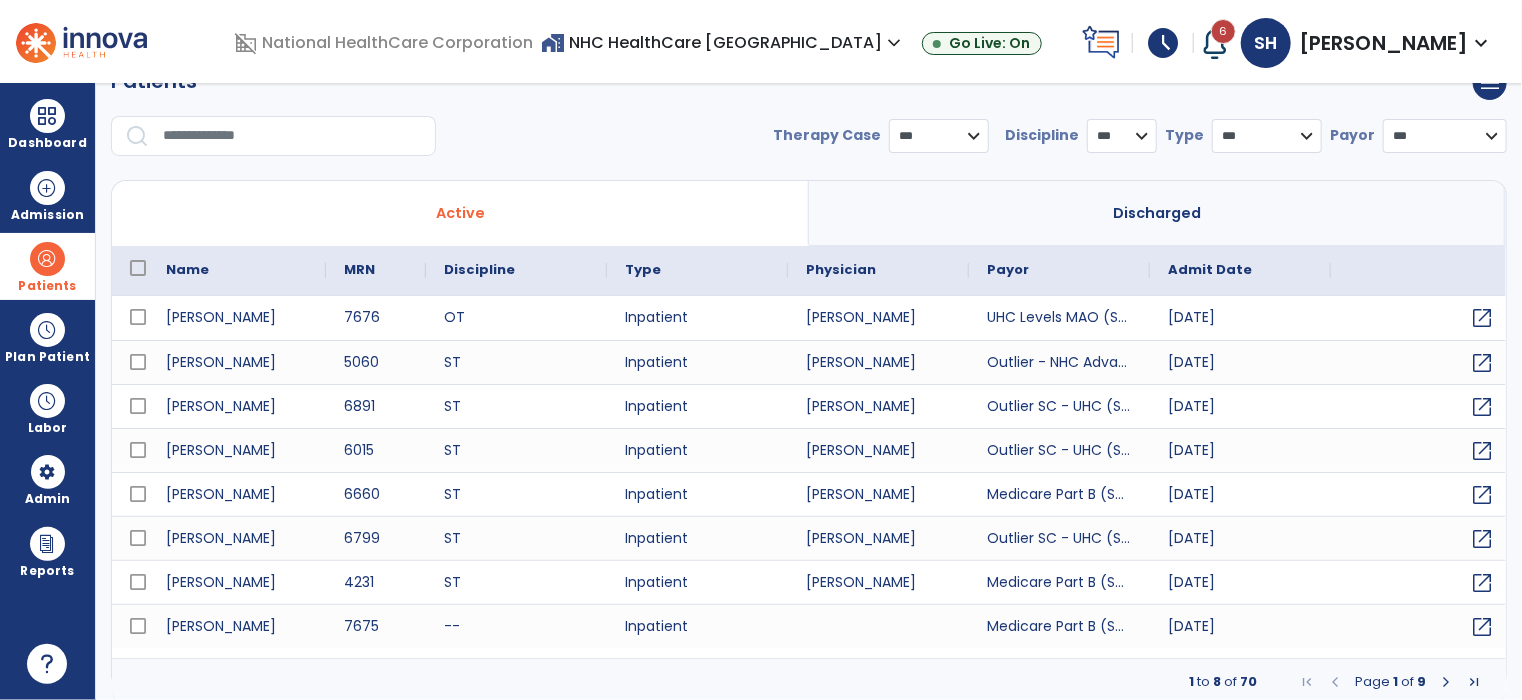 click at bounding box center [1446, 682] 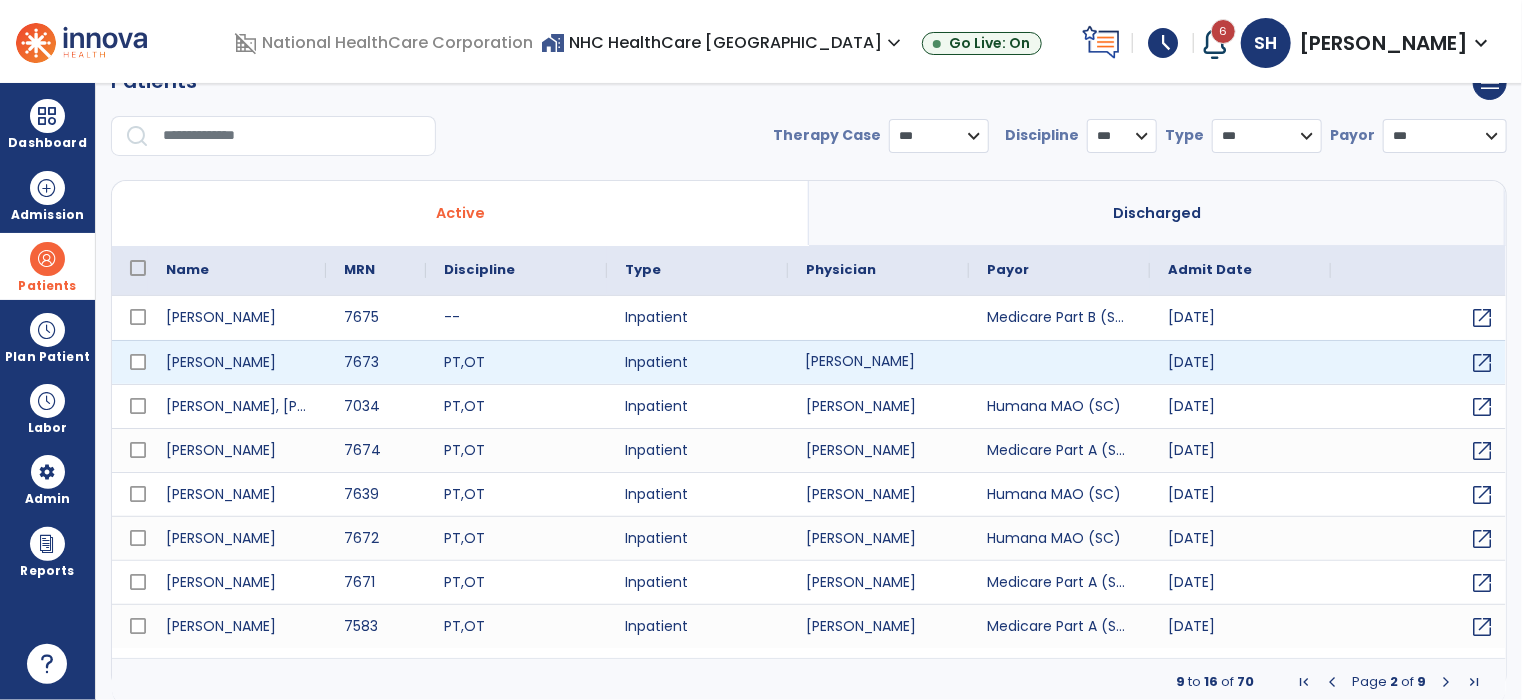 click on "[PERSON_NAME]" at bounding box center [878, 362] 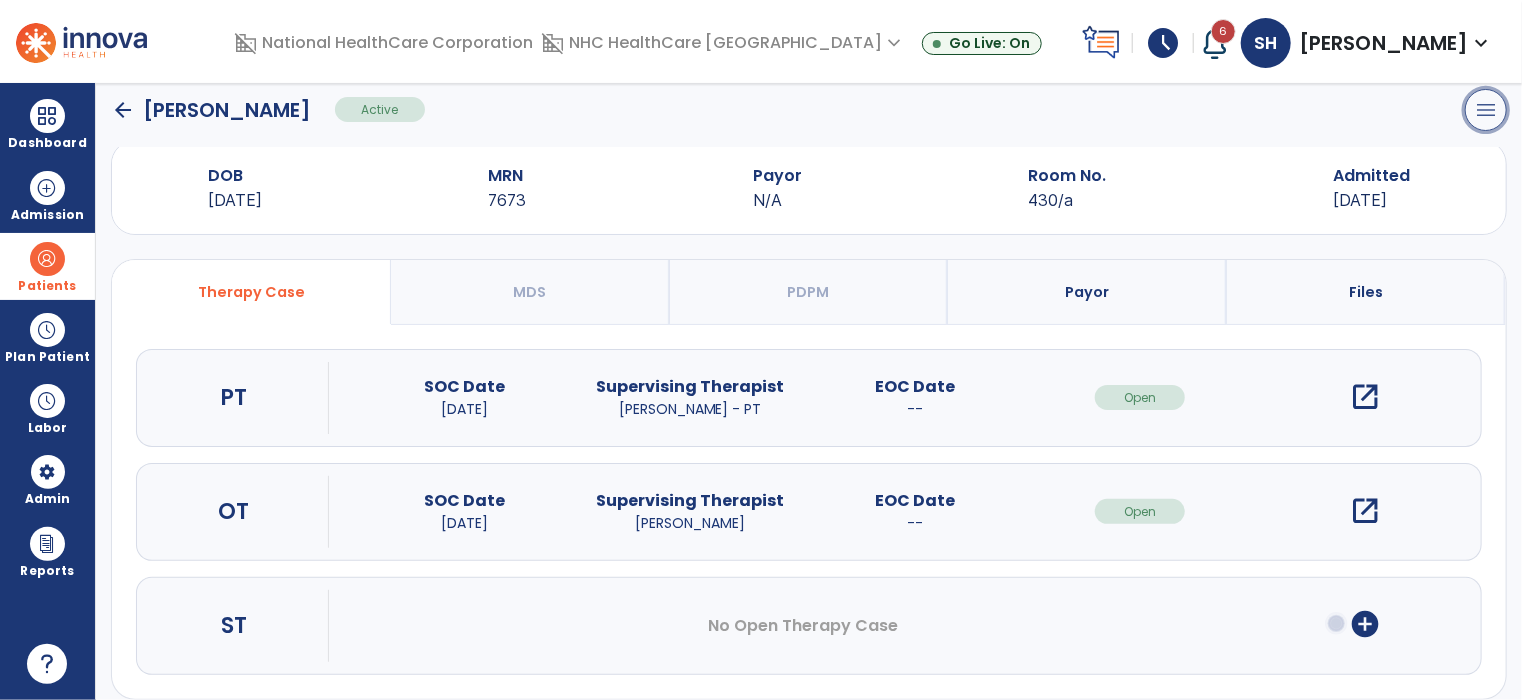 click on "menu" at bounding box center (1486, 110) 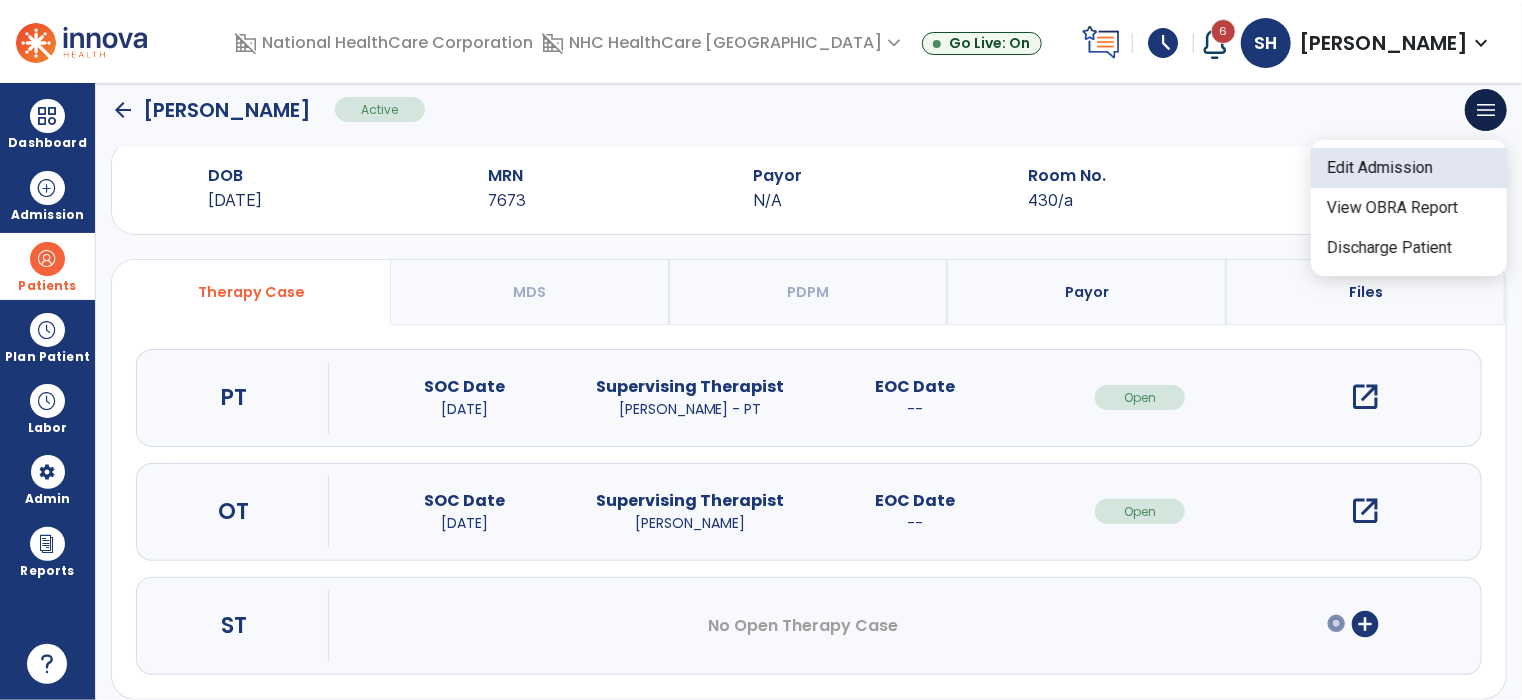 click on "Edit Admission" 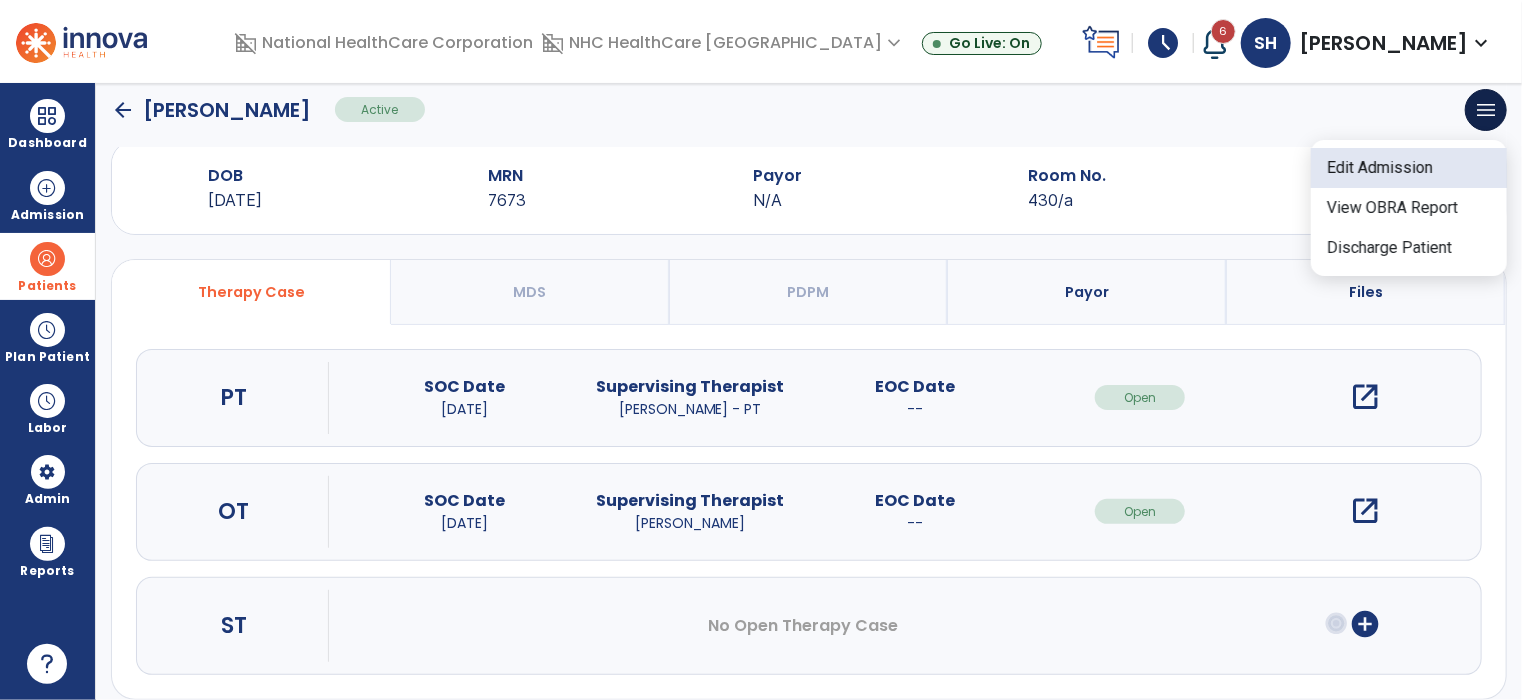 select on "******" 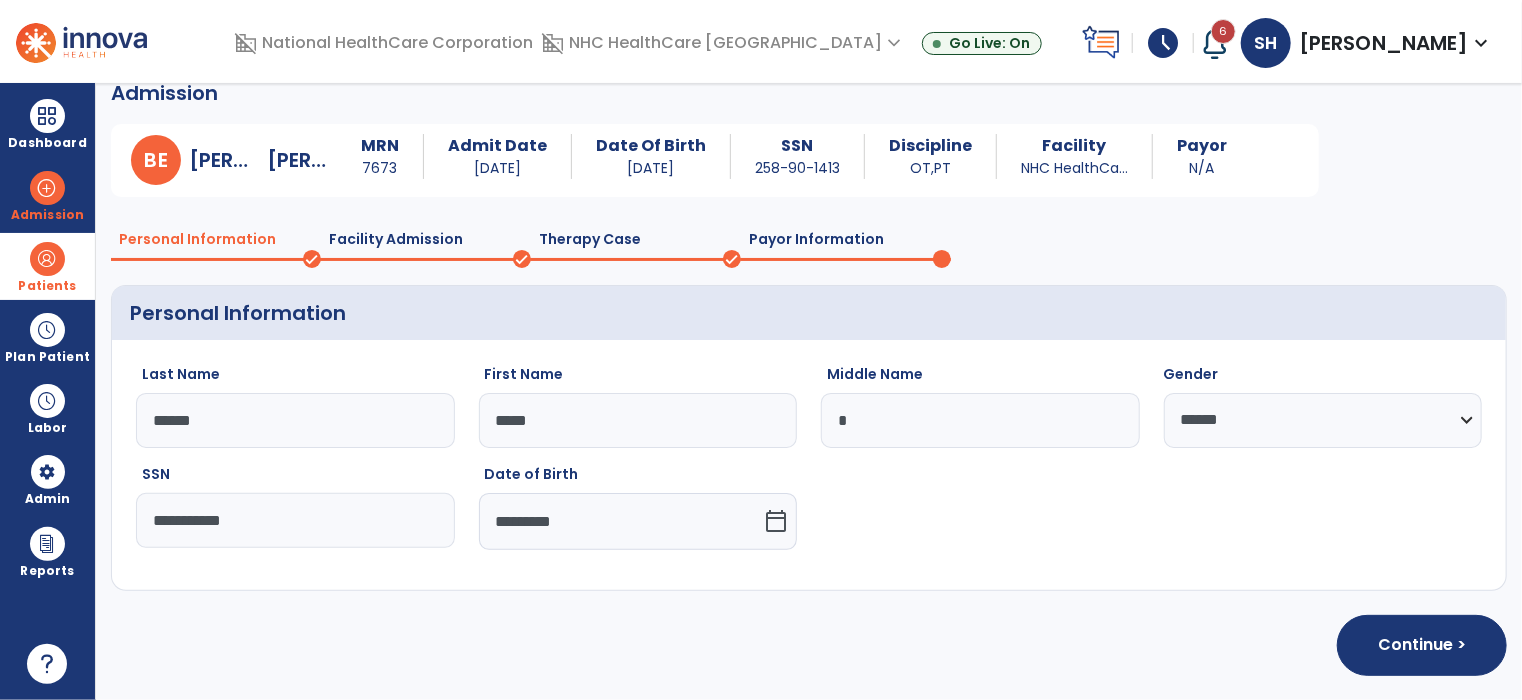 scroll, scrollTop: 24, scrollLeft: 0, axis: vertical 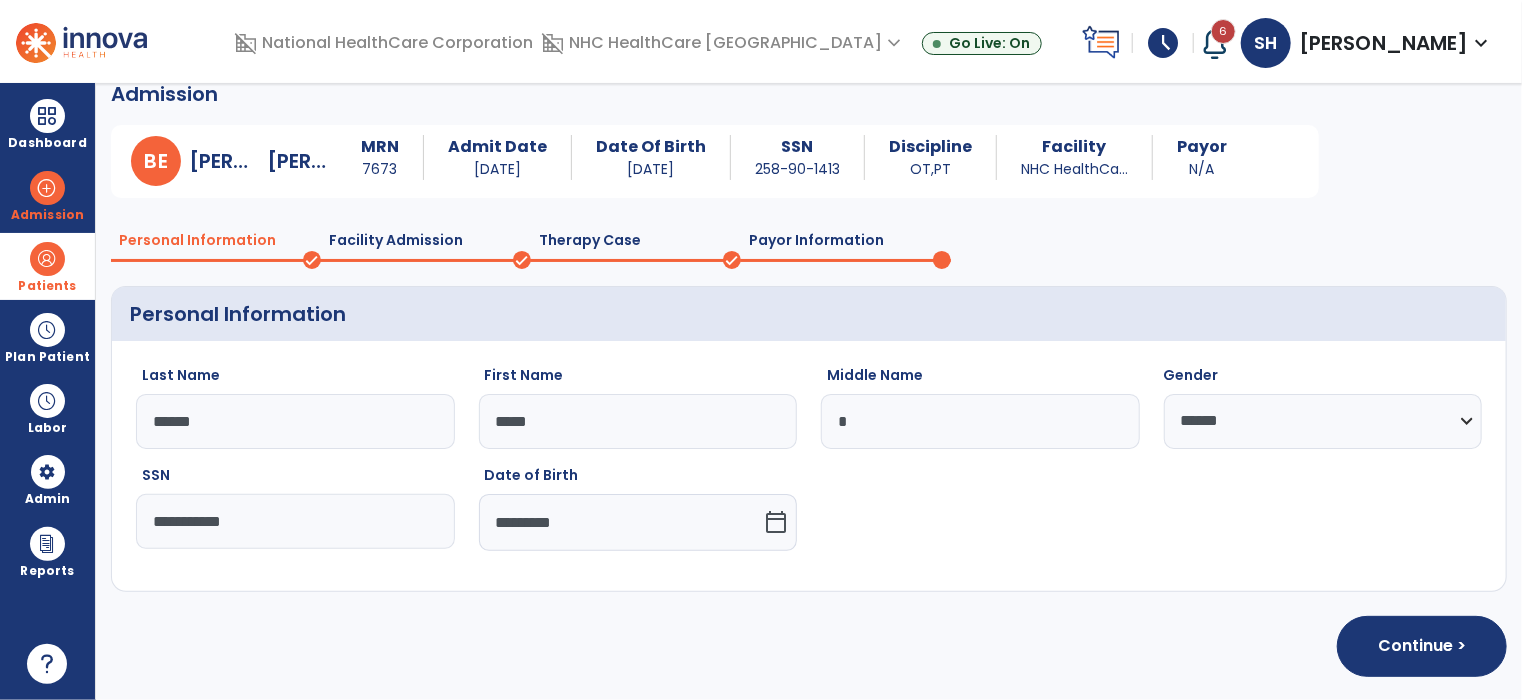 click on "Payor Information" 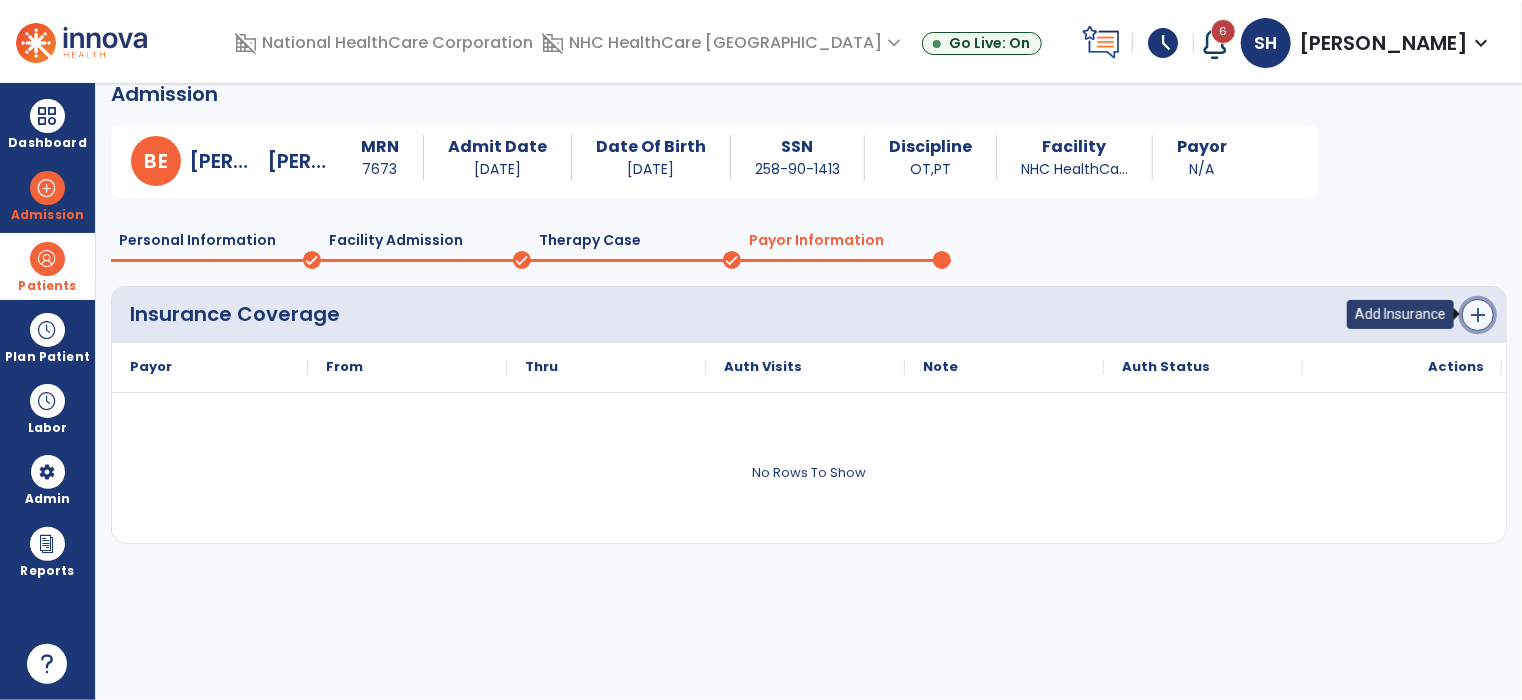 click on "add" 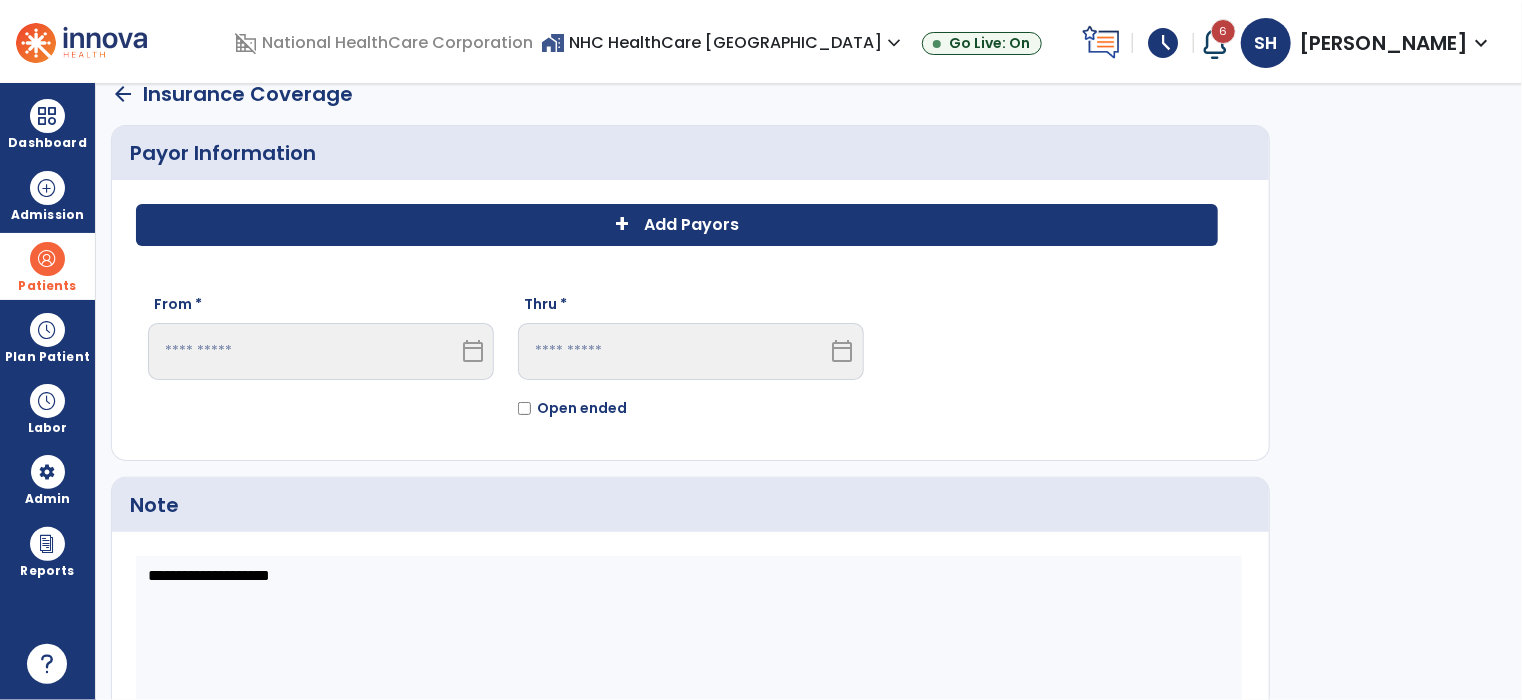 click on "Add Payors" 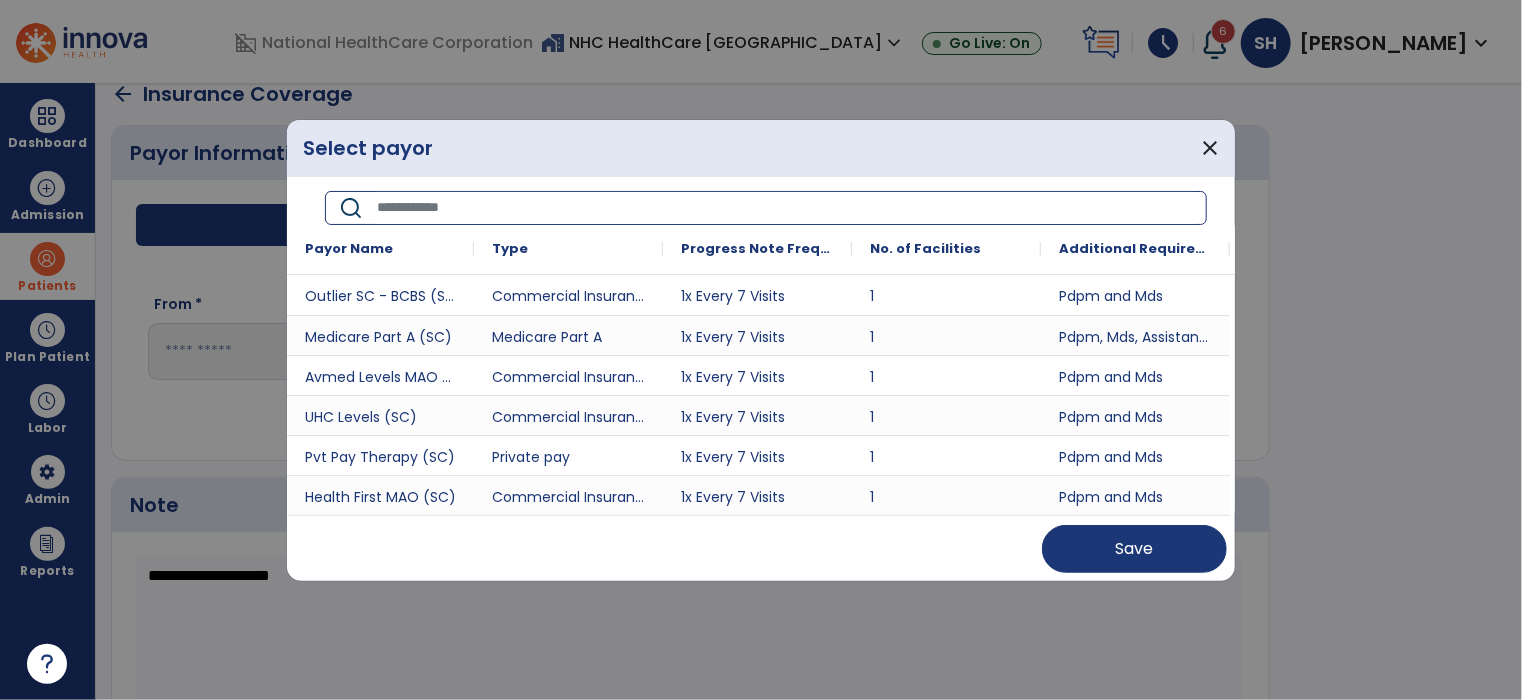 click at bounding box center (785, 208) 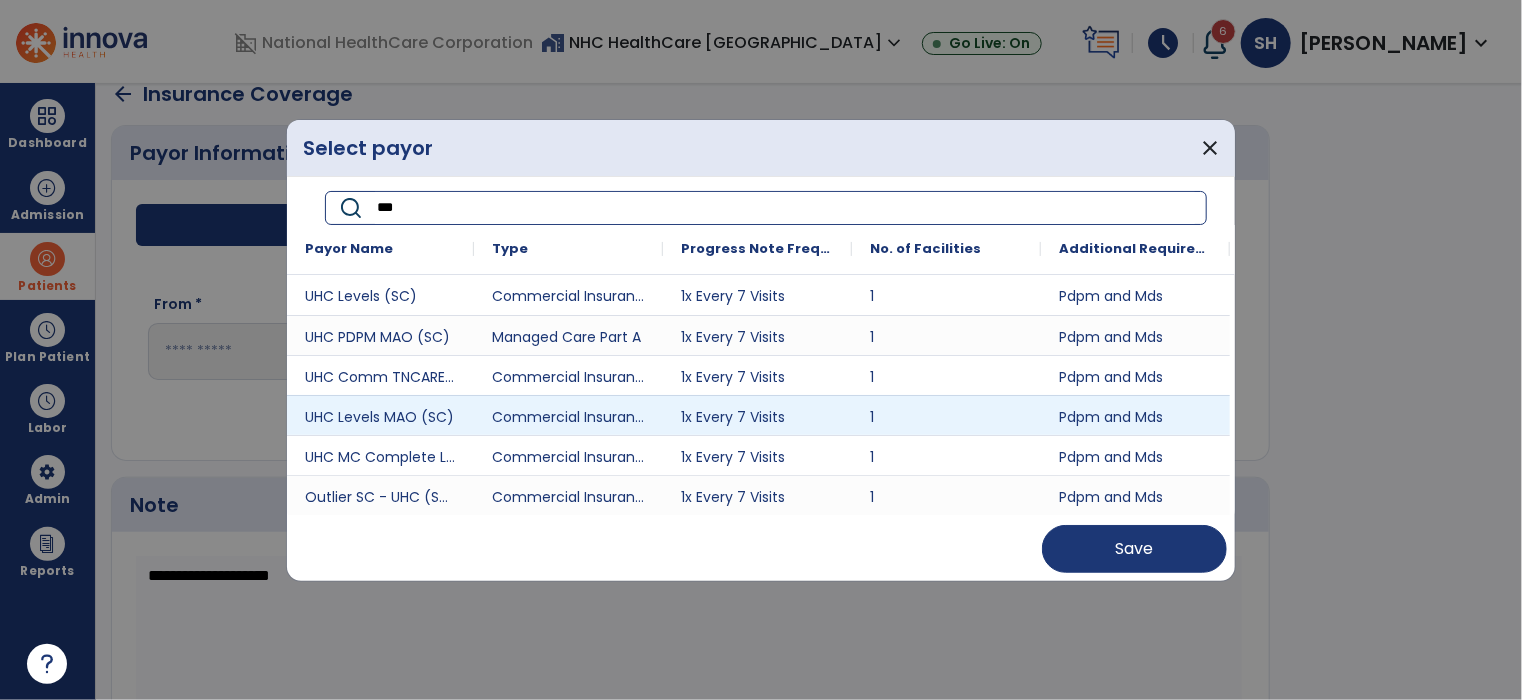 type on "***" 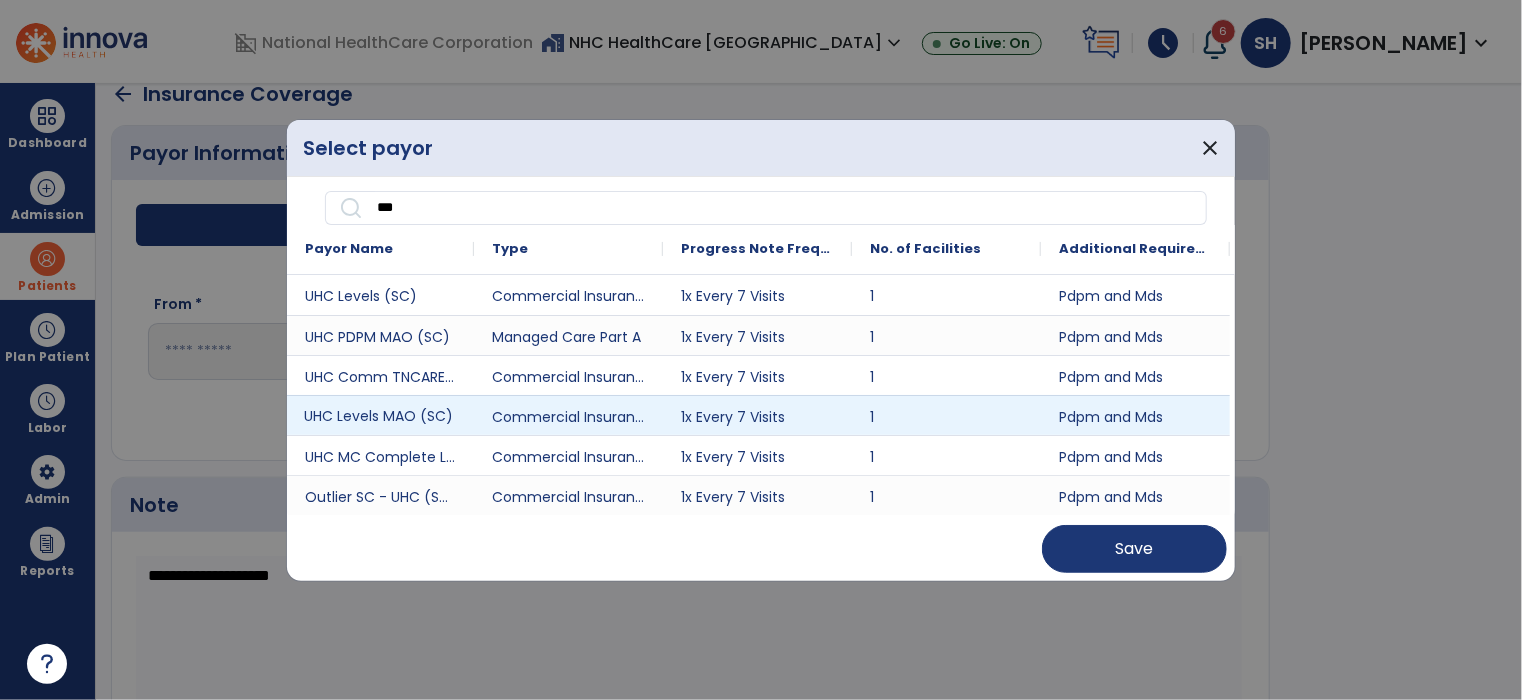 click on "UHC Levels MAO (SC)" at bounding box center [380, 415] 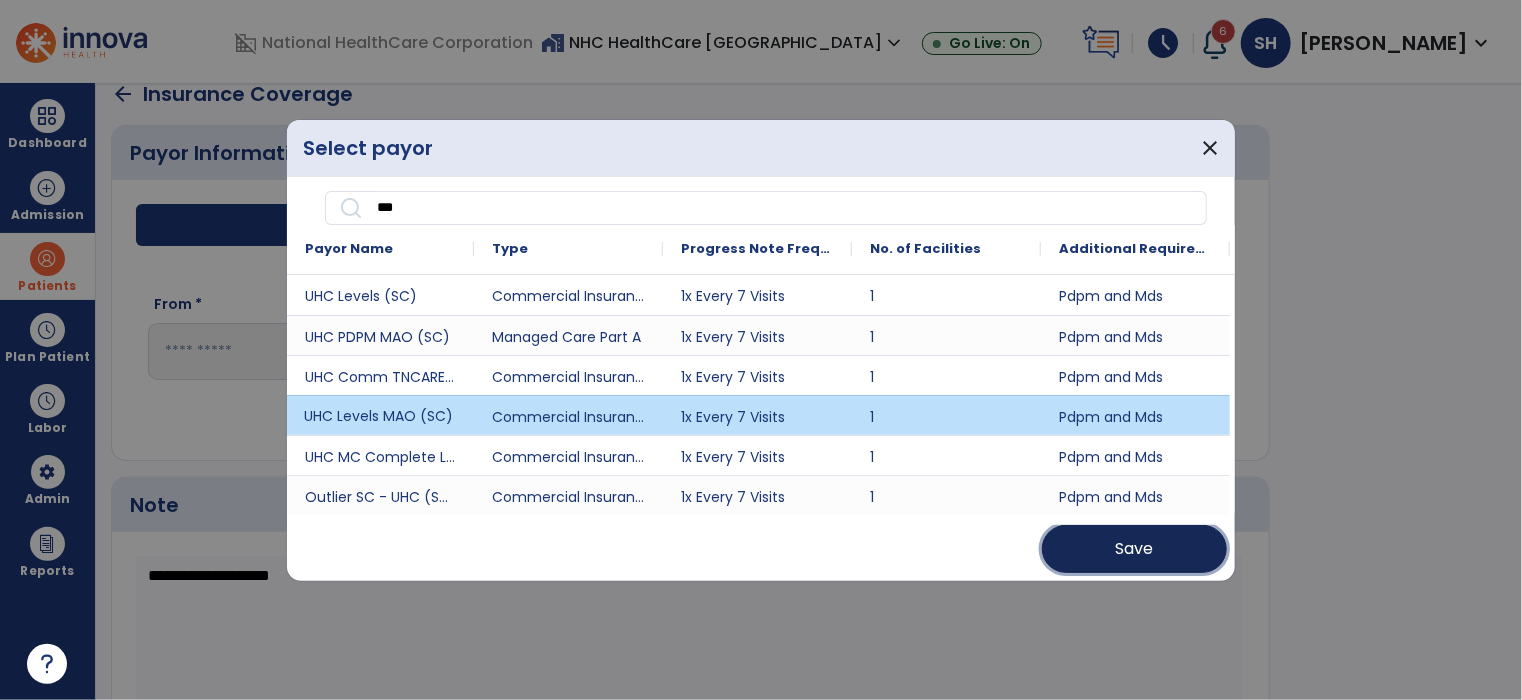 click on "Save" at bounding box center (1134, 549) 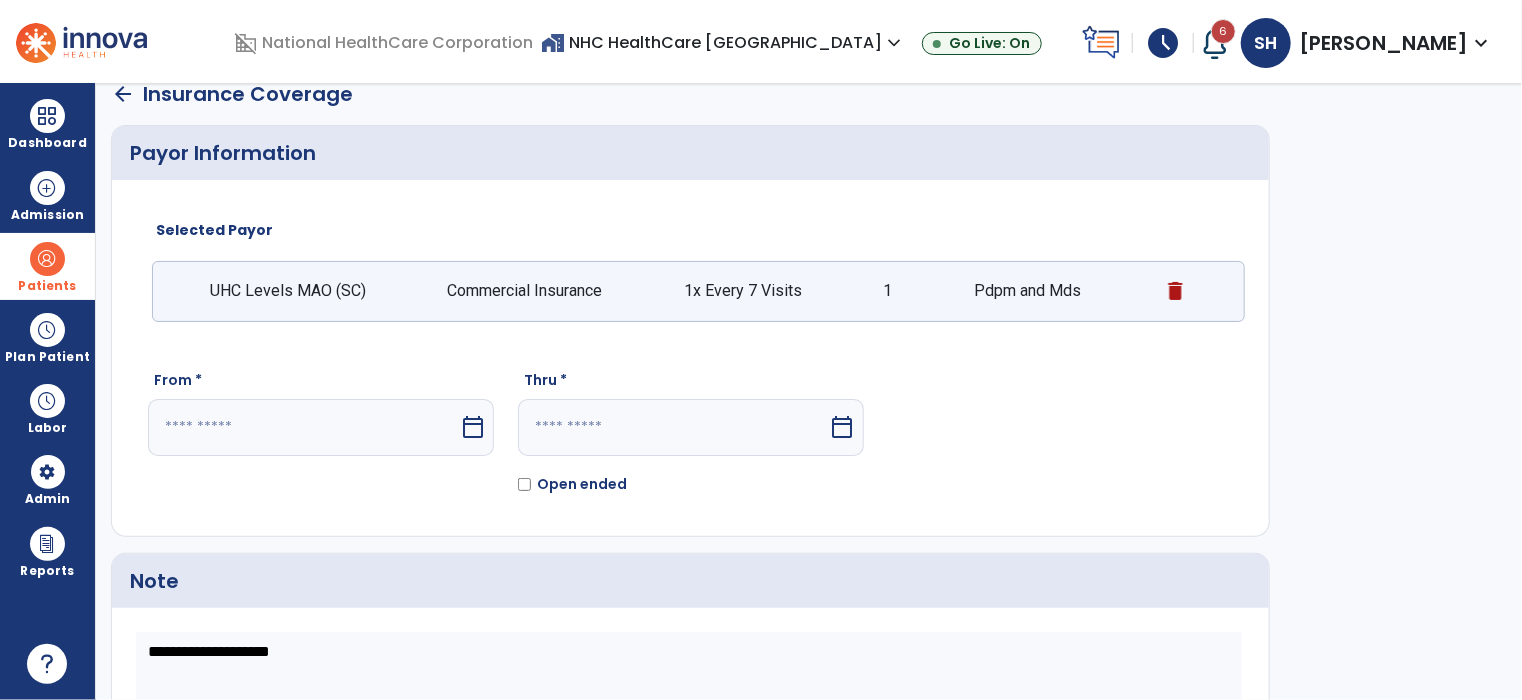 scroll, scrollTop: 0, scrollLeft: 0, axis: both 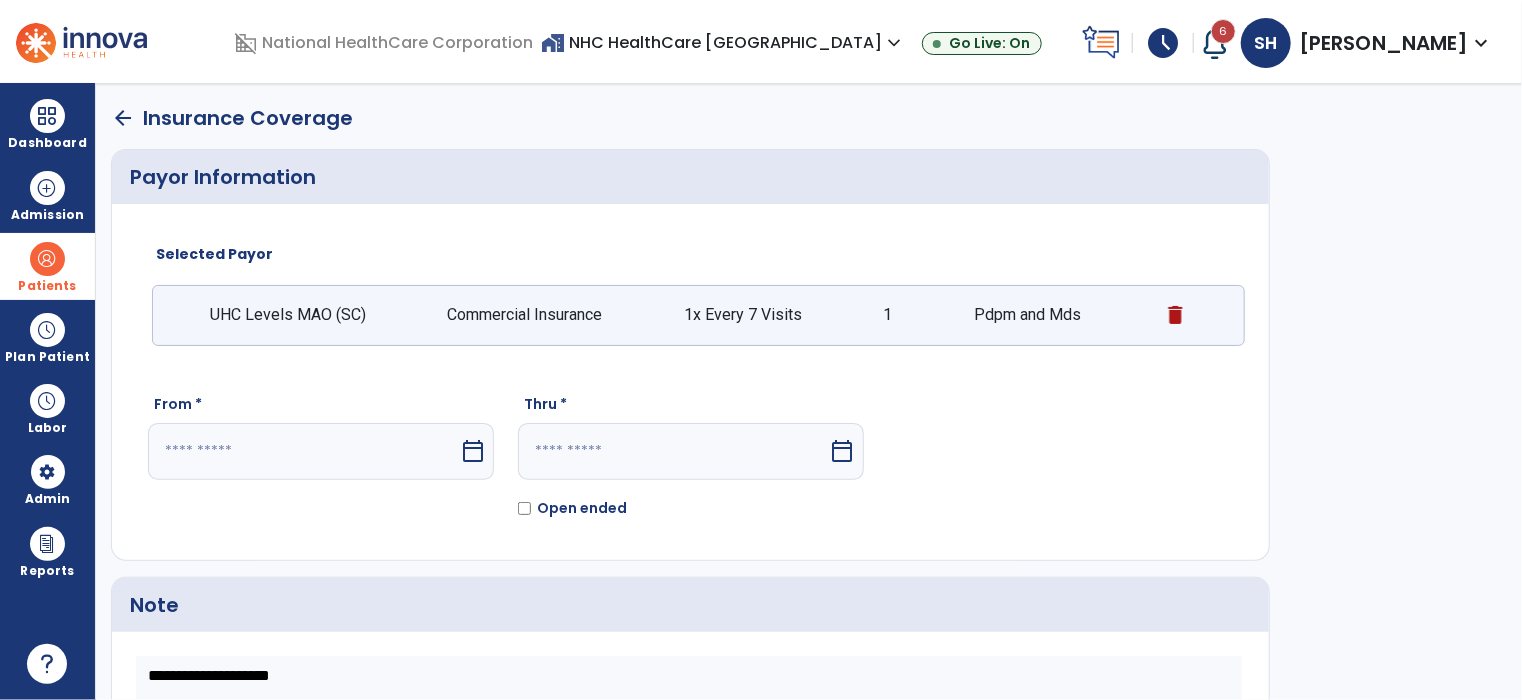 click on "calendar_today" at bounding box center (473, 451) 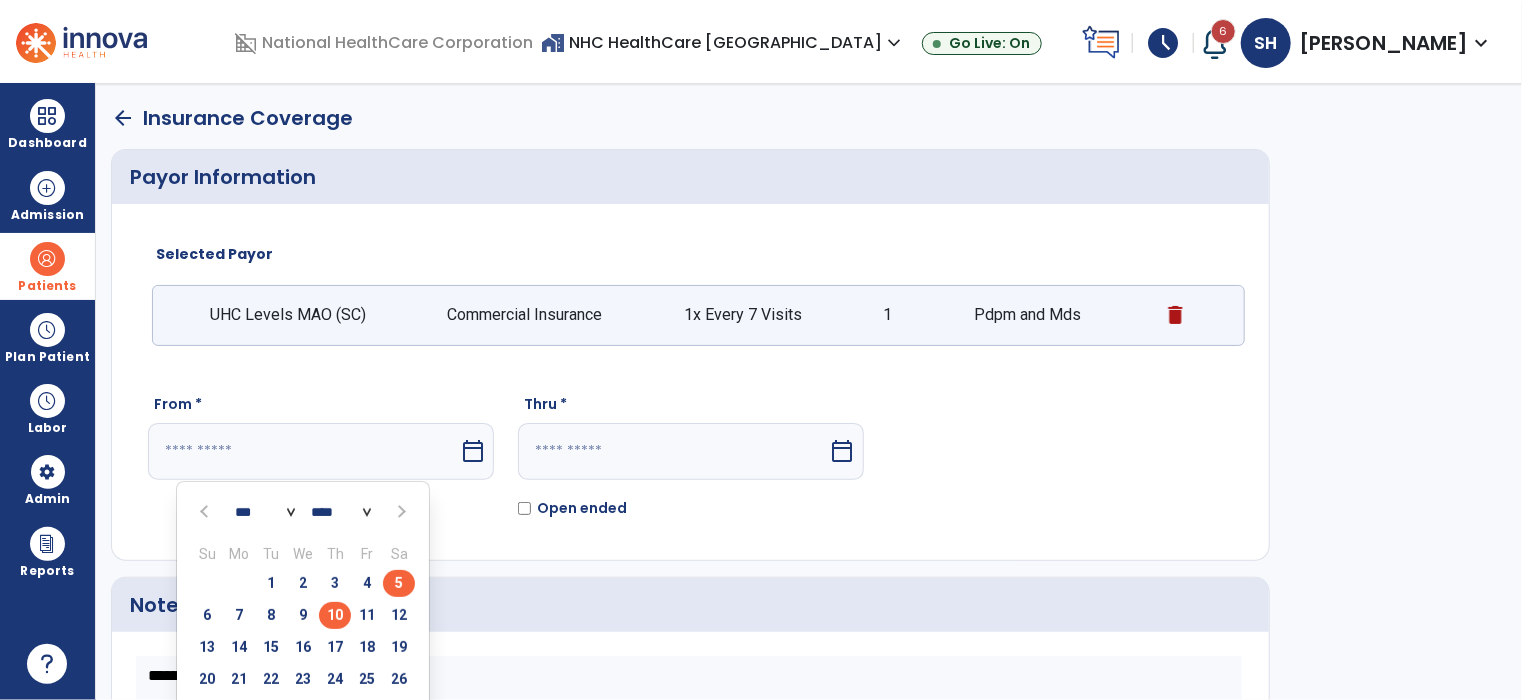 click on "5" at bounding box center [399, 583] 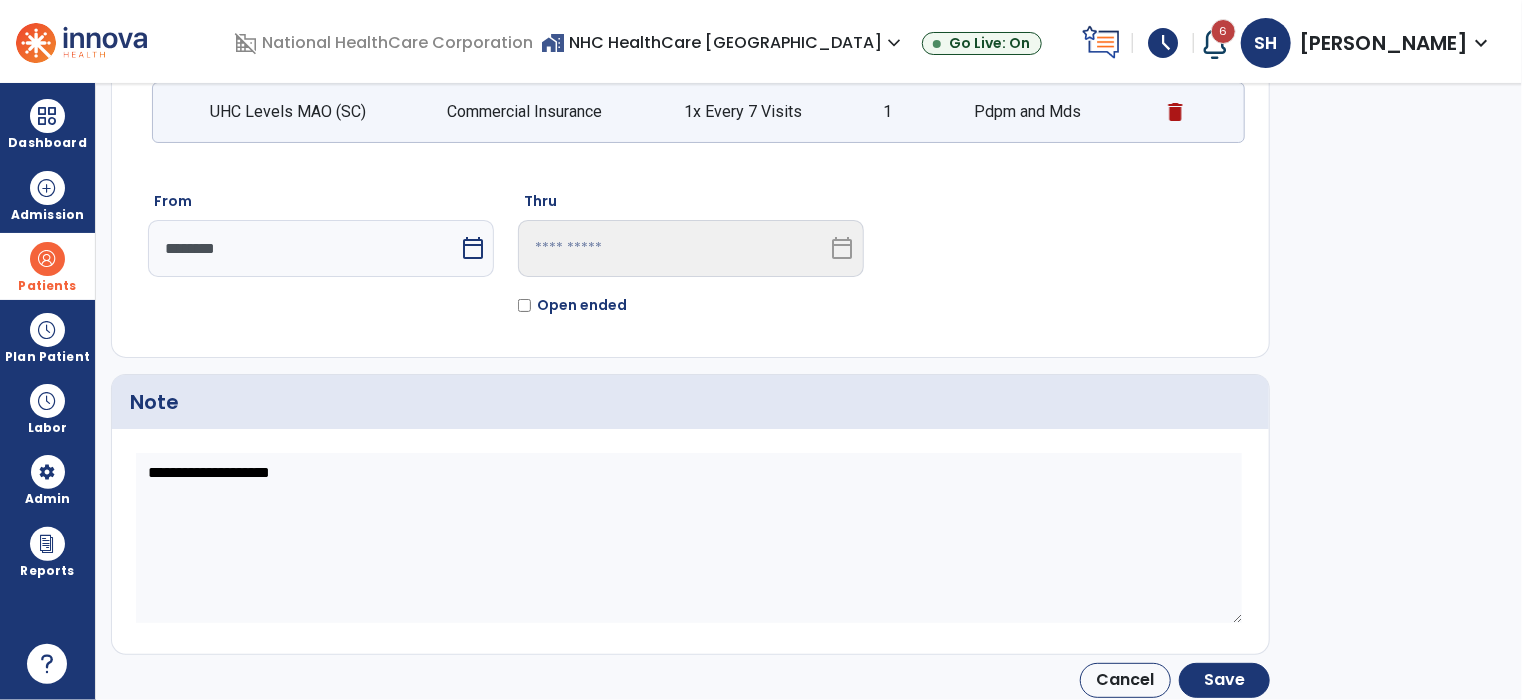 scroll, scrollTop: 206, scrollLeft: 0, axis: vertical 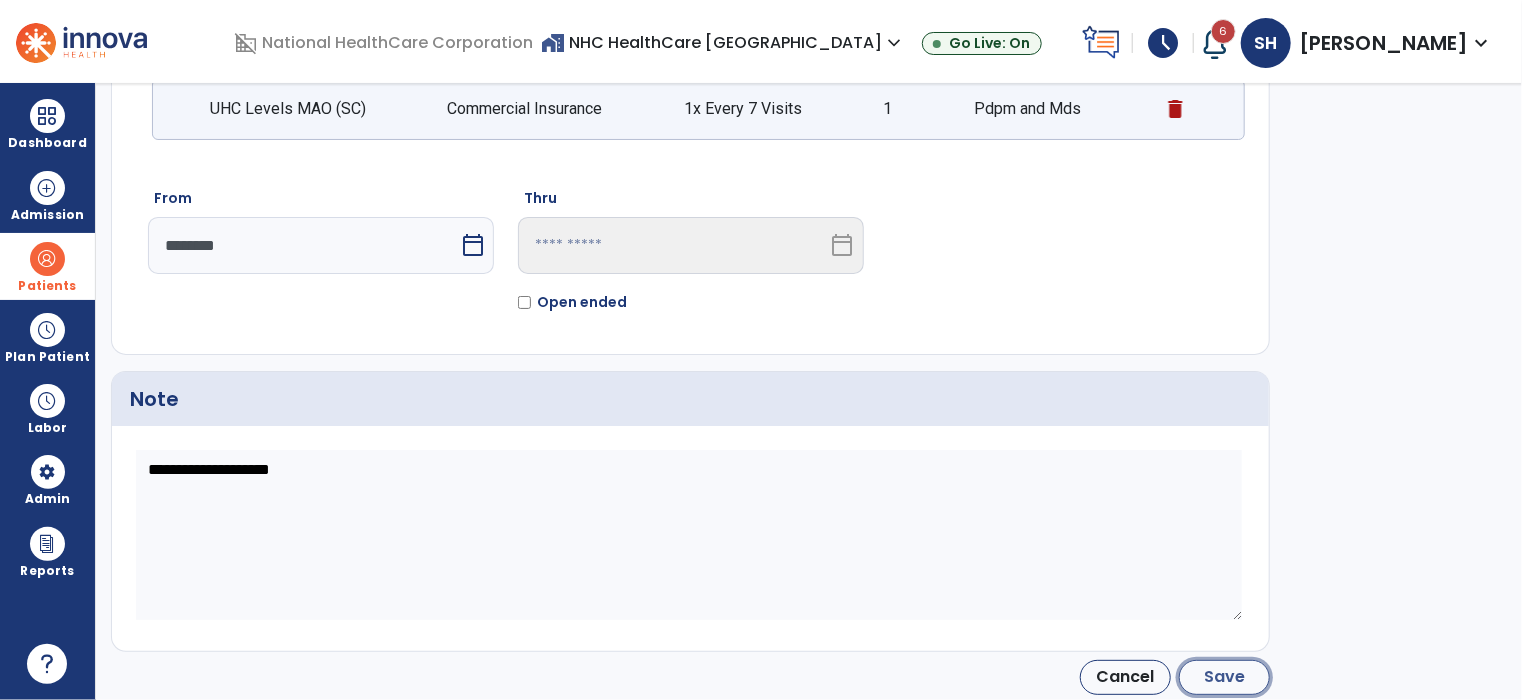 click on "Save" 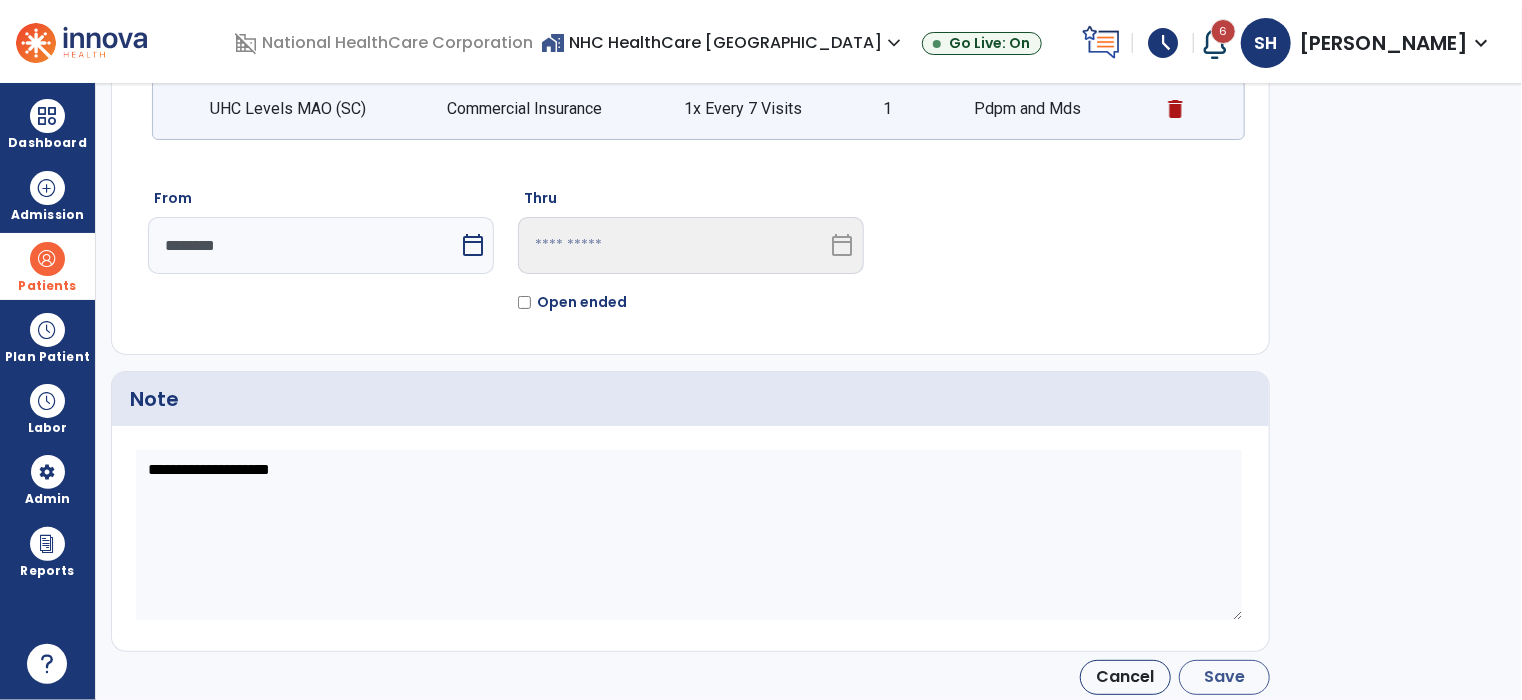 type on "********" 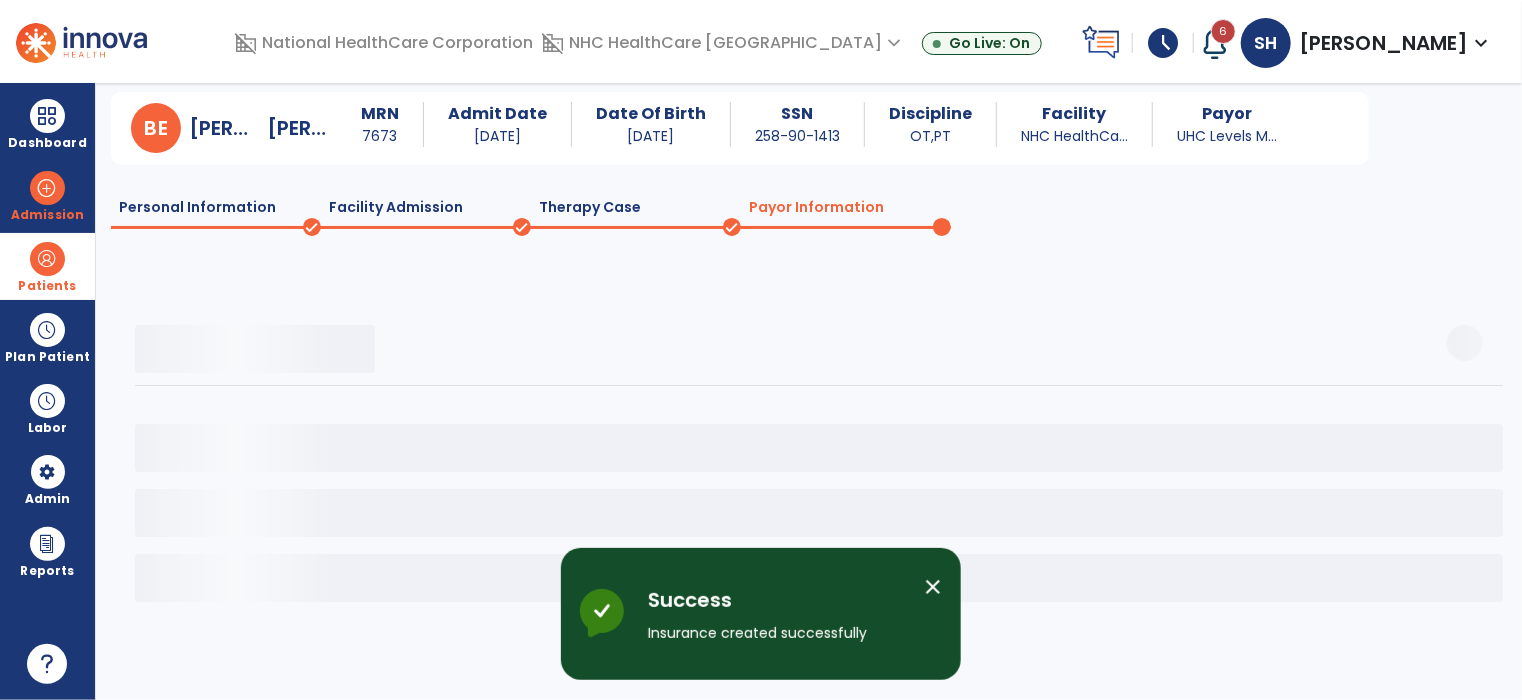 scroll, scrollTop: 37, scrollLeft: 0, axis: vertical 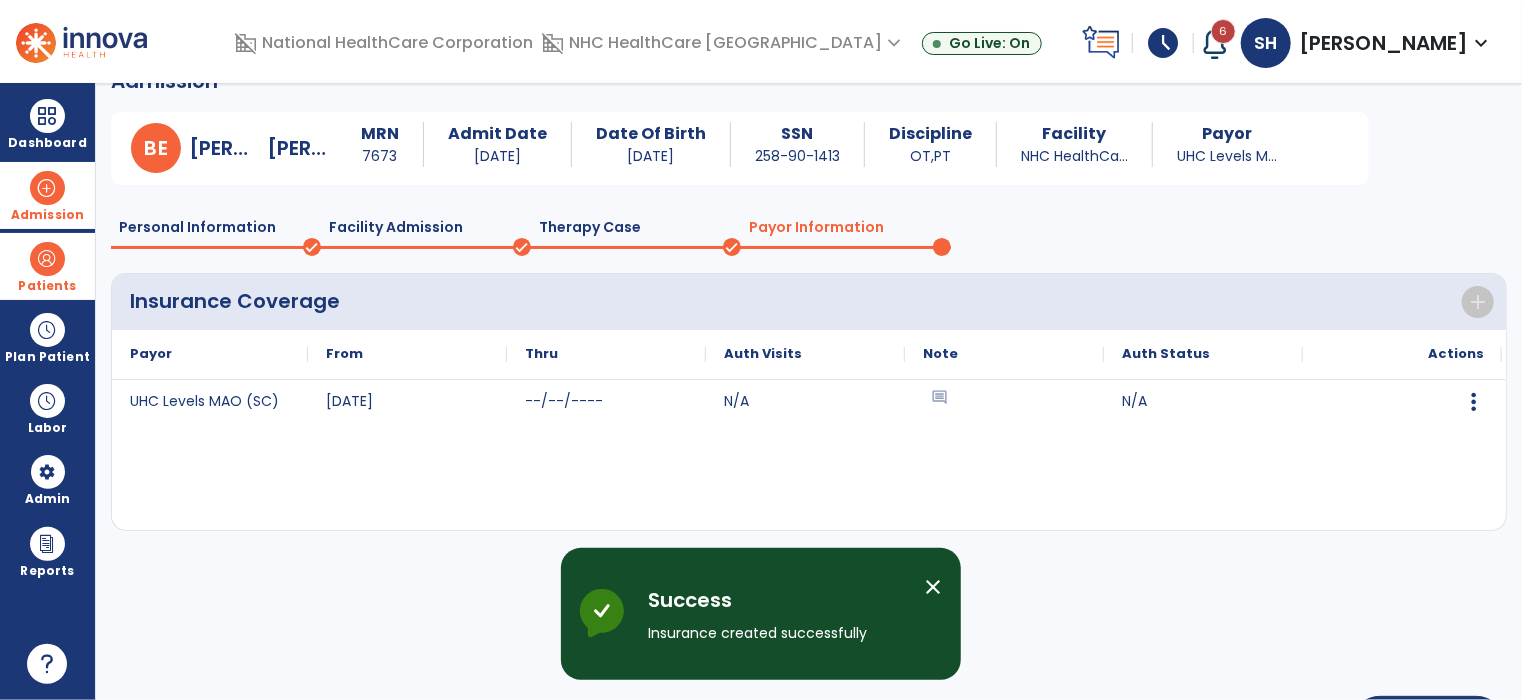 click at bounding box center [47, 188] 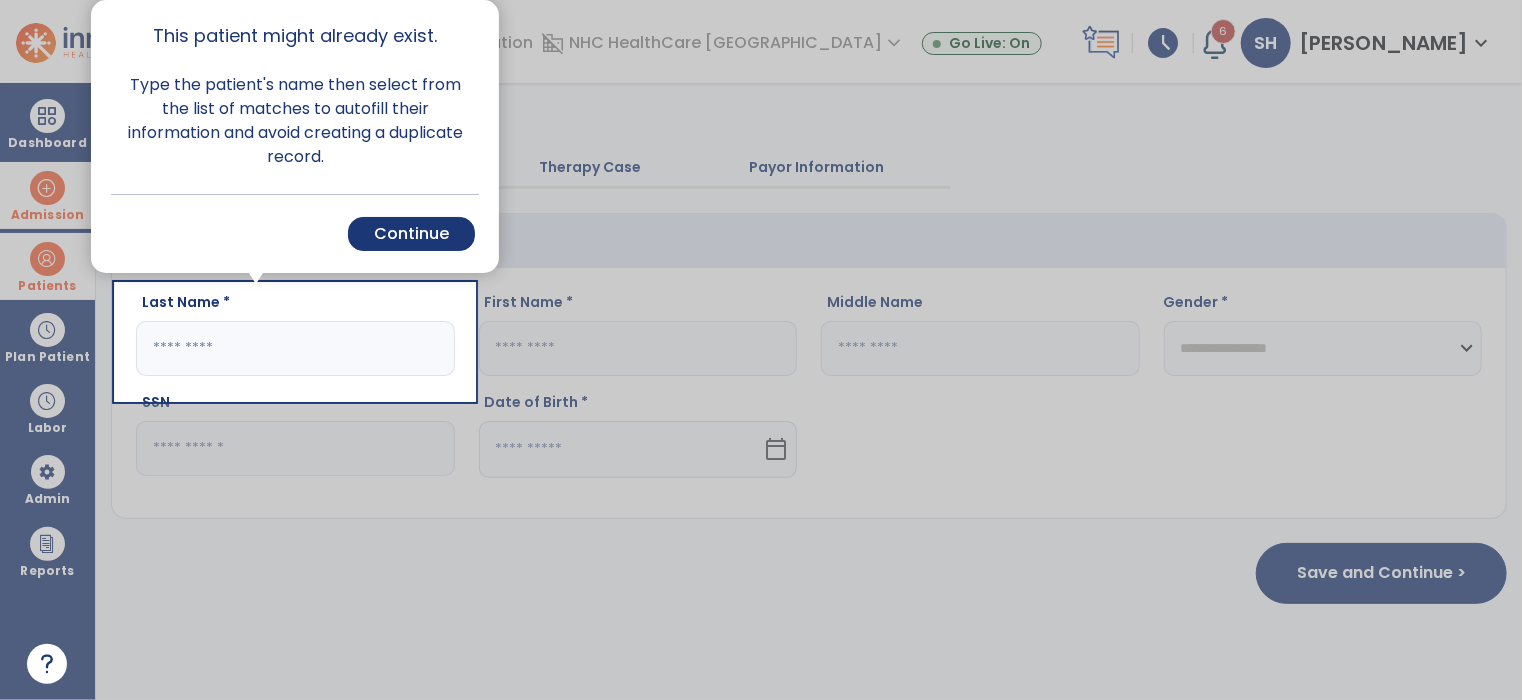 scroll, scrollTop: 0, scrollLeft: 0, axis: both 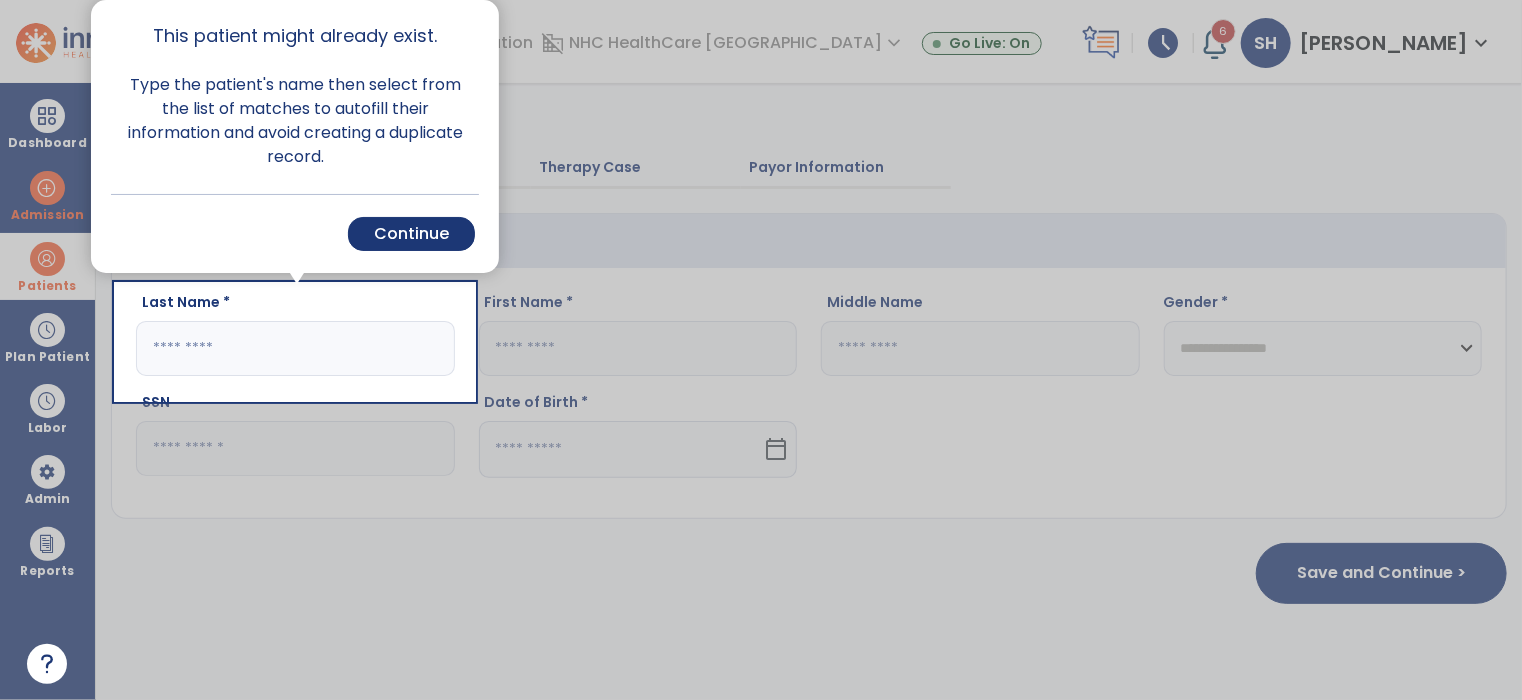 drag, startPoint x: 449, startPoint y: 244, endPoint x: 209, endPoint y: 239, distance: 240.05208 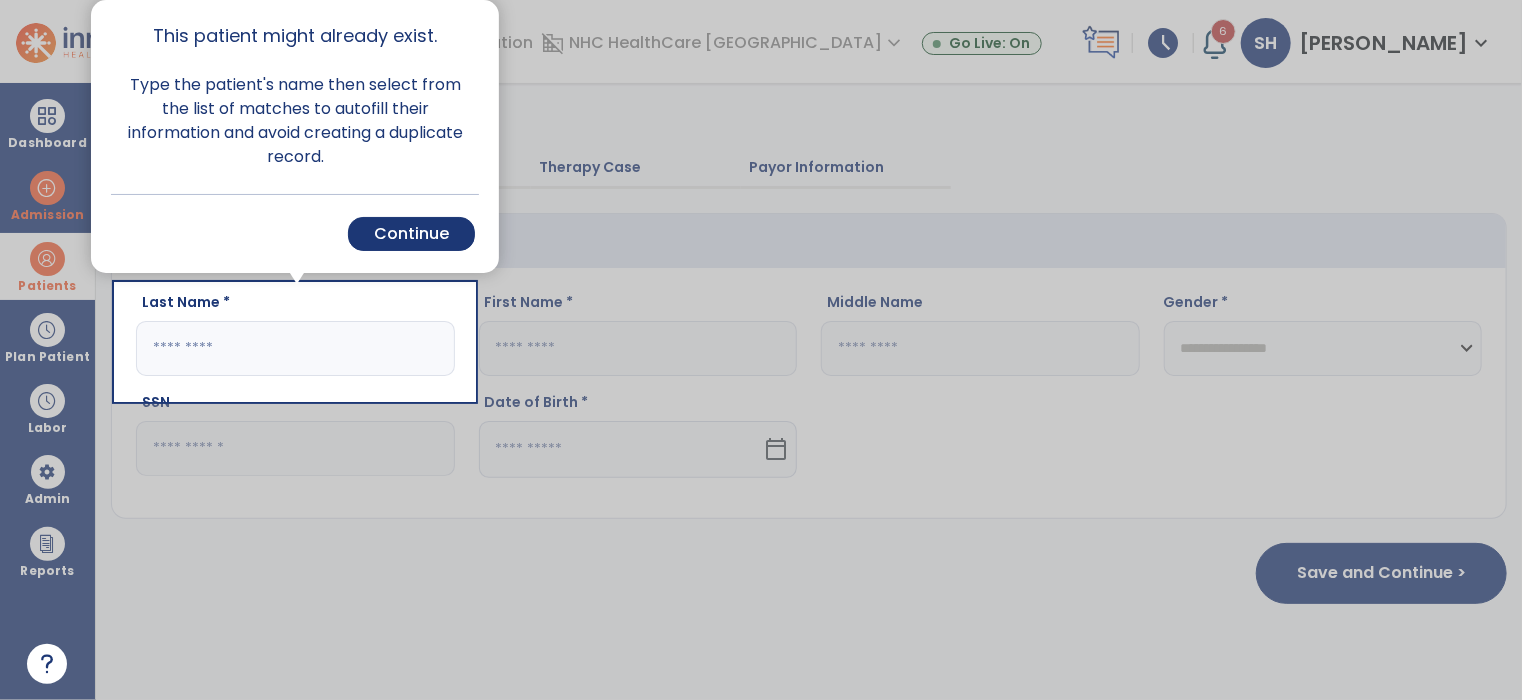 click on "Continue" at bounding box center [411, 234] 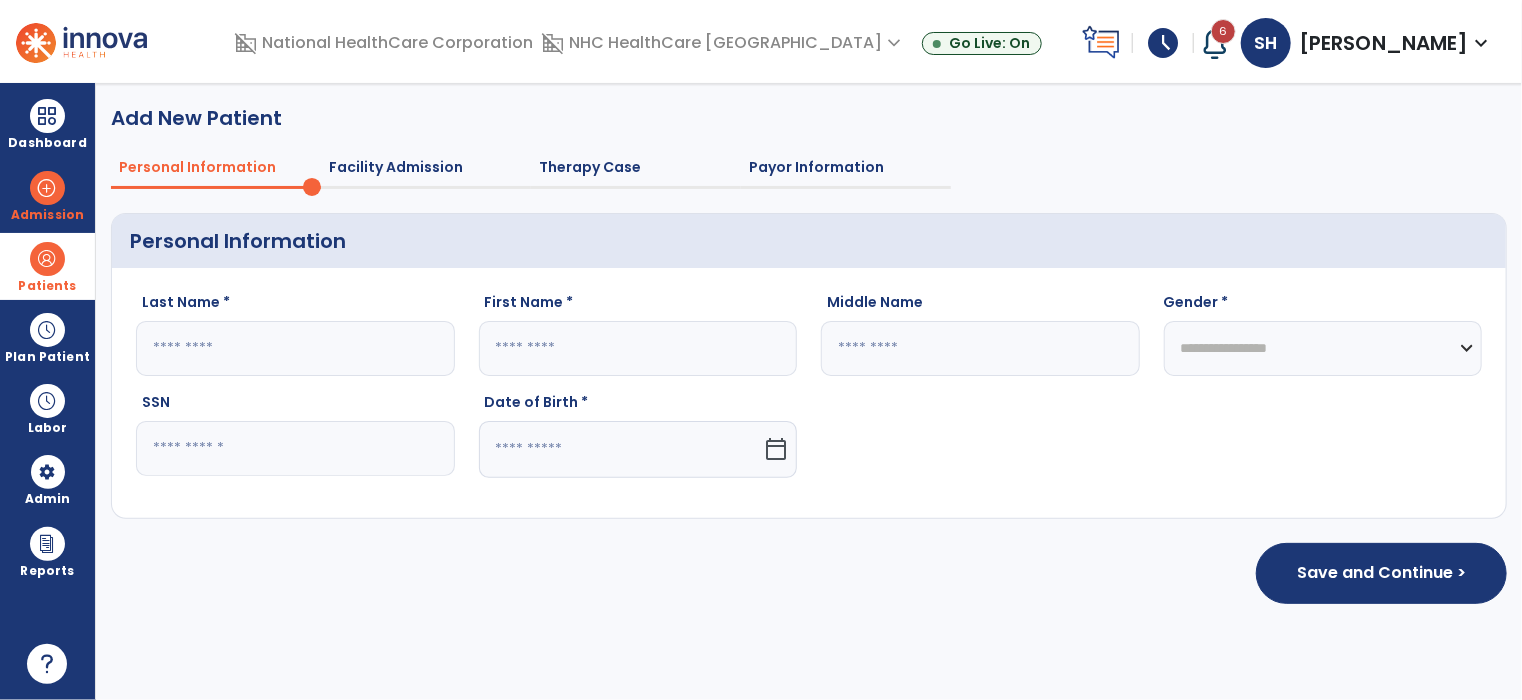 click on "Patients" at bounding box center [47, 266] 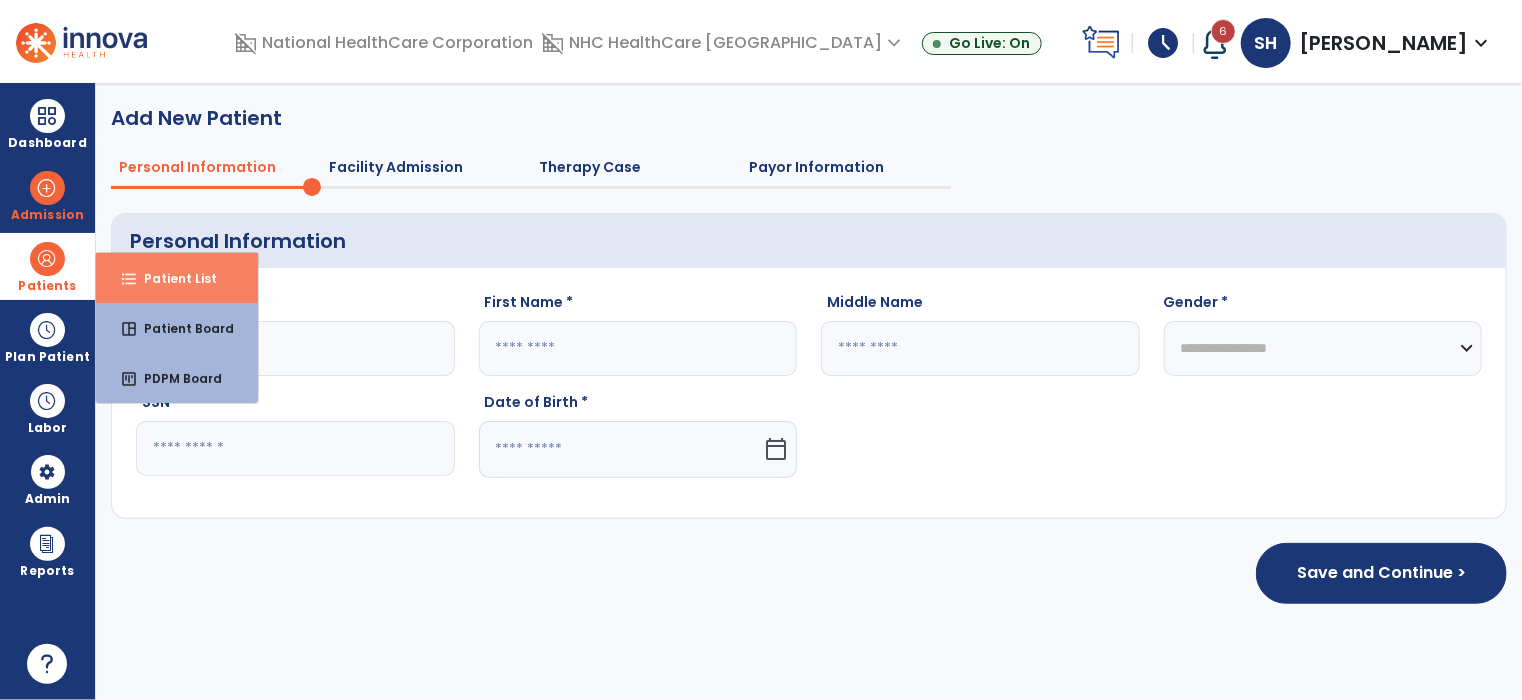 click on "format_list_bulleted  Patient List" at bounding box center (177, 278) 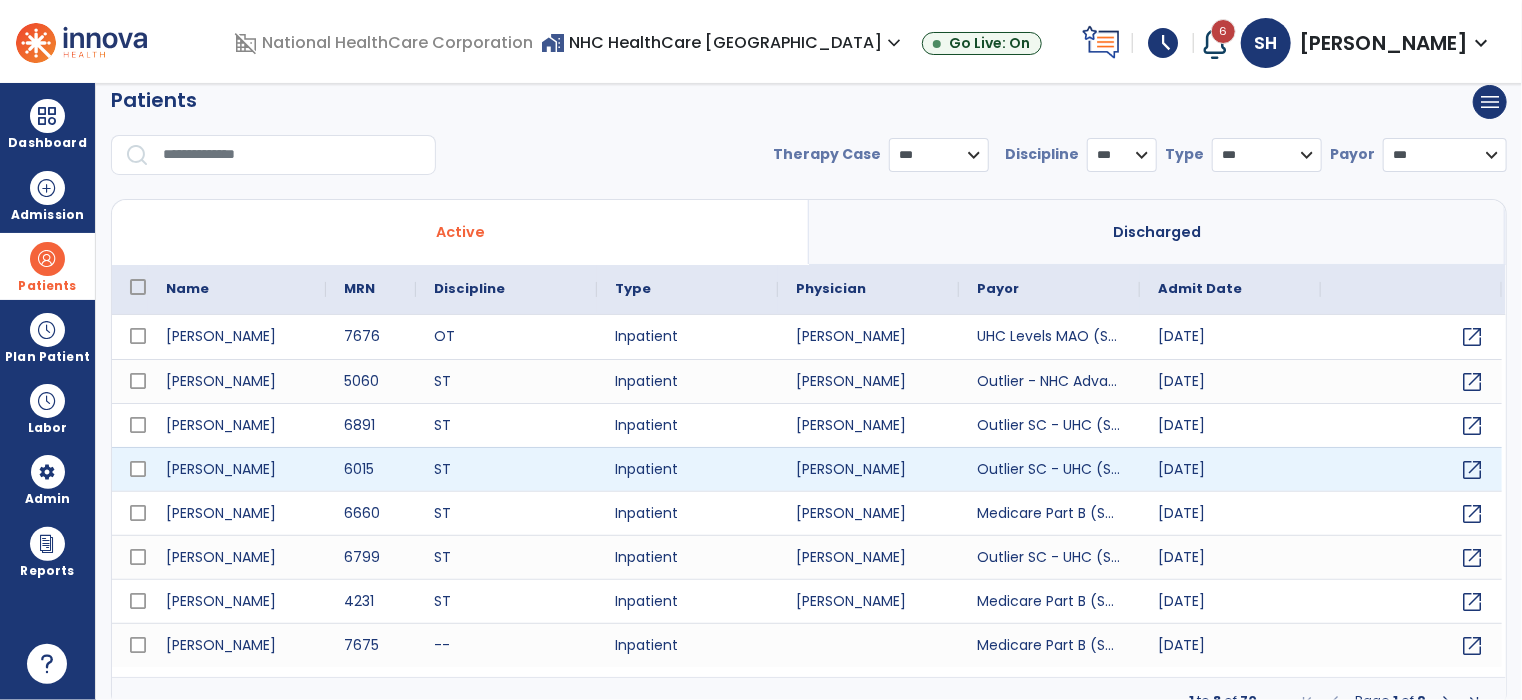 scroll, scrollTop: 41, scrollLeft: 0, axis: vertical 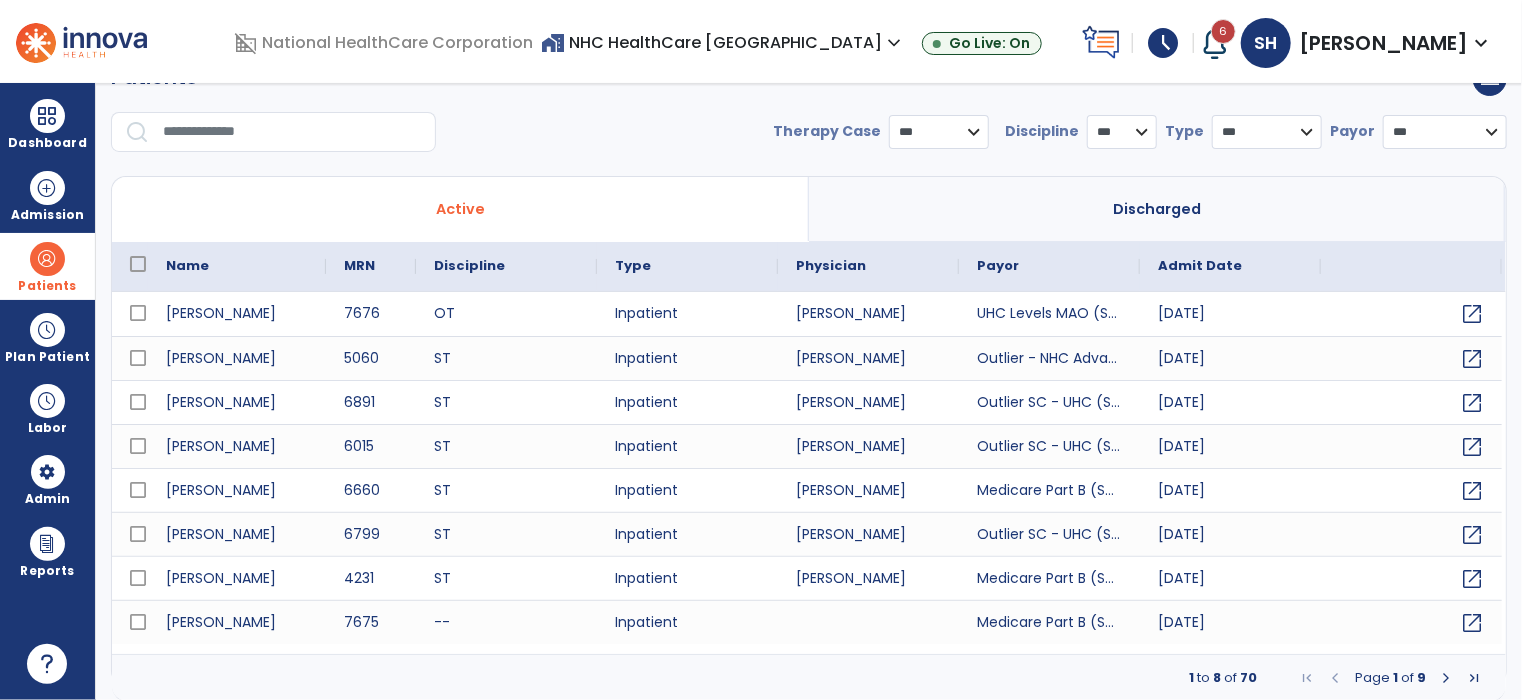 click at bounding box center (1446, 678) 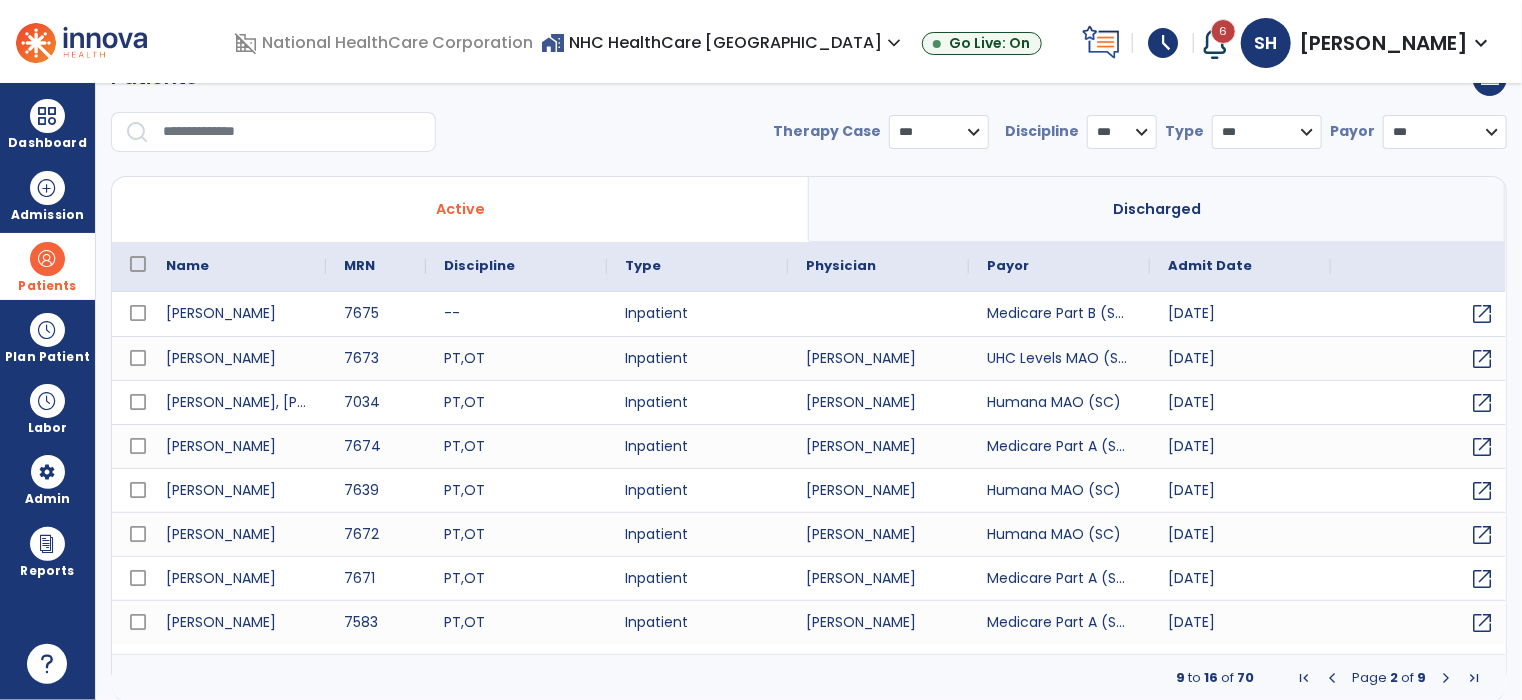 click at bounding box center [1446, 678] 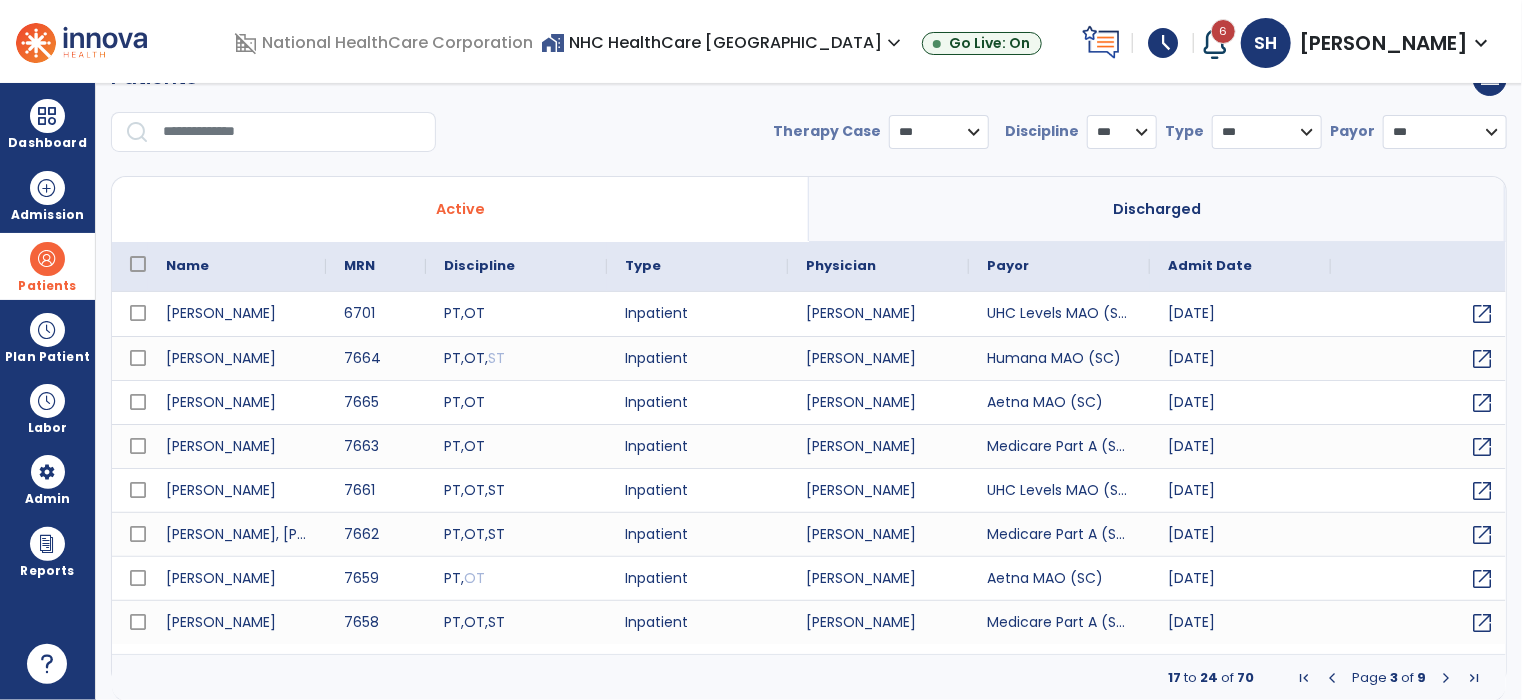 click on "**********" at bounding box center (1445, 132) 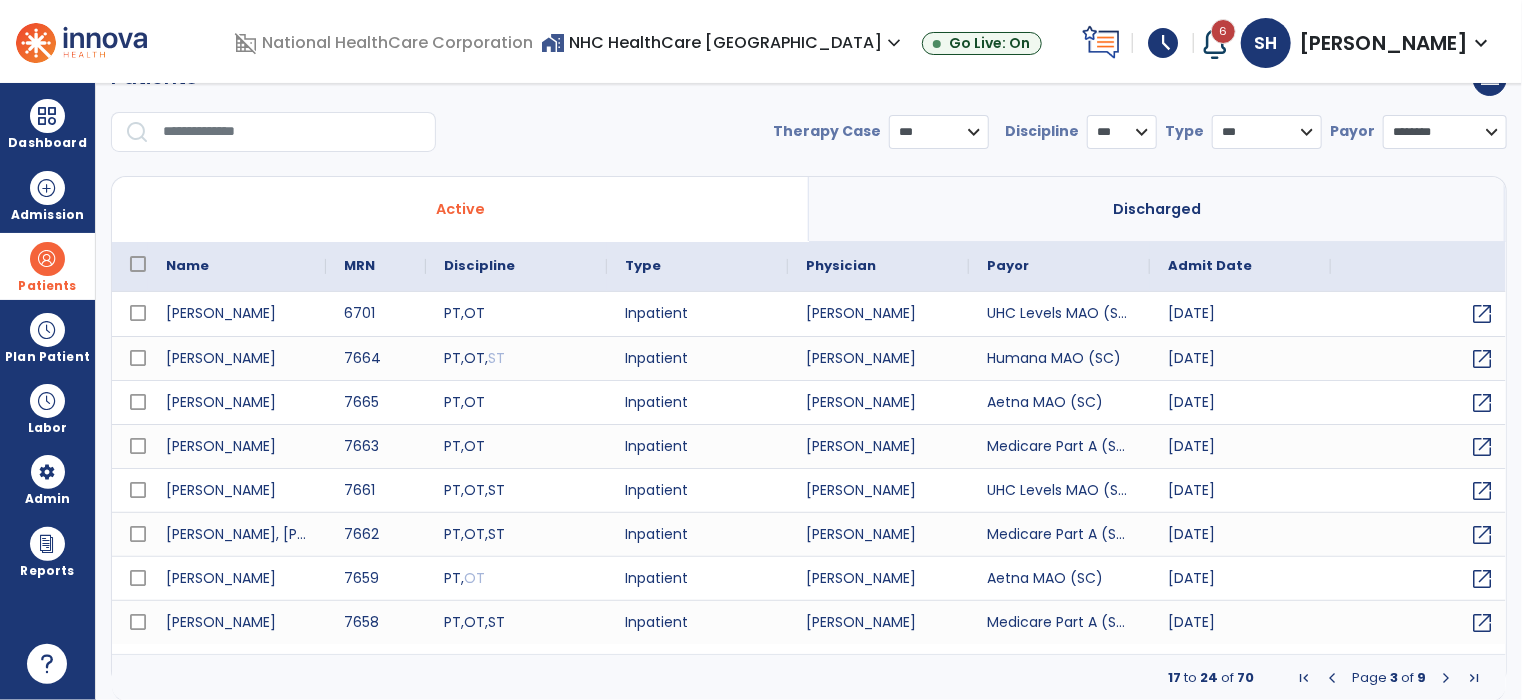 click on "**********" at bounding box center [1445, 132] 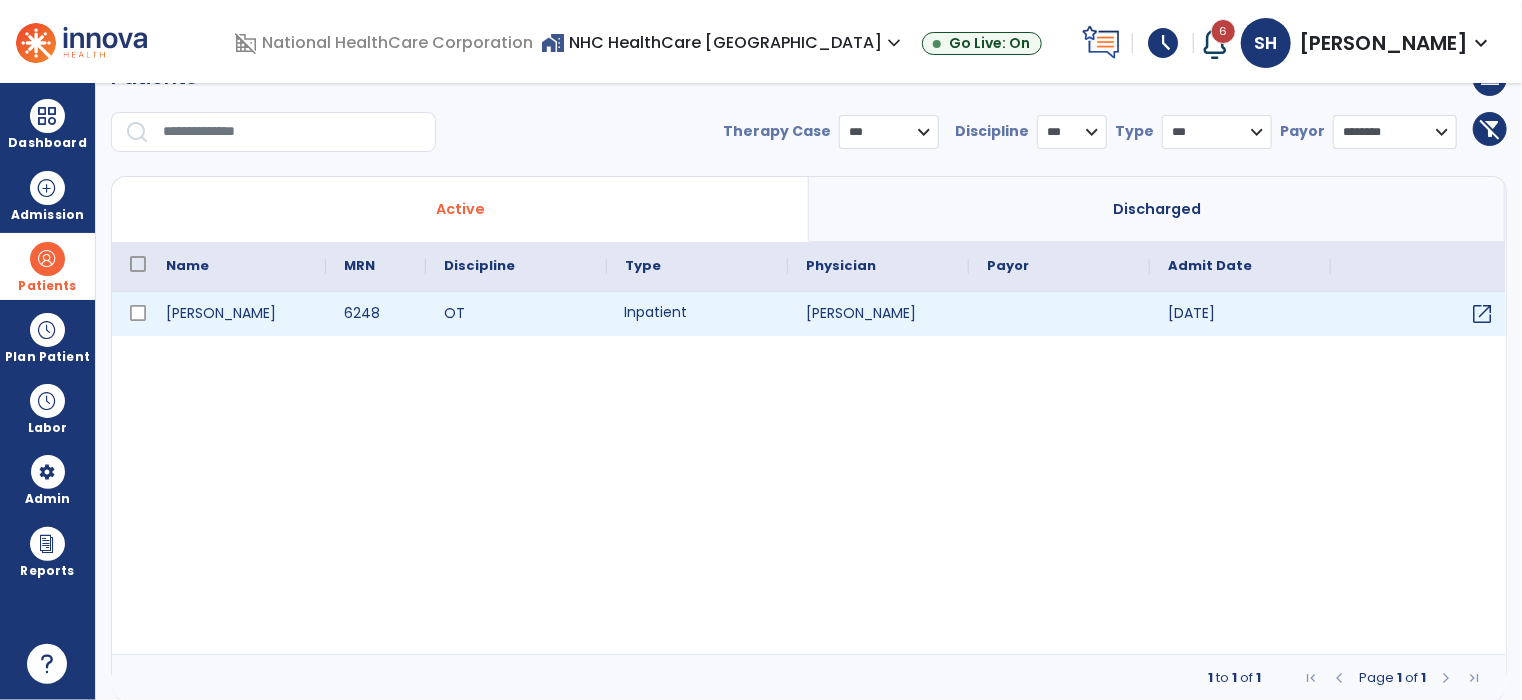click on "Inpatient" at bounding box center (697, 314) 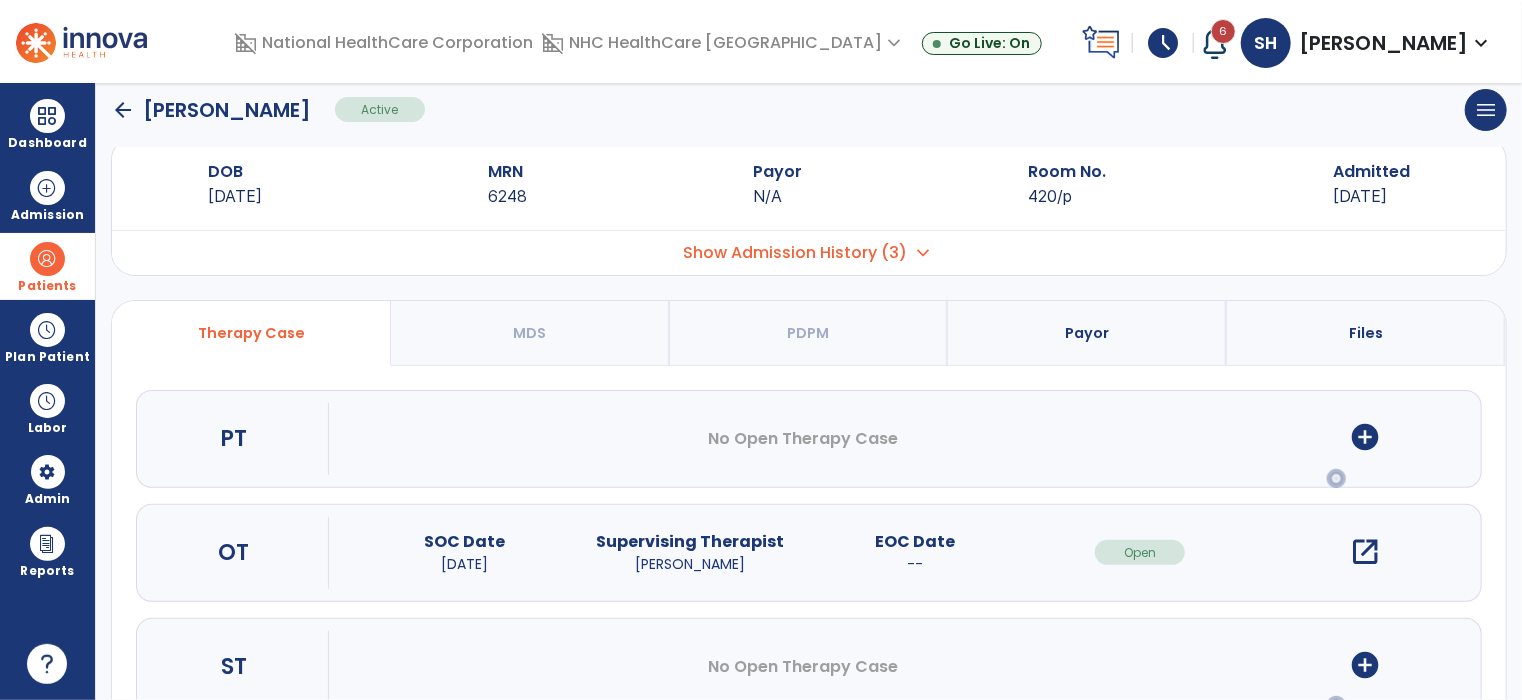 scroll, scrollTop: 0, scrollLeft: 0, axis: both 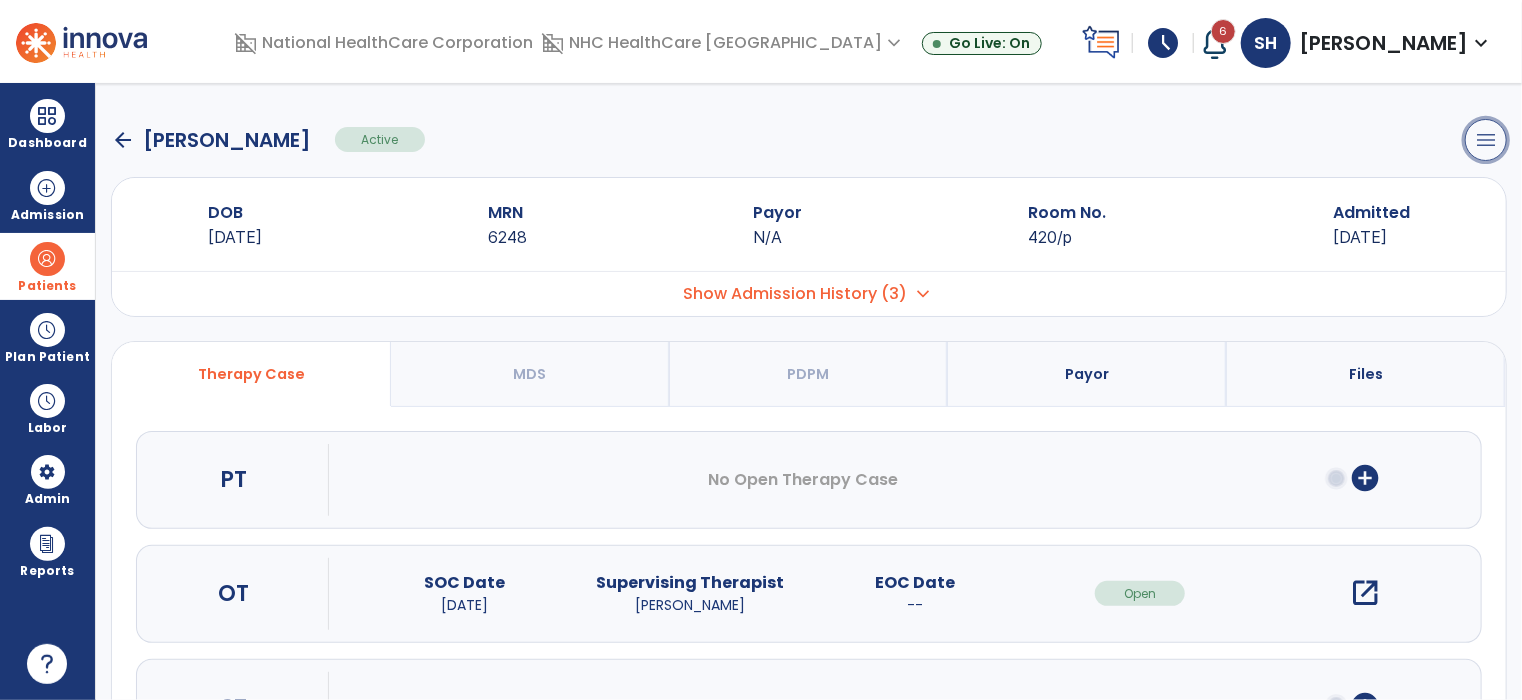 click on "menu" at bounding box center [1486, 140] 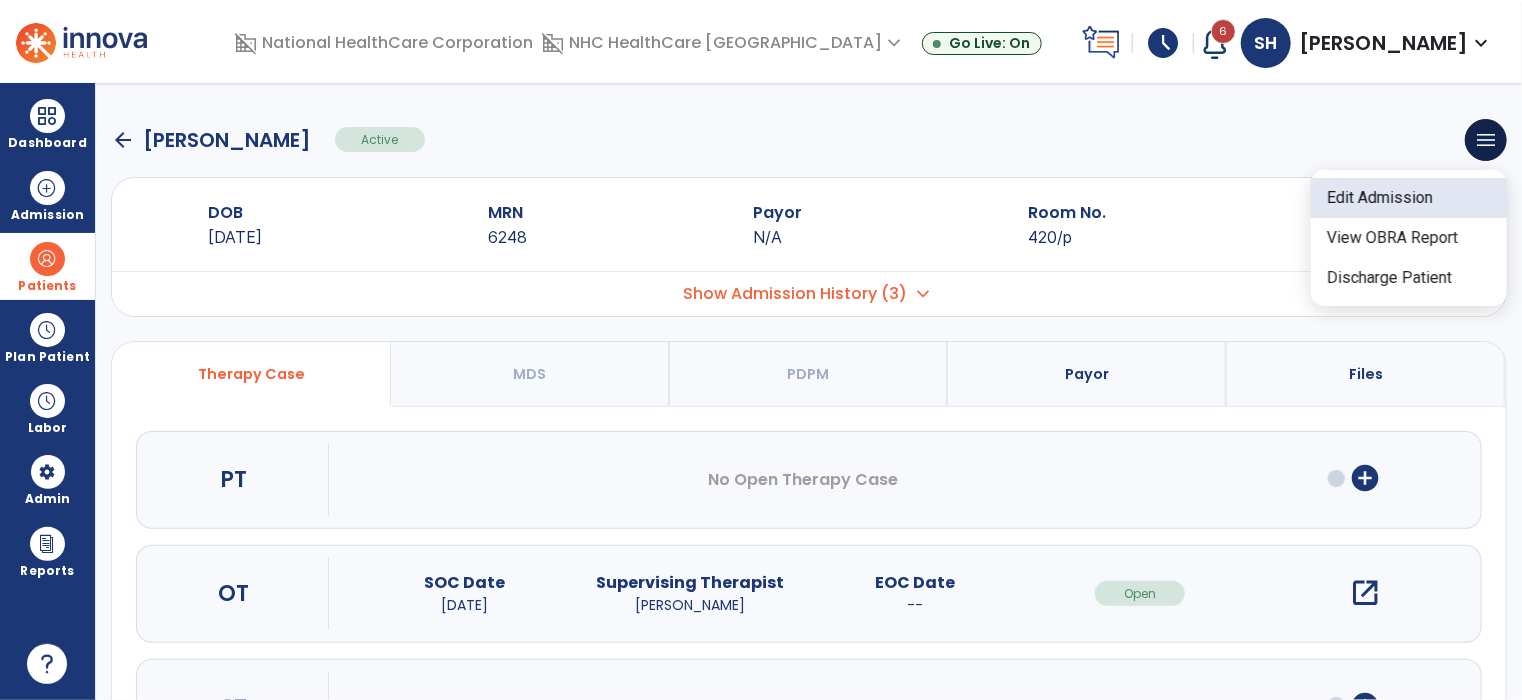 click on "Edit Admission" 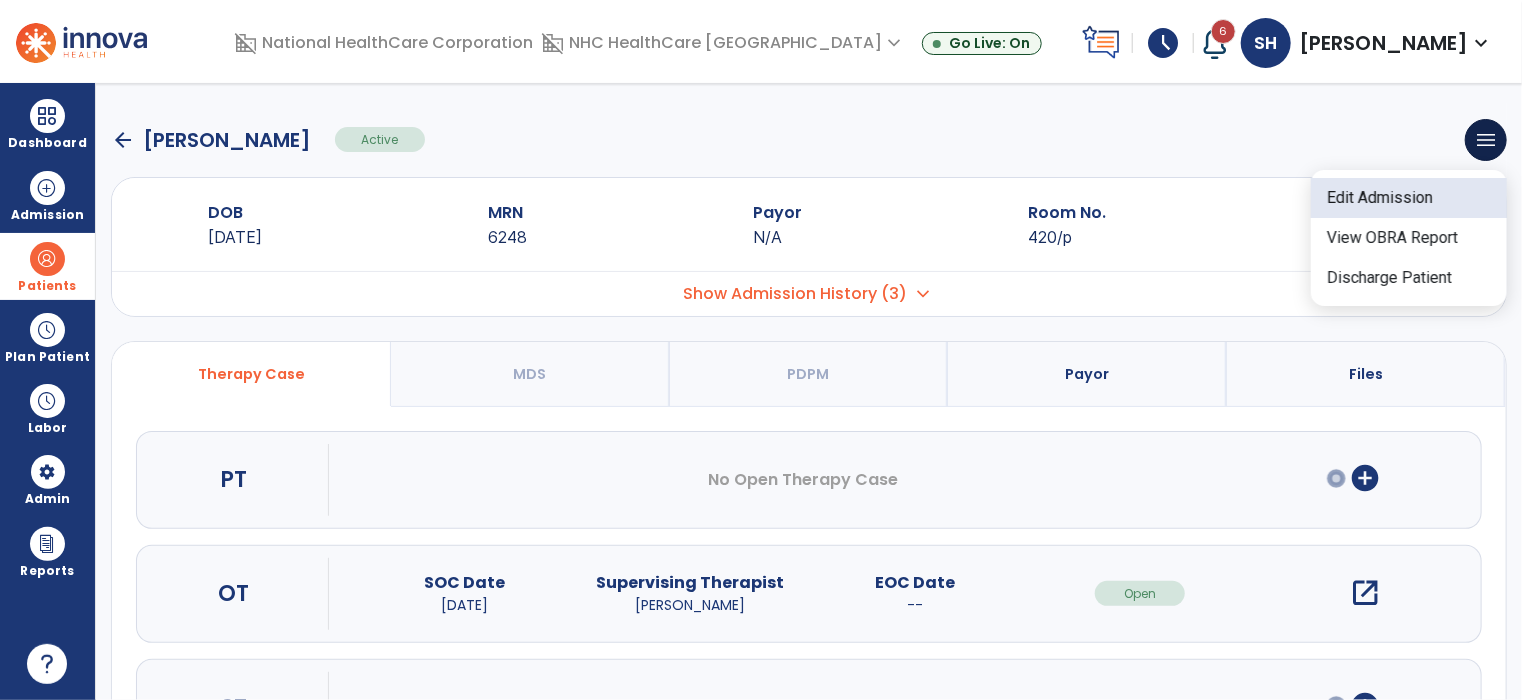 select on "****" 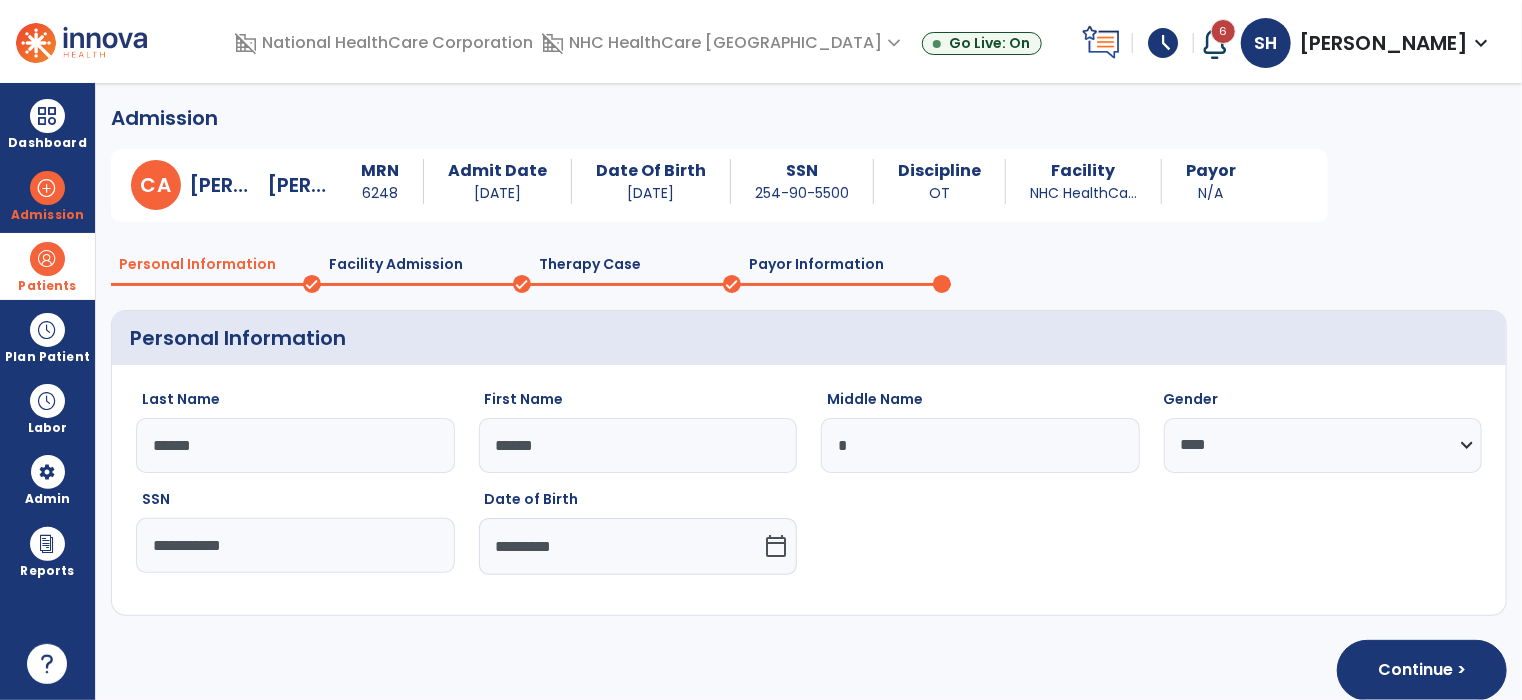 click on "Payor Information" 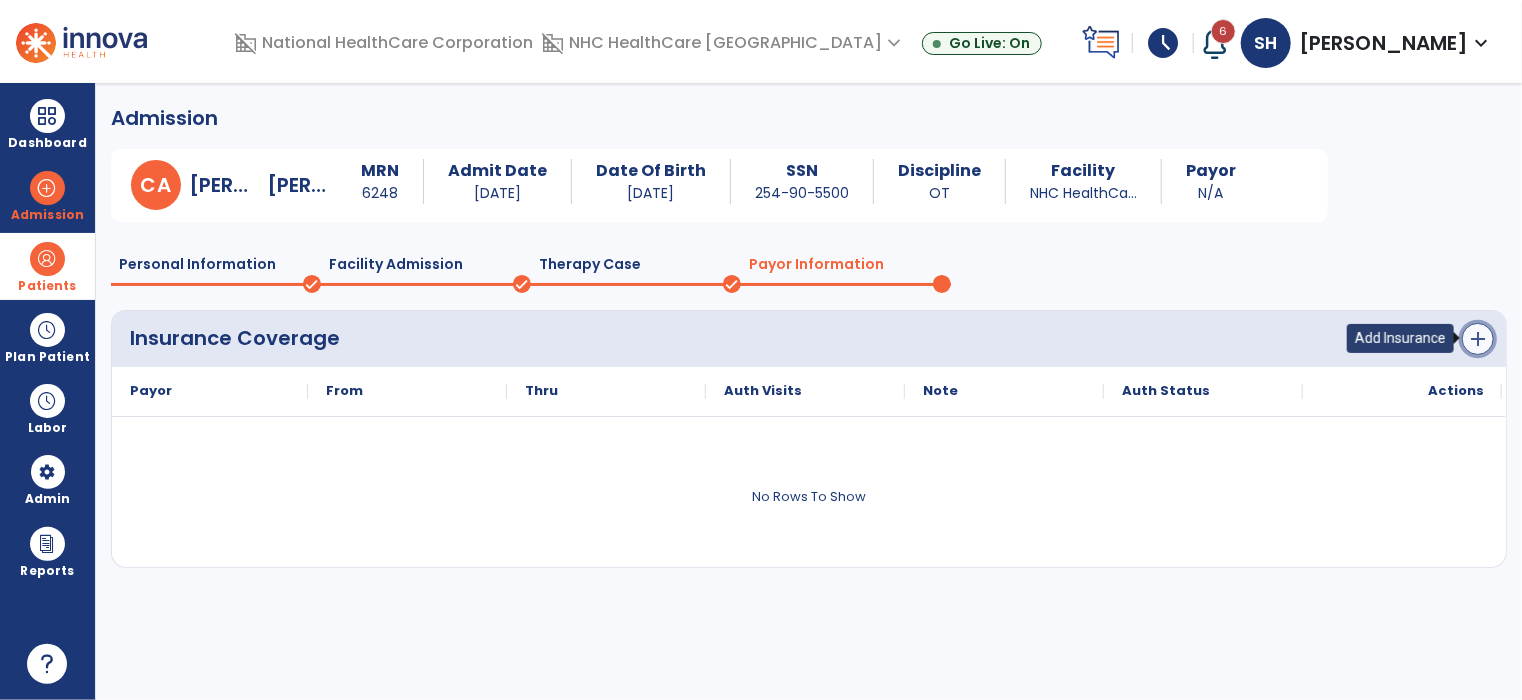 click on "add" 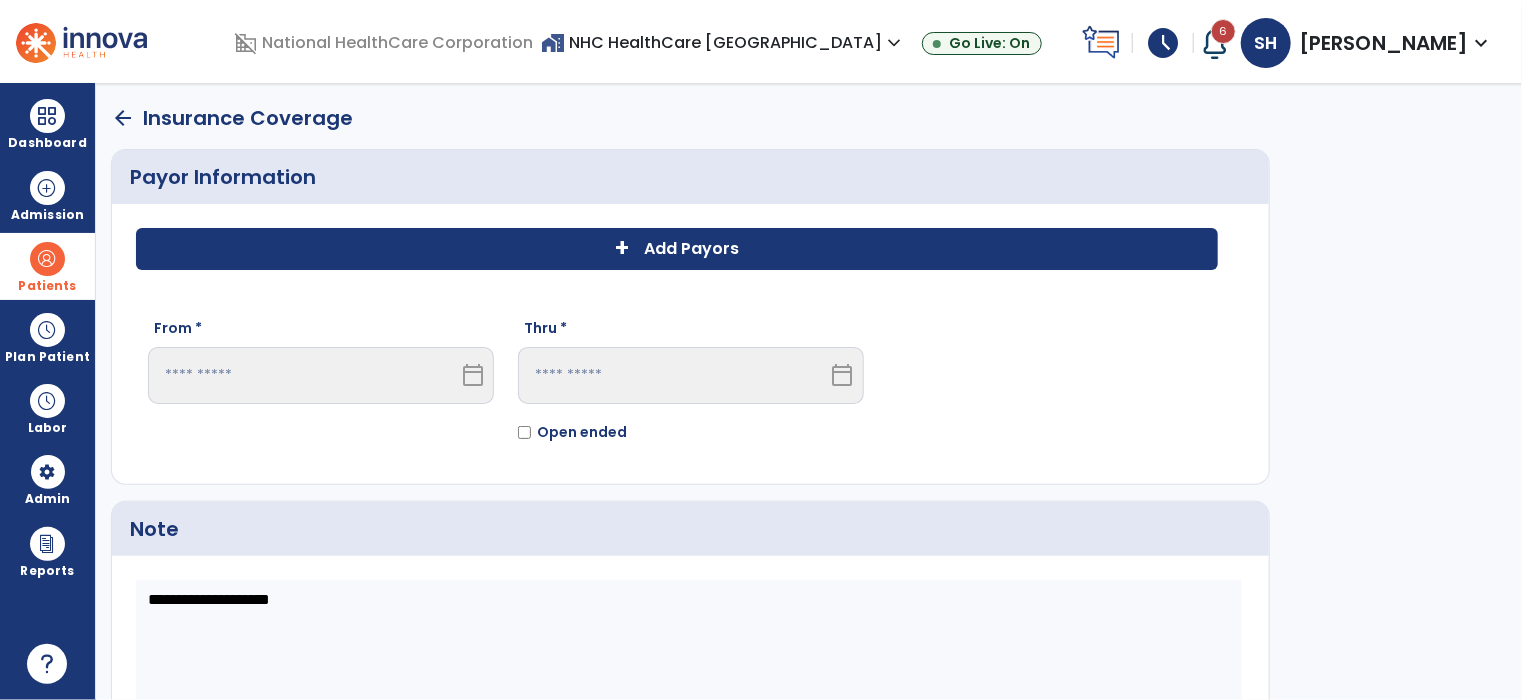 click on "Add Payors" 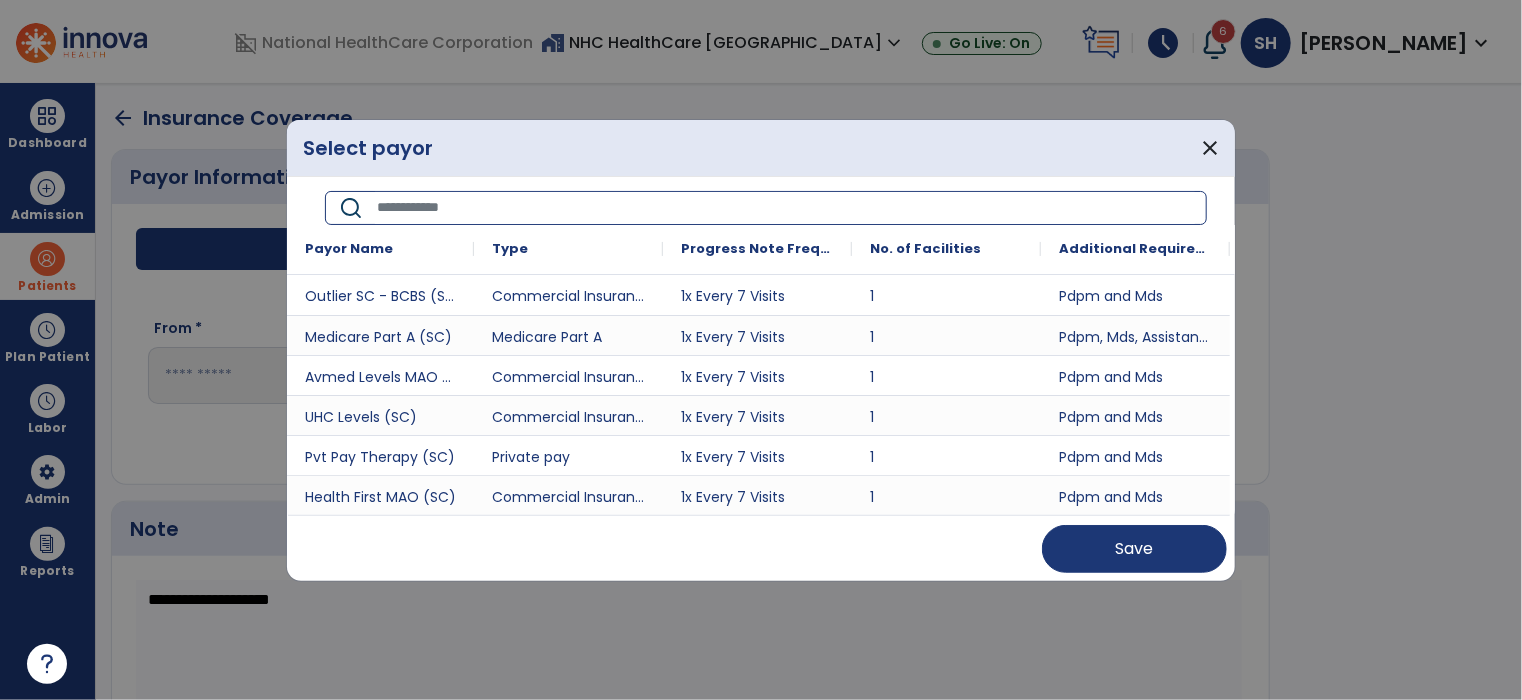 click at bounding box center (785, 208) 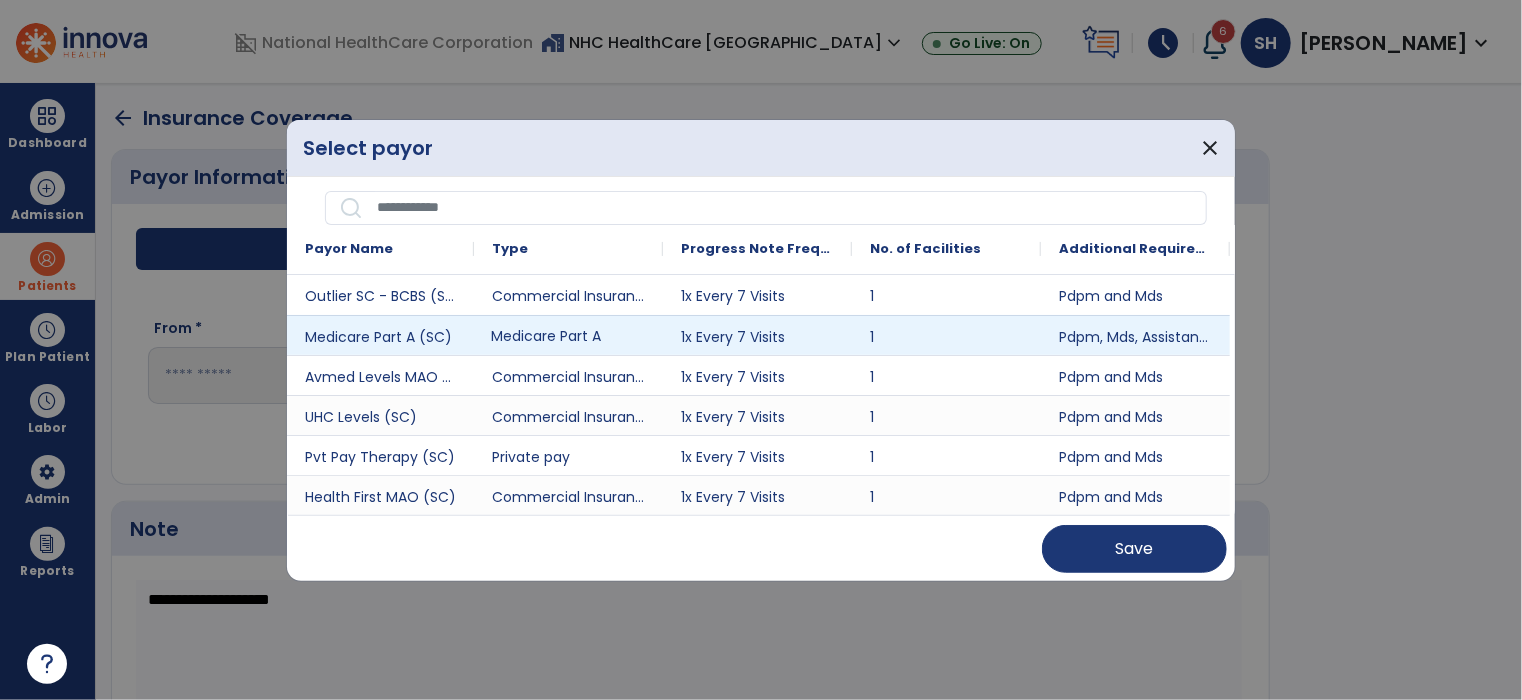 click on "Medicare Part A" at bounding box center [568, 335] 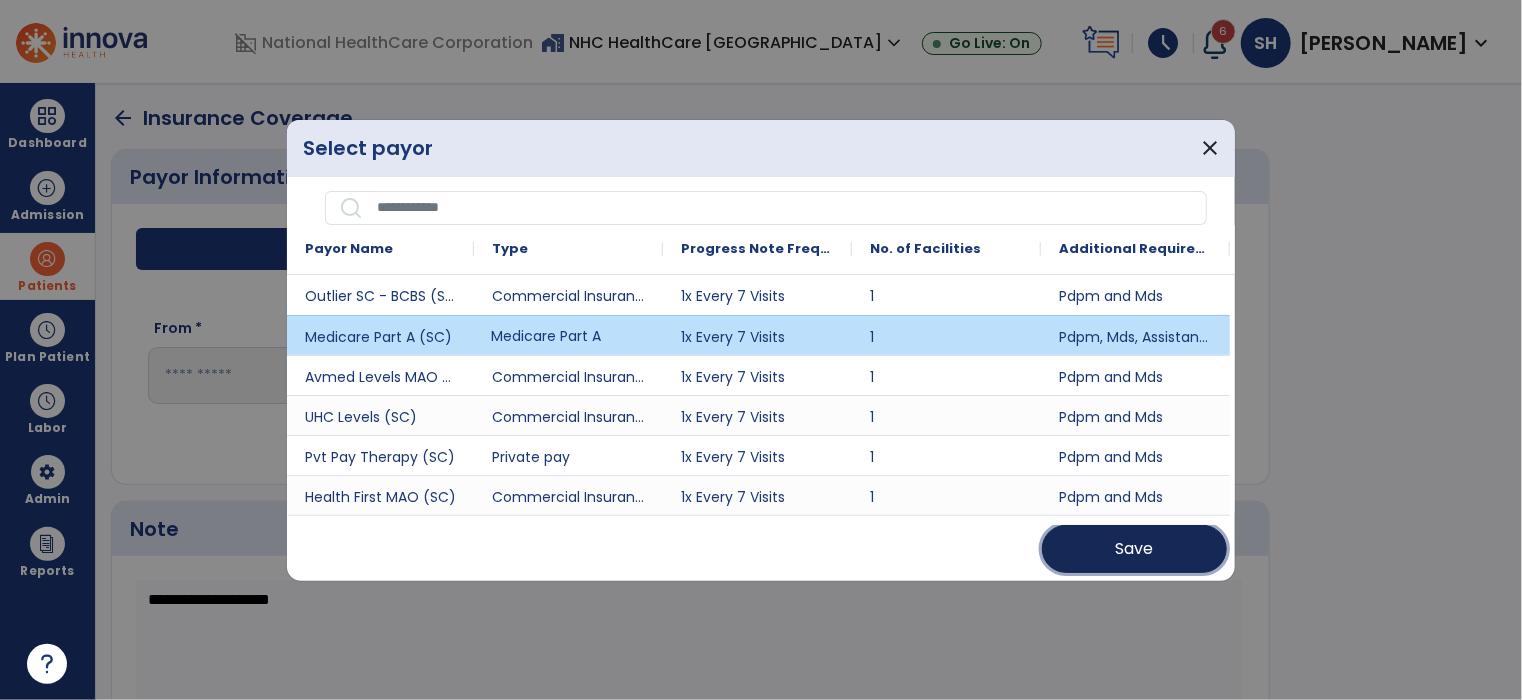click on "Save" at bounding box center (1134, 549) 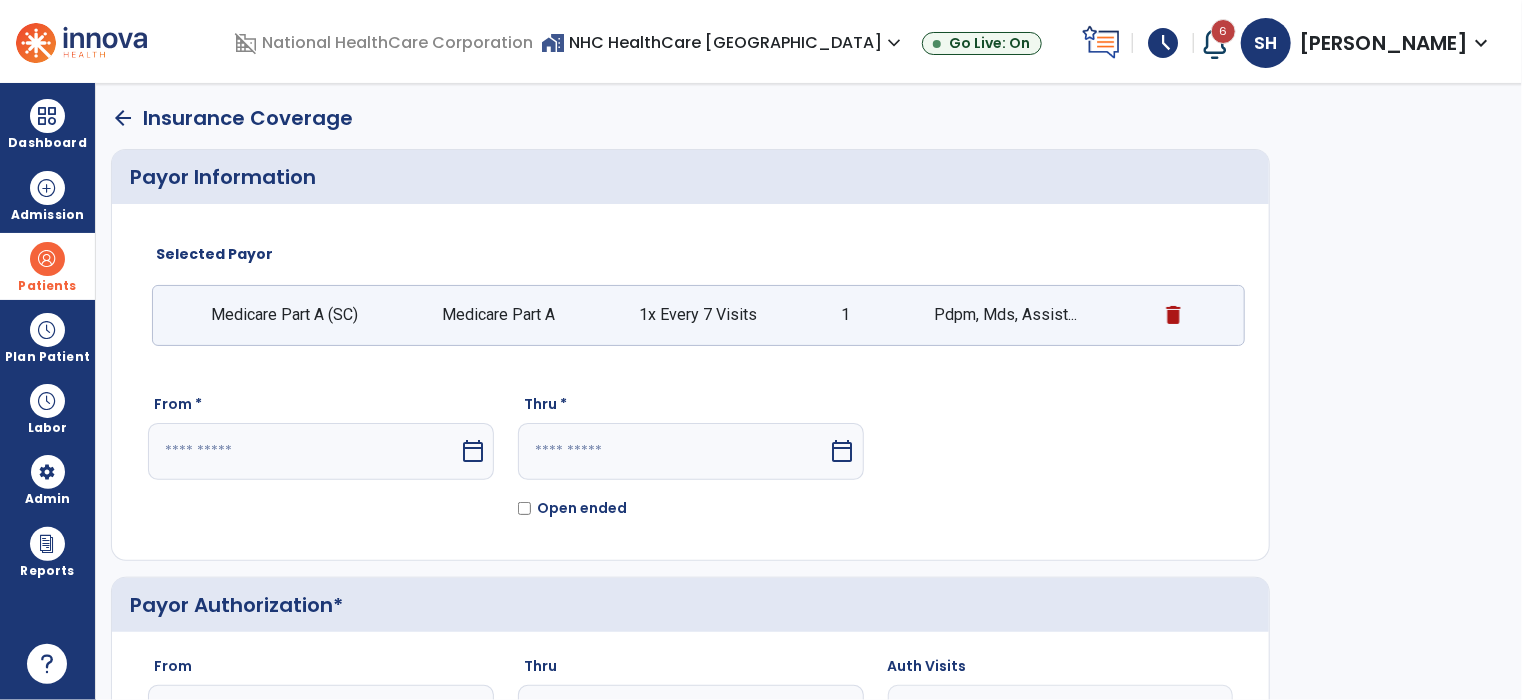click on "calendar_today" at bounding box center [473, 451] 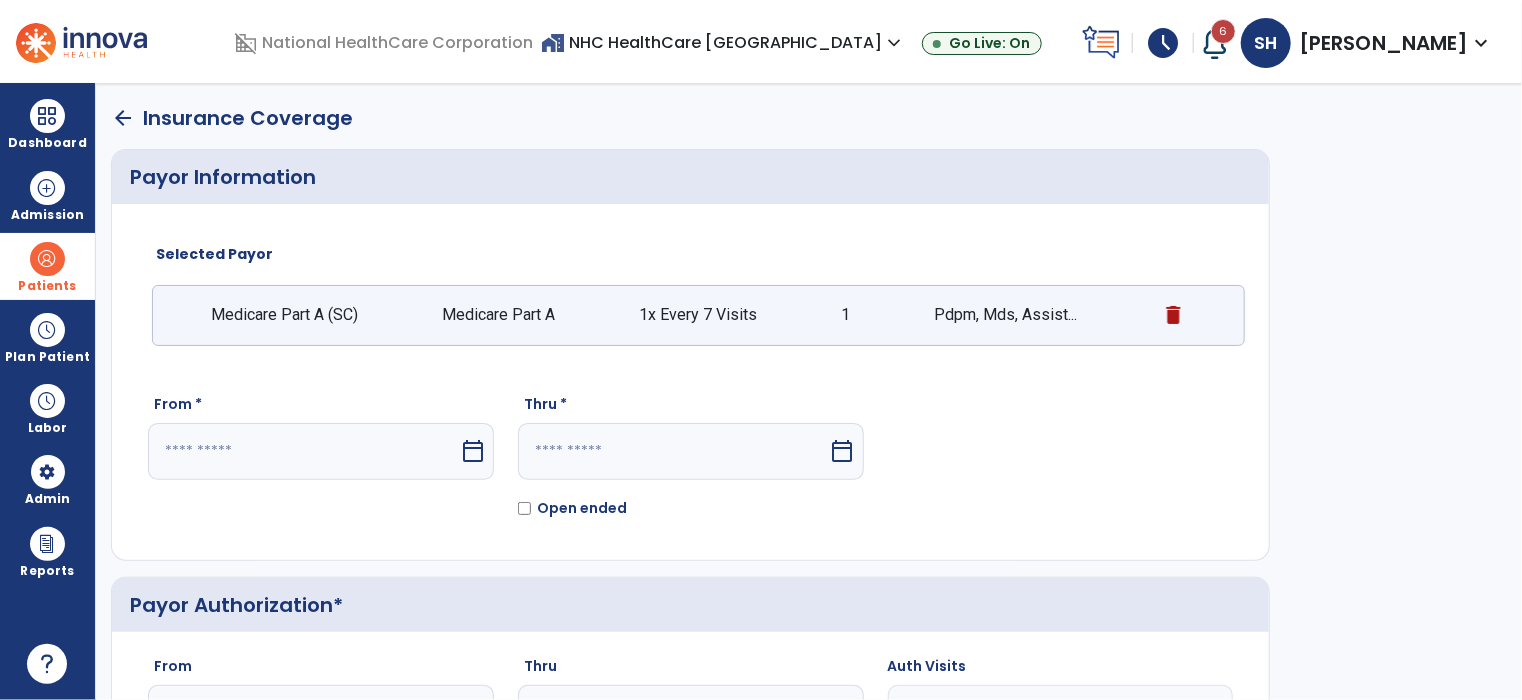 select on "*" 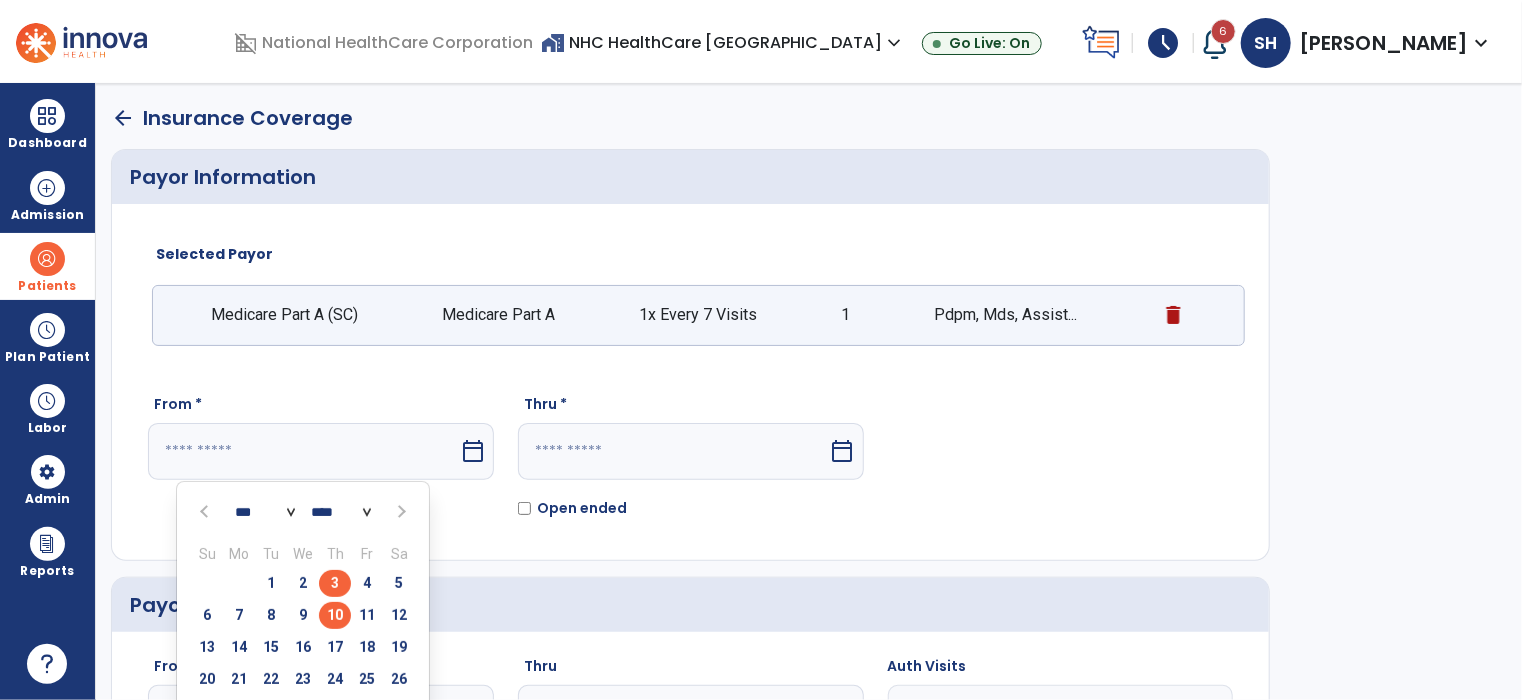 click on "3" at bounding box center [335, 583] 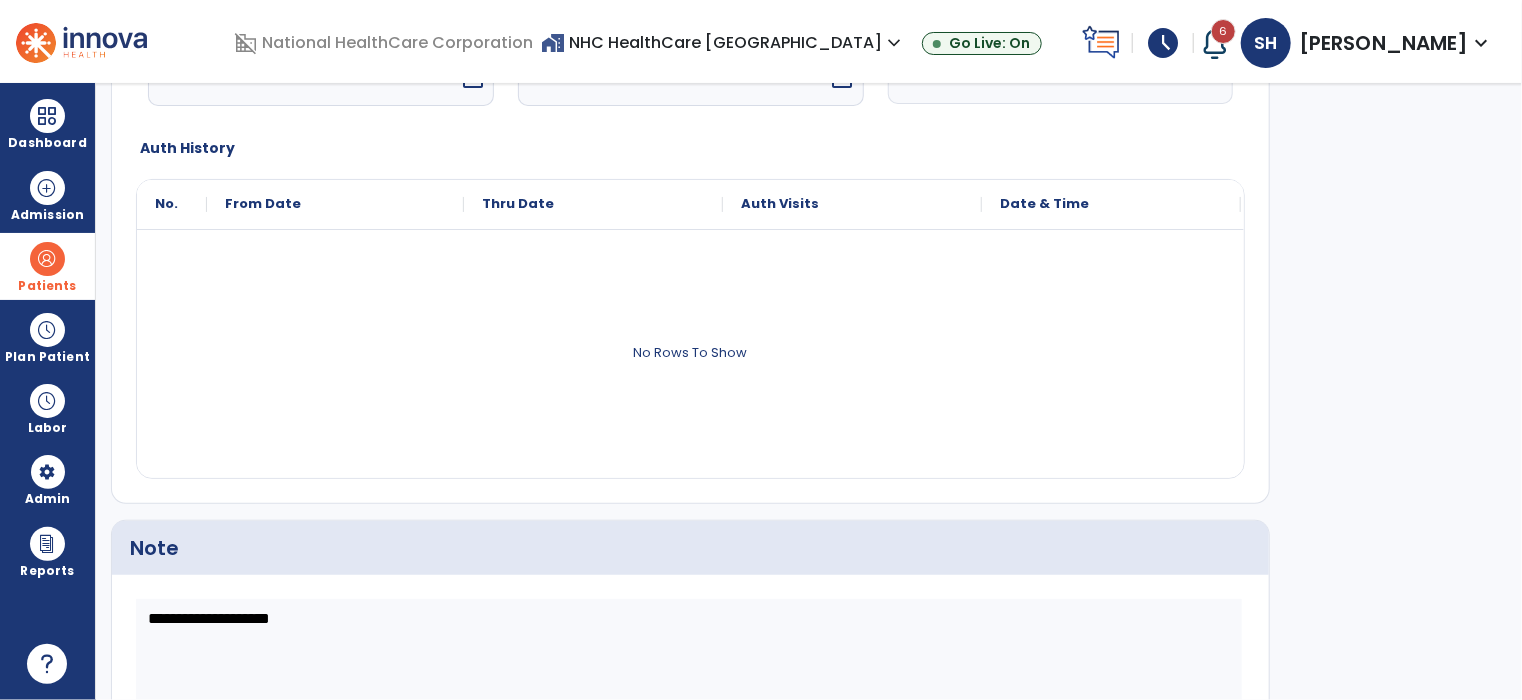 scroll, scrollTop: 784, scrollLeft: 0, axis: vertical 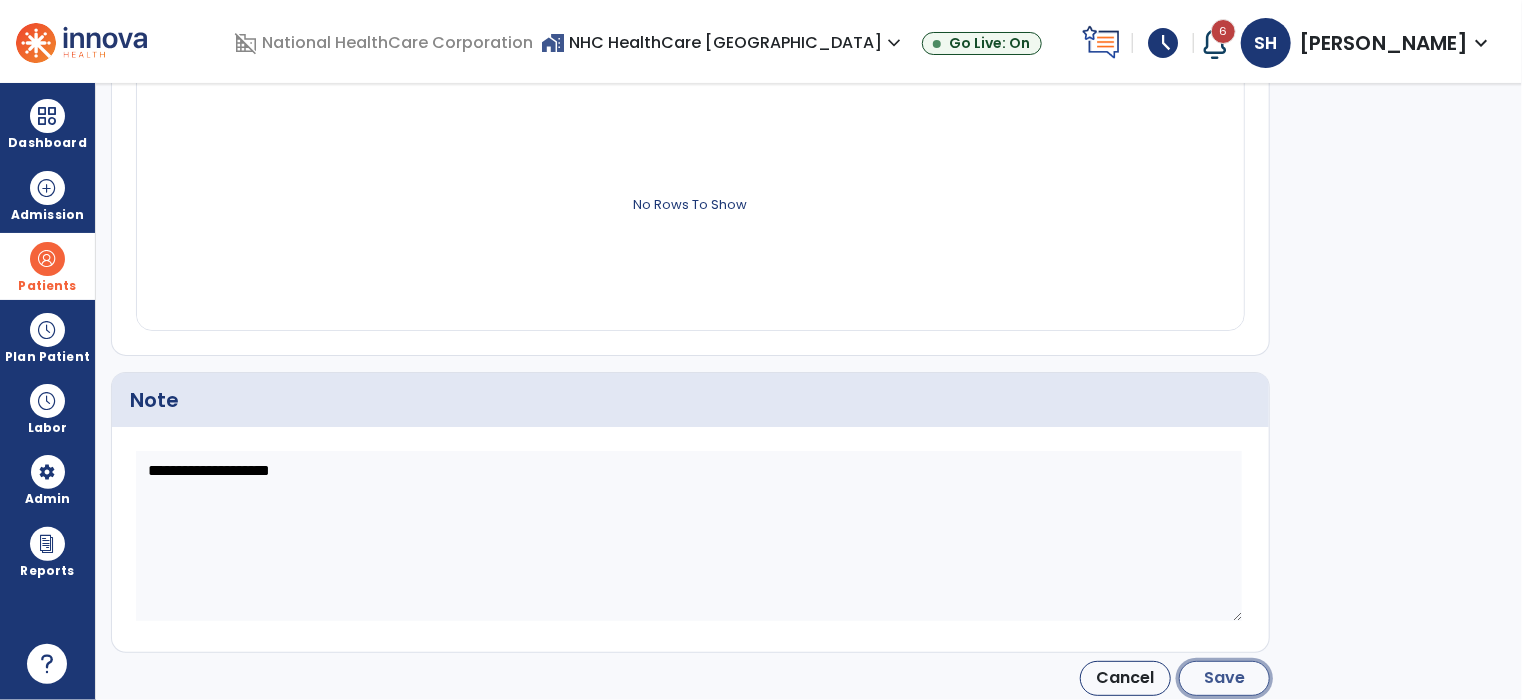 click on "Save" 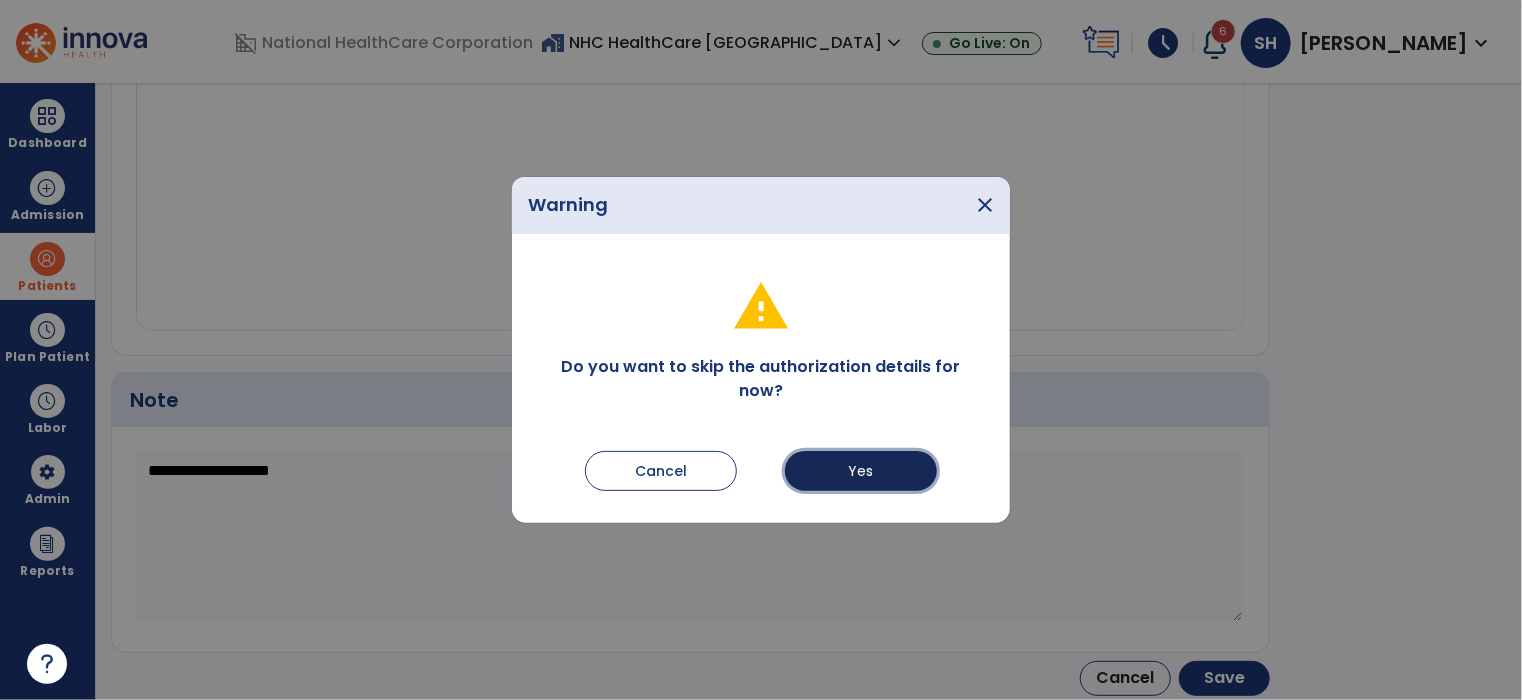 click on "Yes" at bounding box center [861, 471] 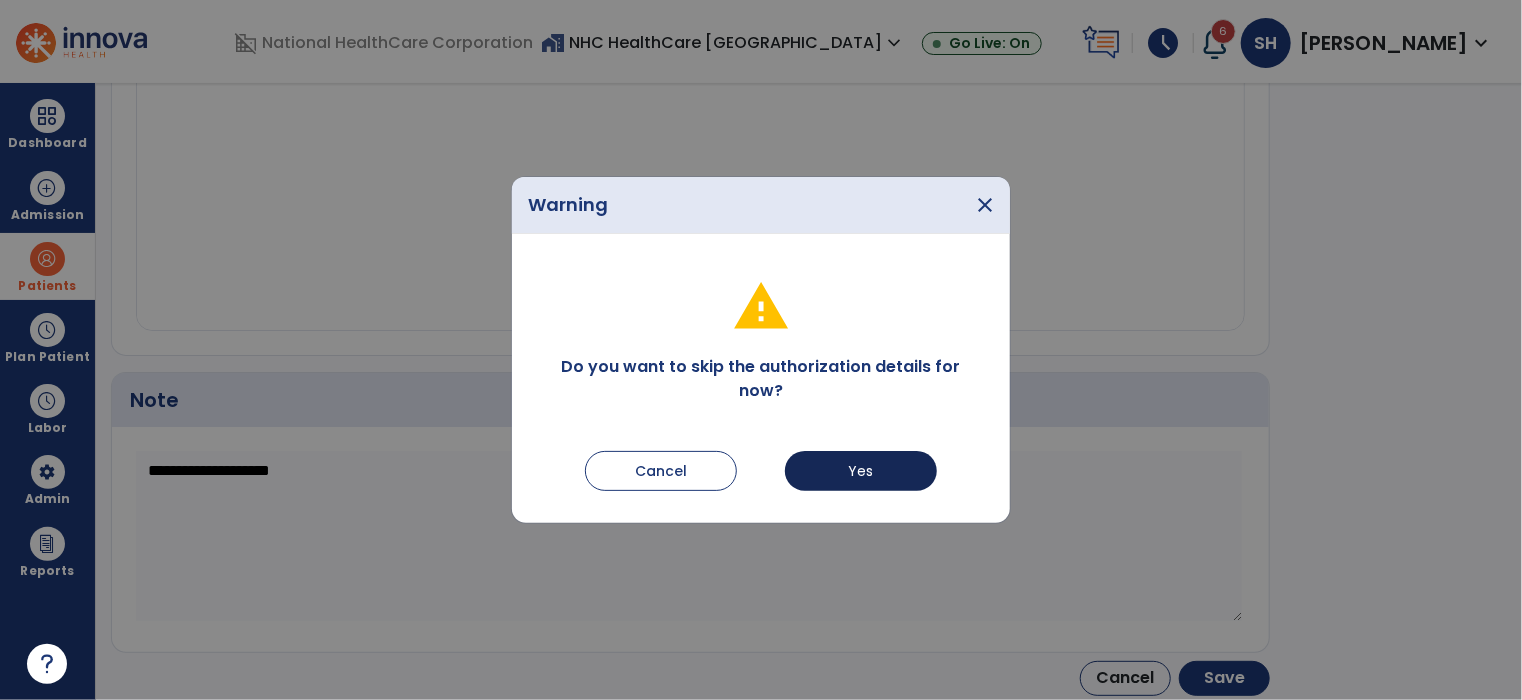 type on "********" 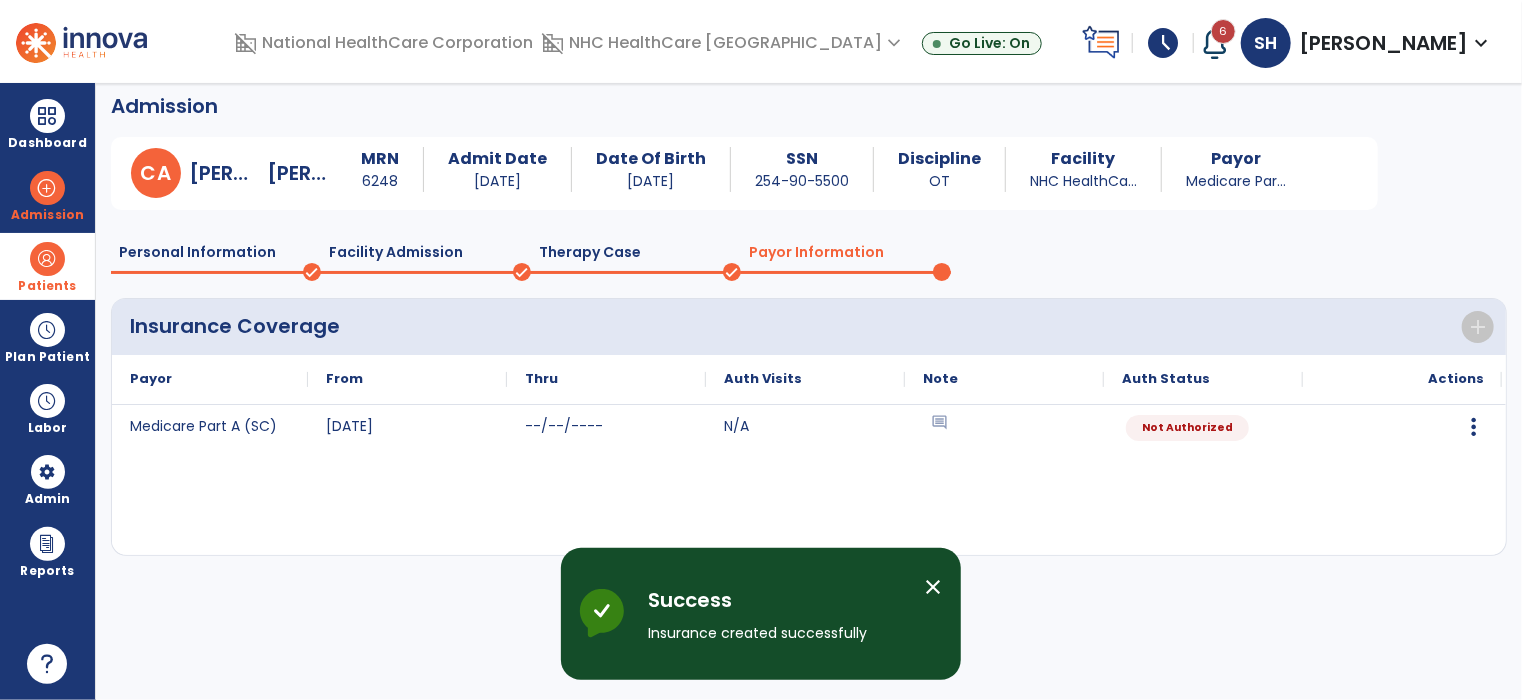 scroll, scrollTop: 0, scrollLeft: 0, axis: both 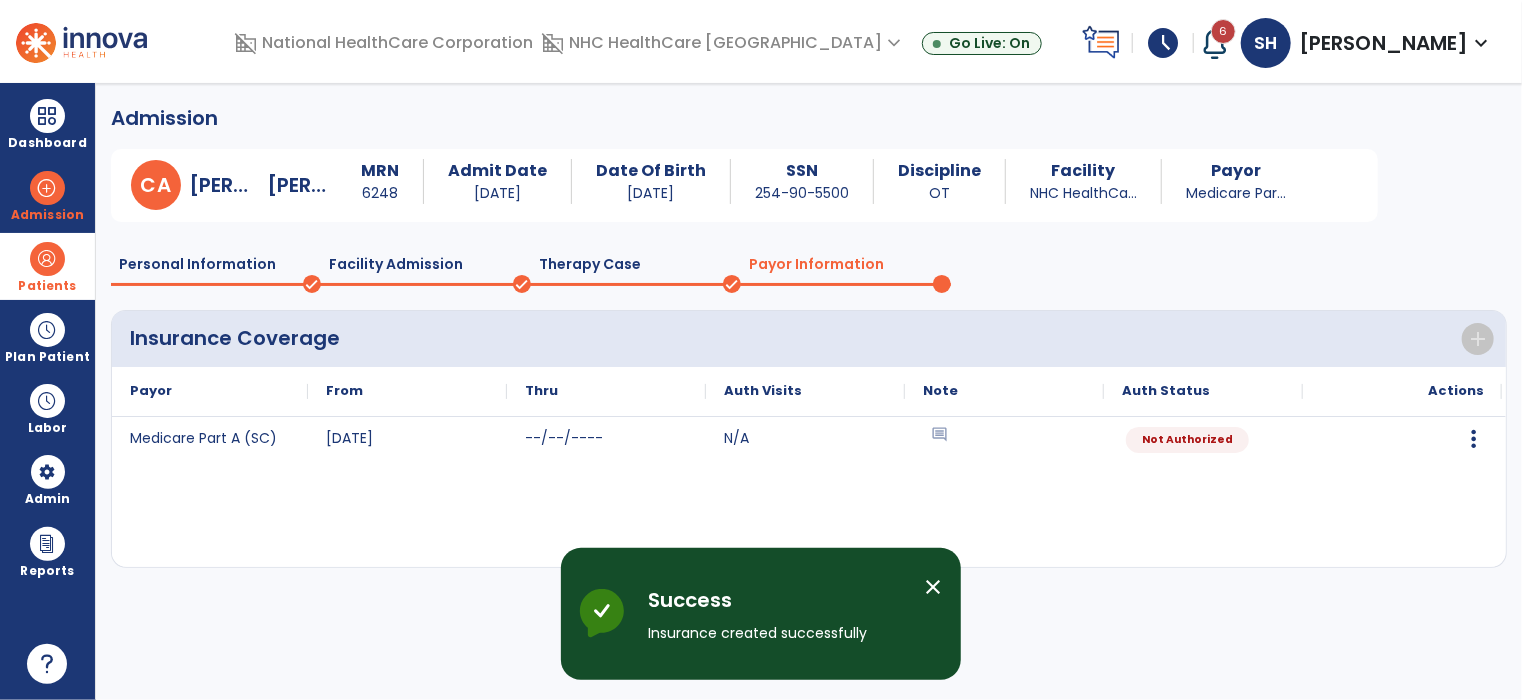 click at bounding box center (47, 259) 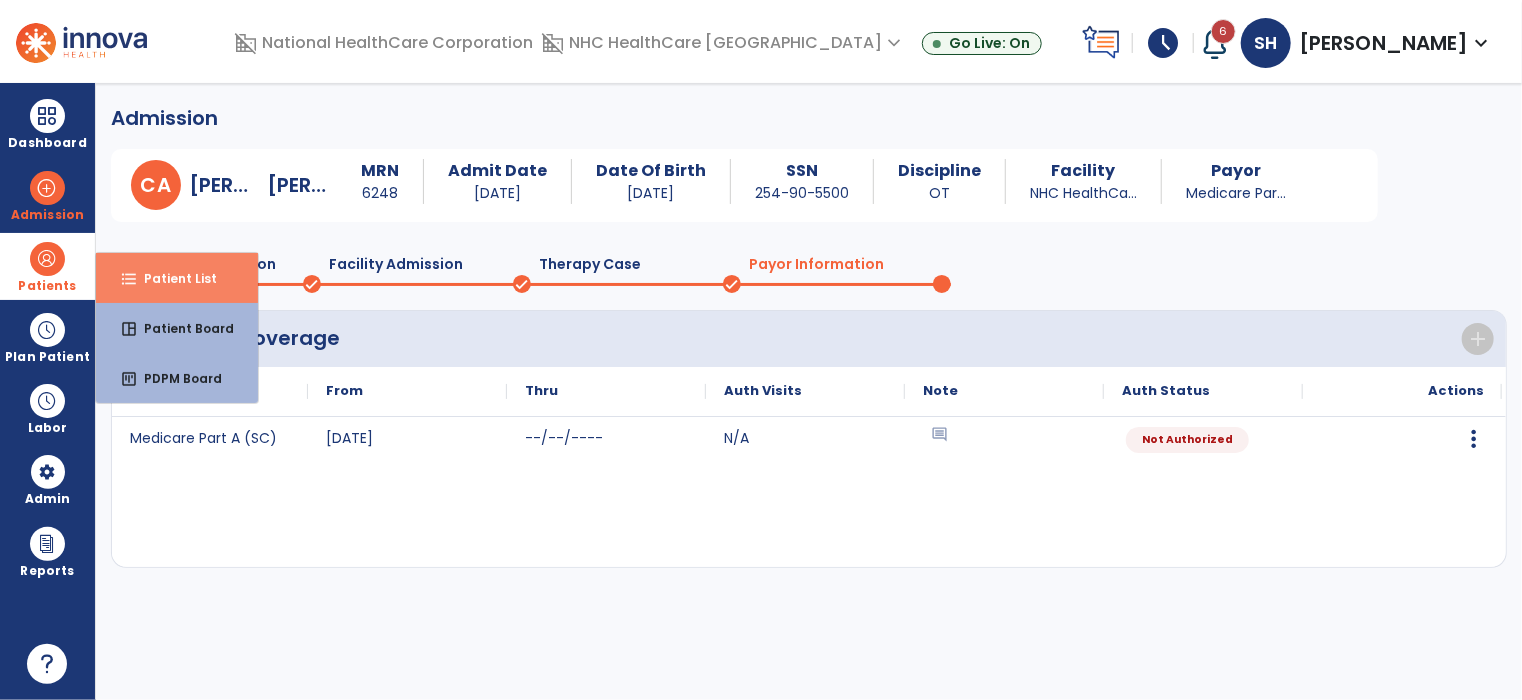 click on "Patient List" at bounding box center [172, 278] 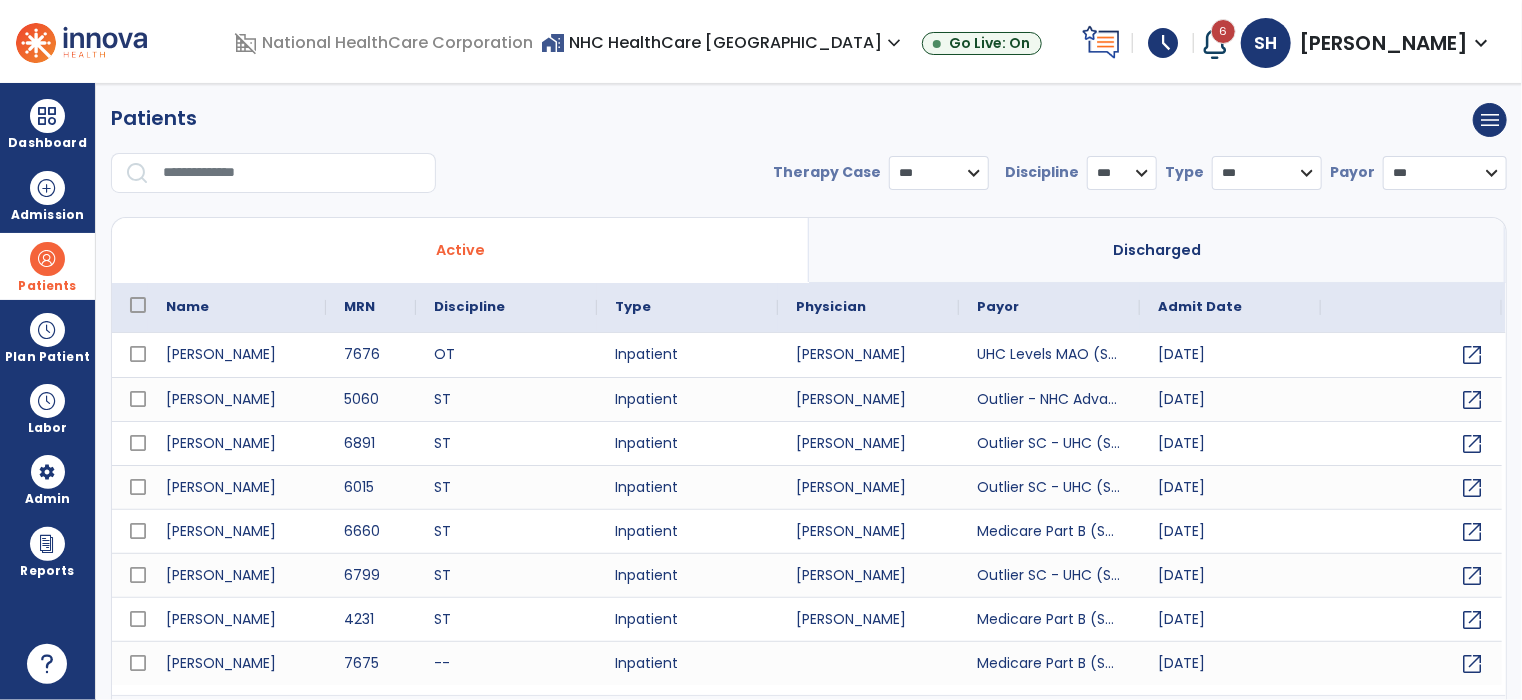 click on "**********" at bounding box center [1445, 173] 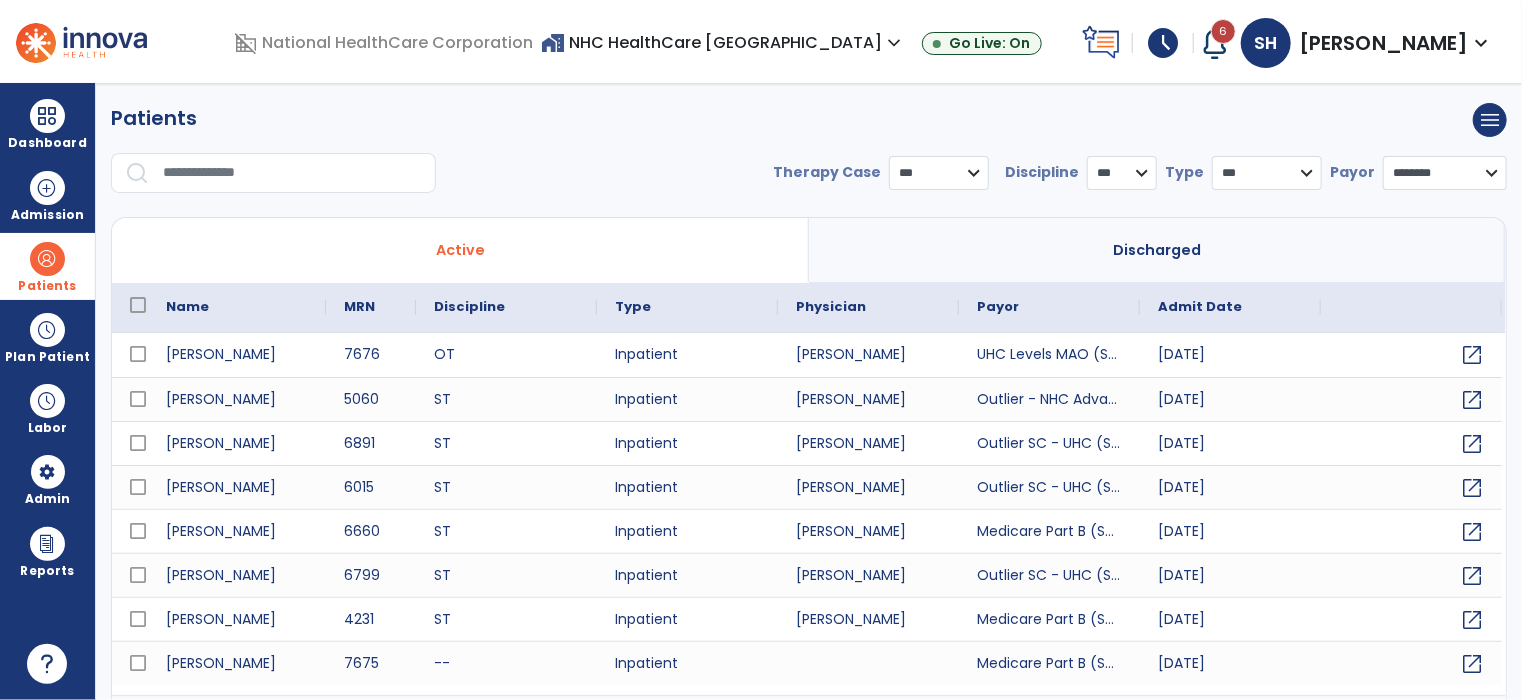 click on "**********" at bounding box center (1445, 173) 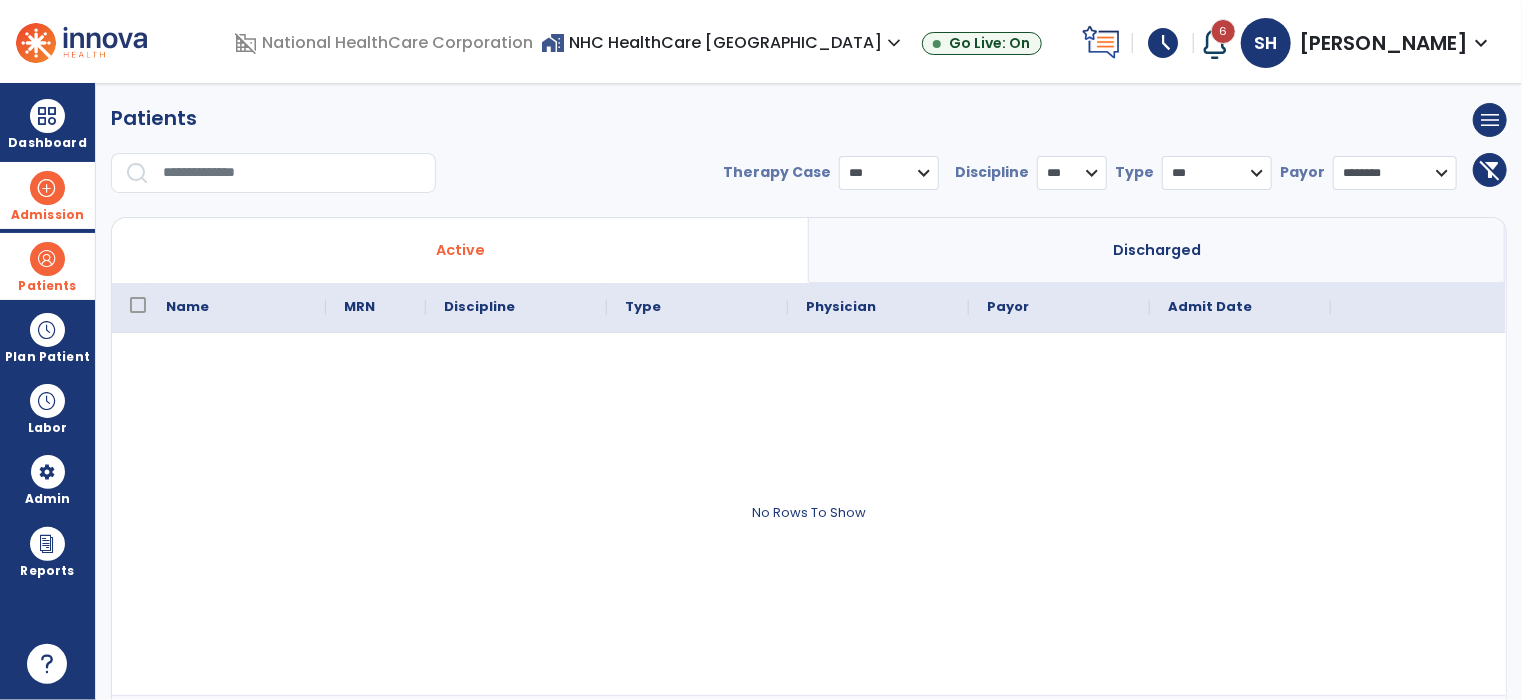 click at bounding box center [47, 188] 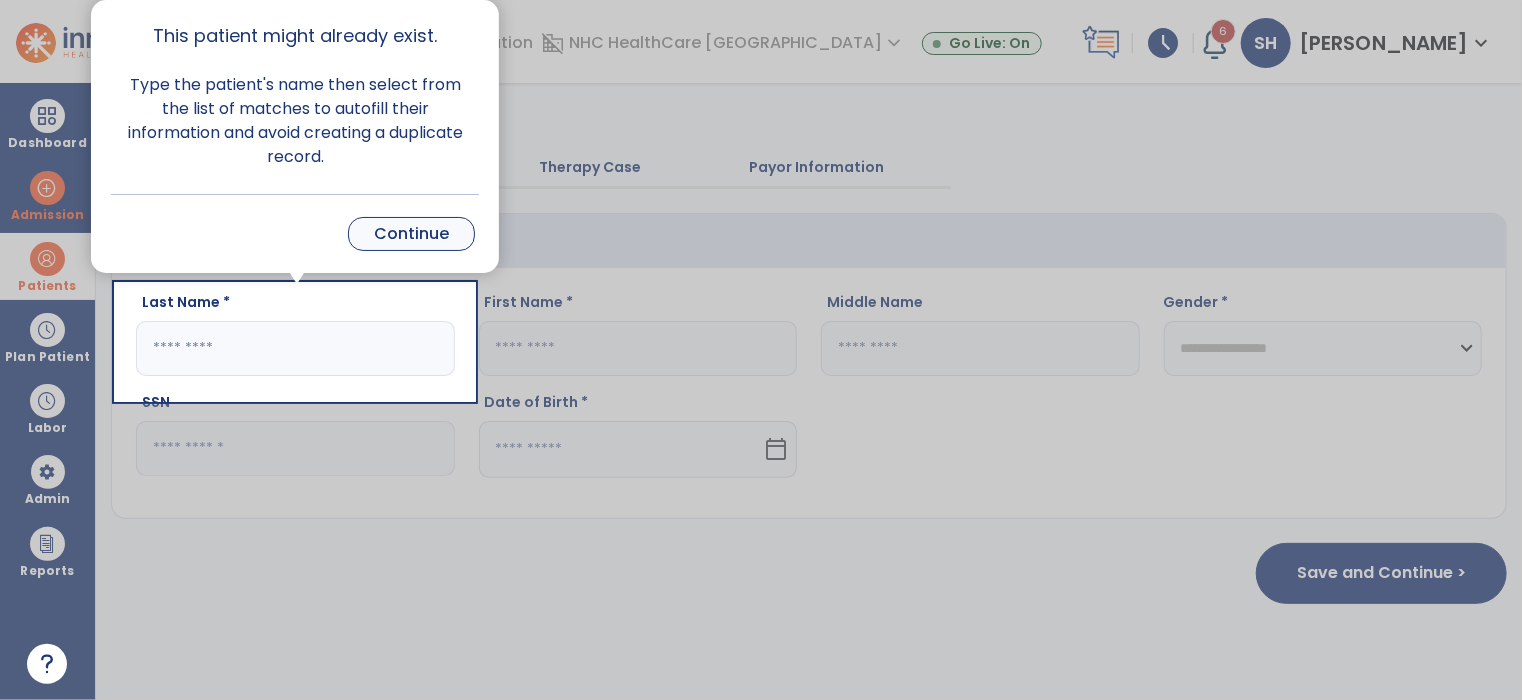 click on "Continue" at bounding box center [411, 234] 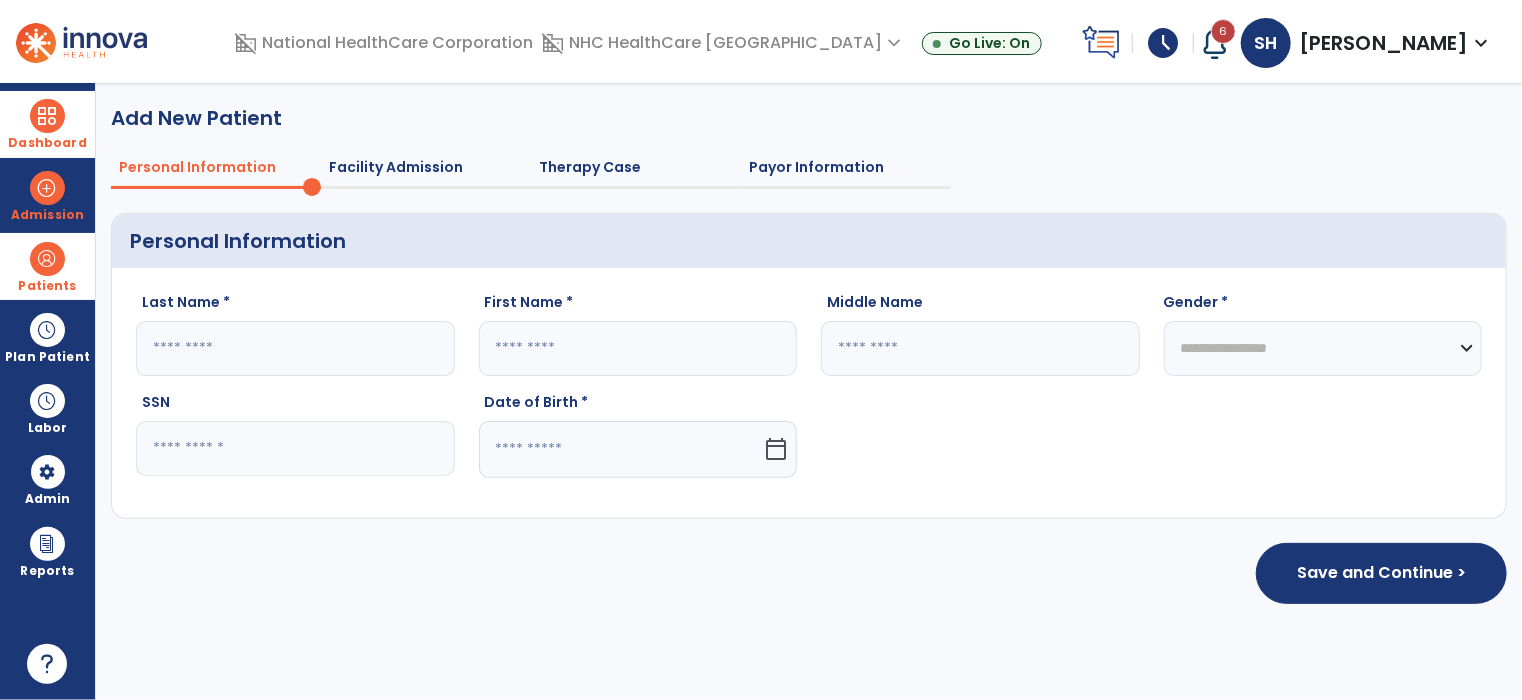click at bounding box center (47, 116) 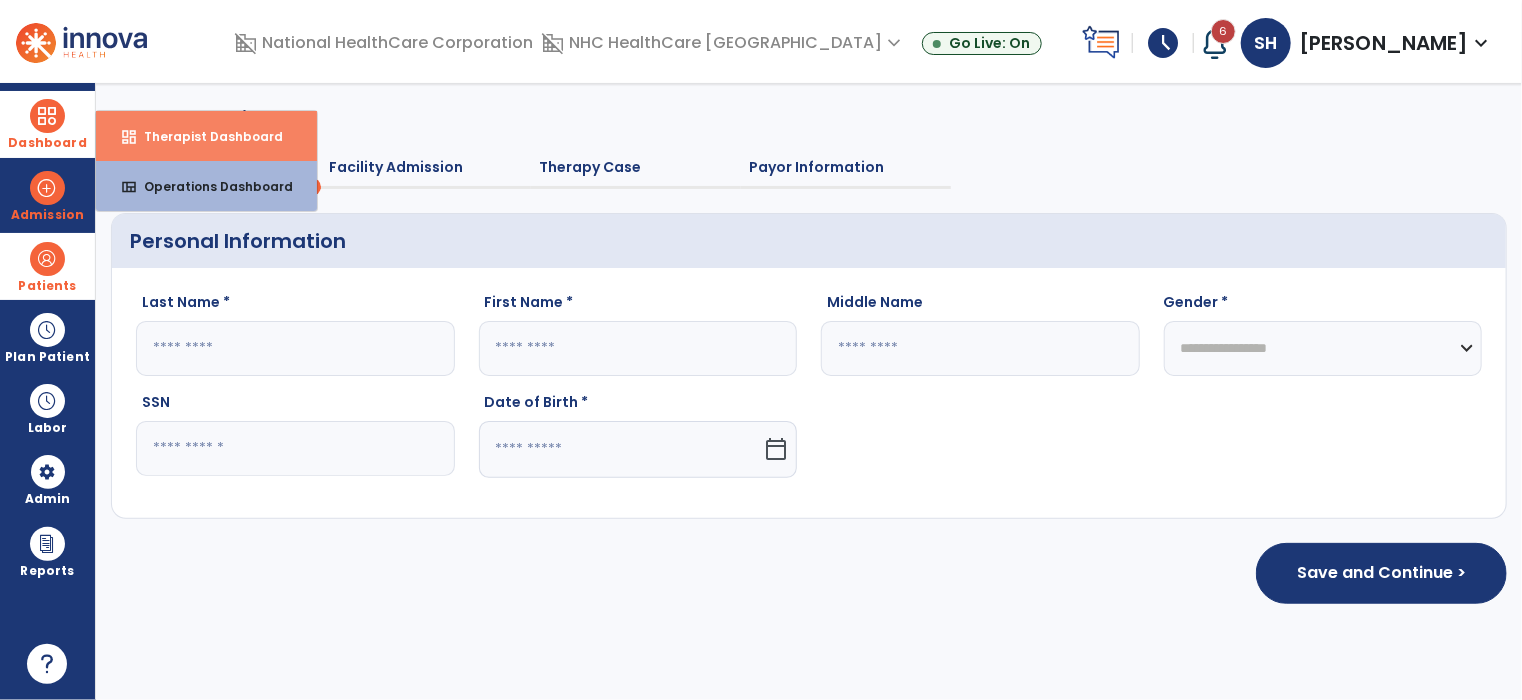 click on "Therapist Dashboard" at bounding box center (205, 136) 